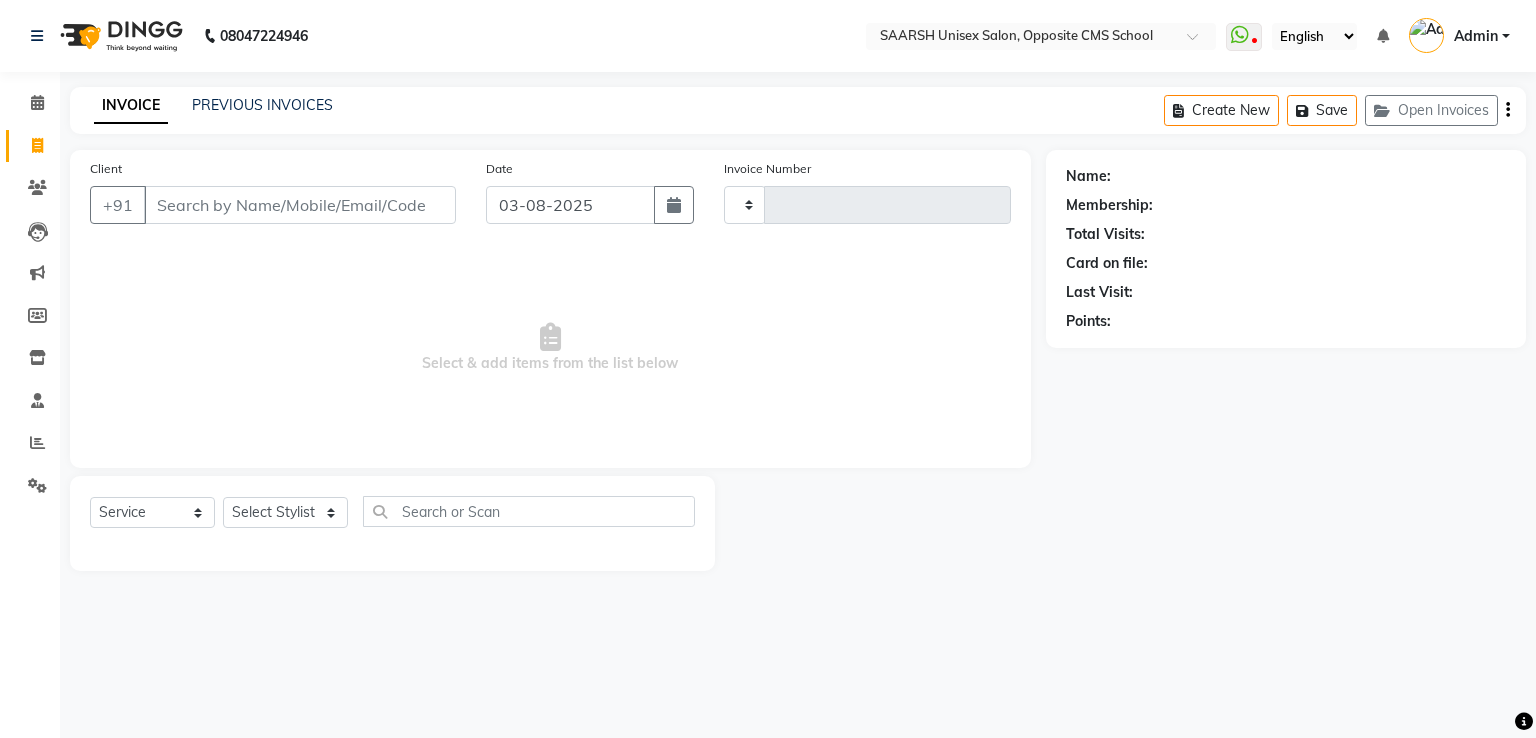 select on "service" 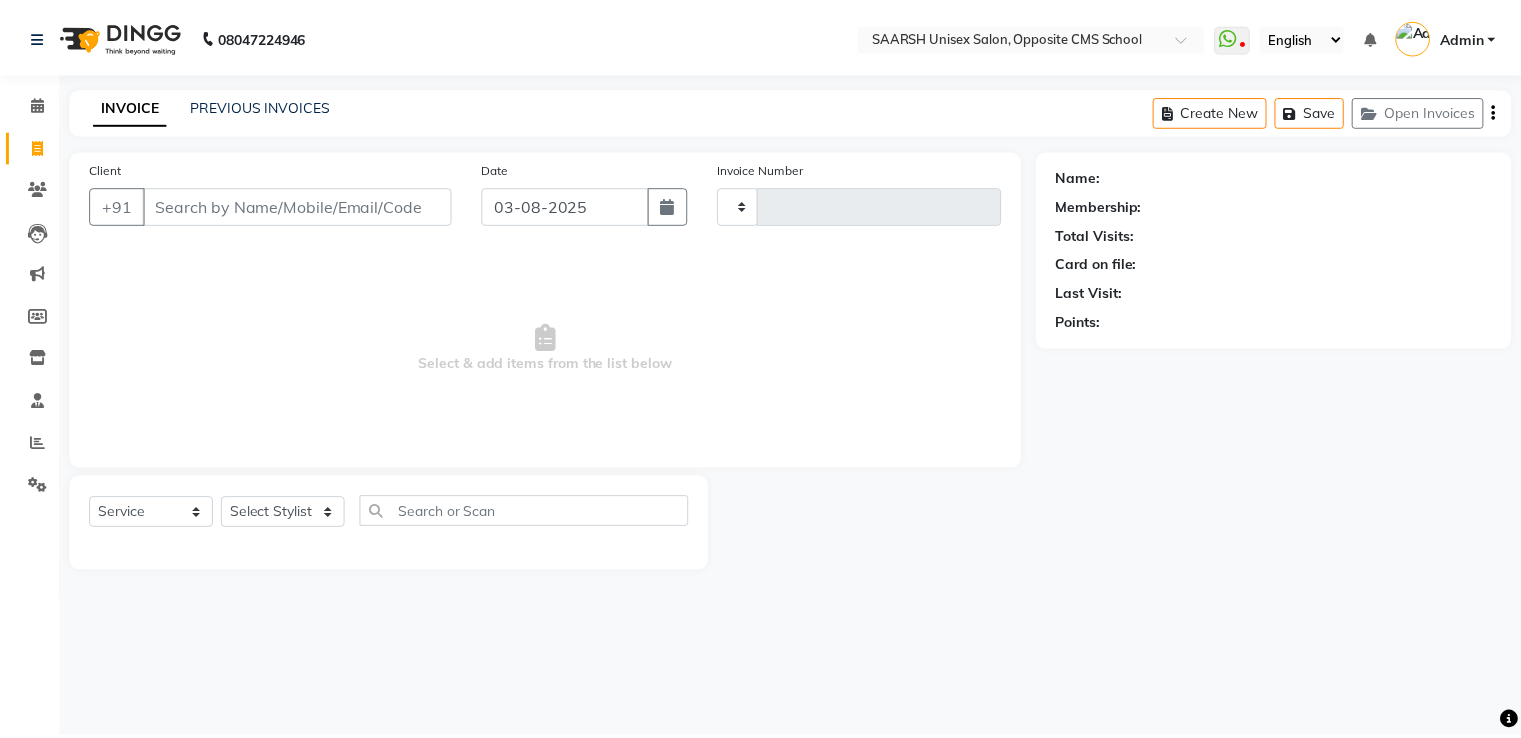 scroll, scrollTop: 0, scrollLeft: 0, axis: both 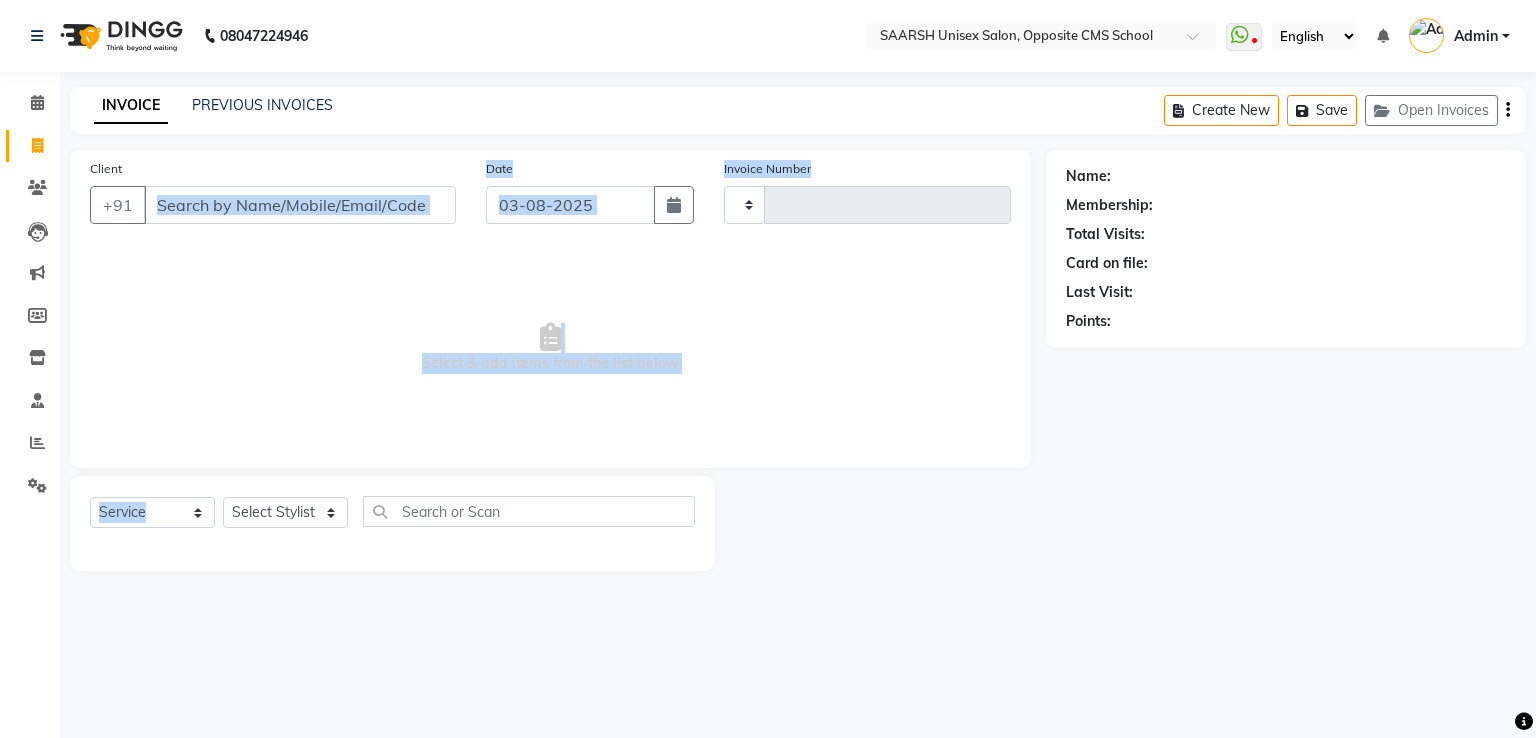drag, startPoint x: 348, startPoint y: 241, endPoint x: 315, endPoint y: 497, distance: 258.1182 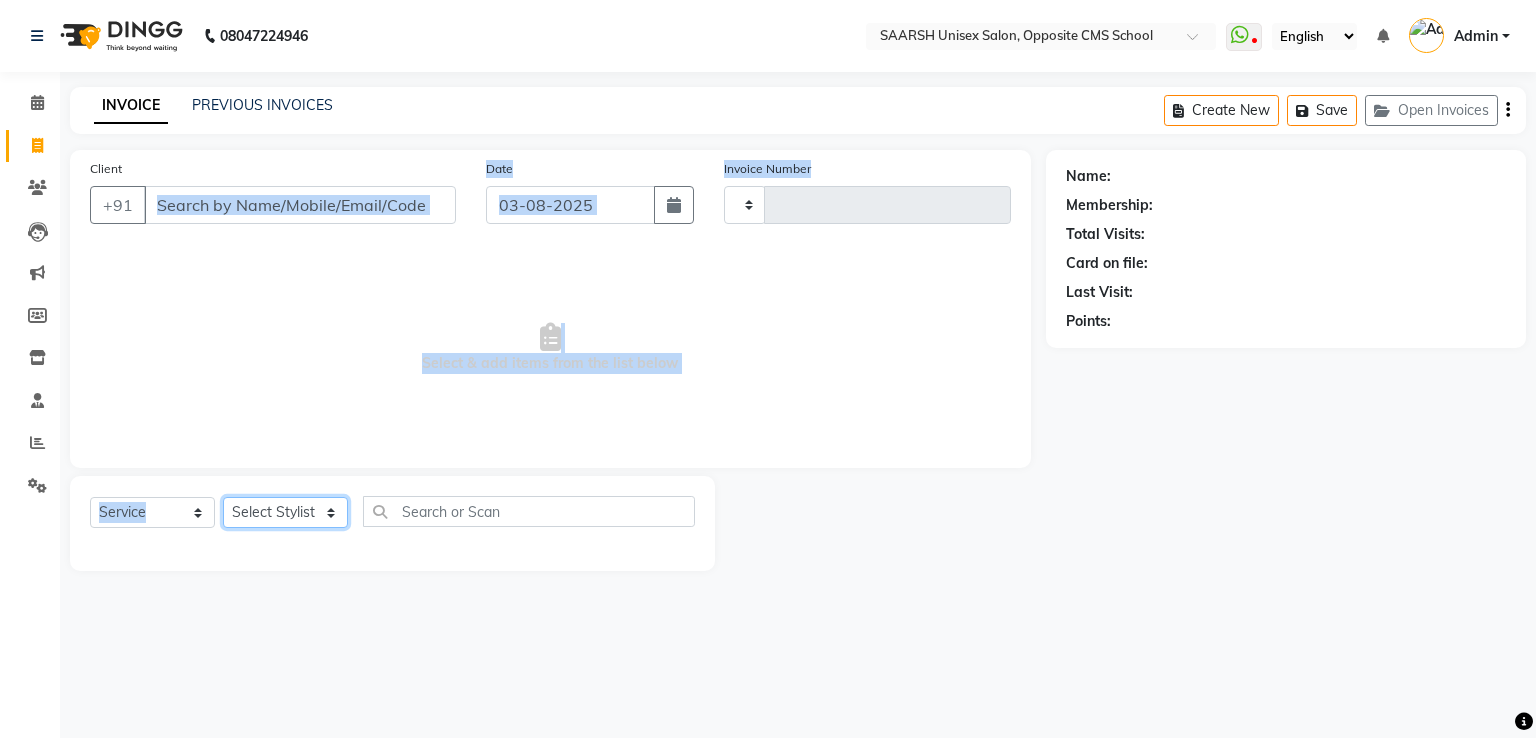 click on "Select Stylist [FIRST] [FIRST] [FIRST] [FIRST] [FIRST] [FIRST] [FIRST] [FIRST] [FIRST]" 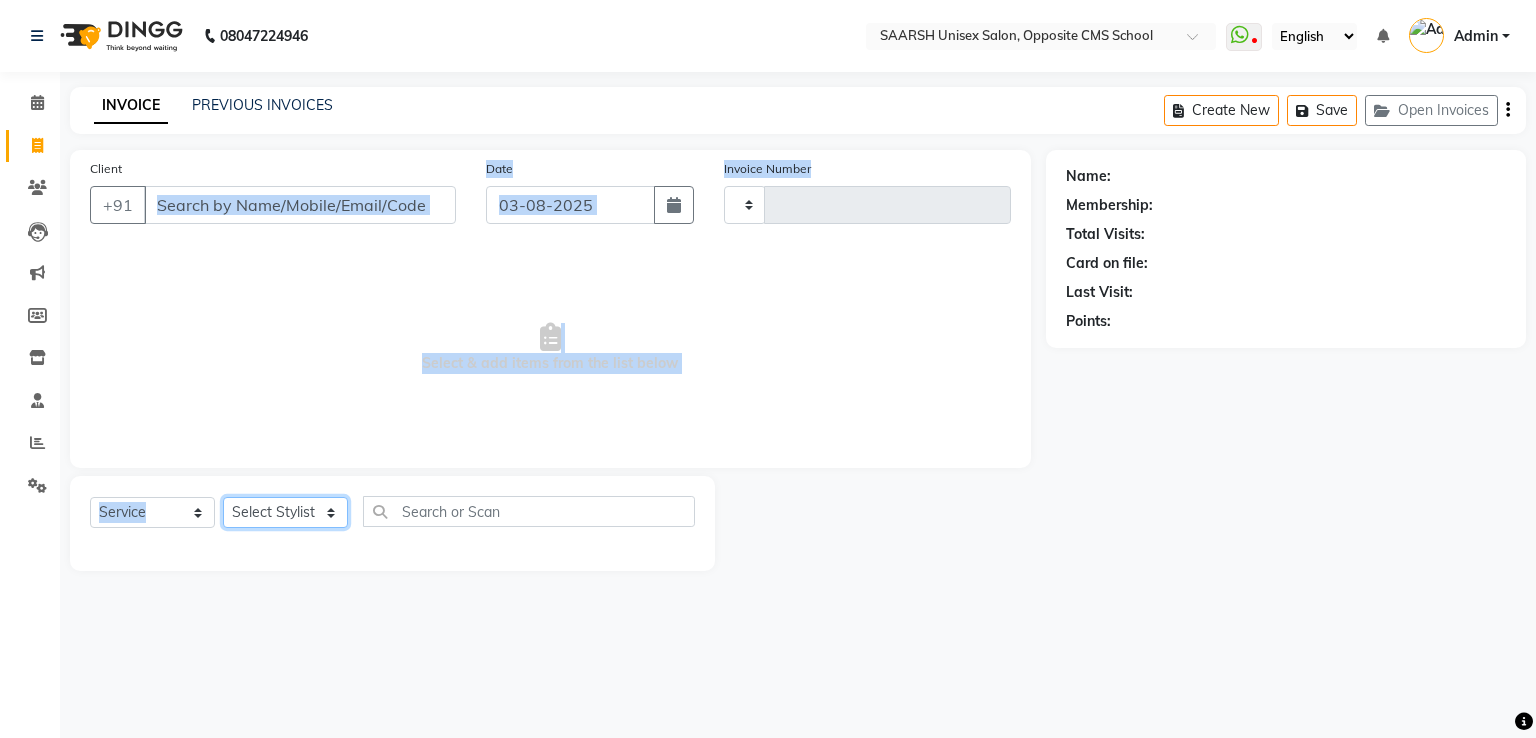 select on "20643" 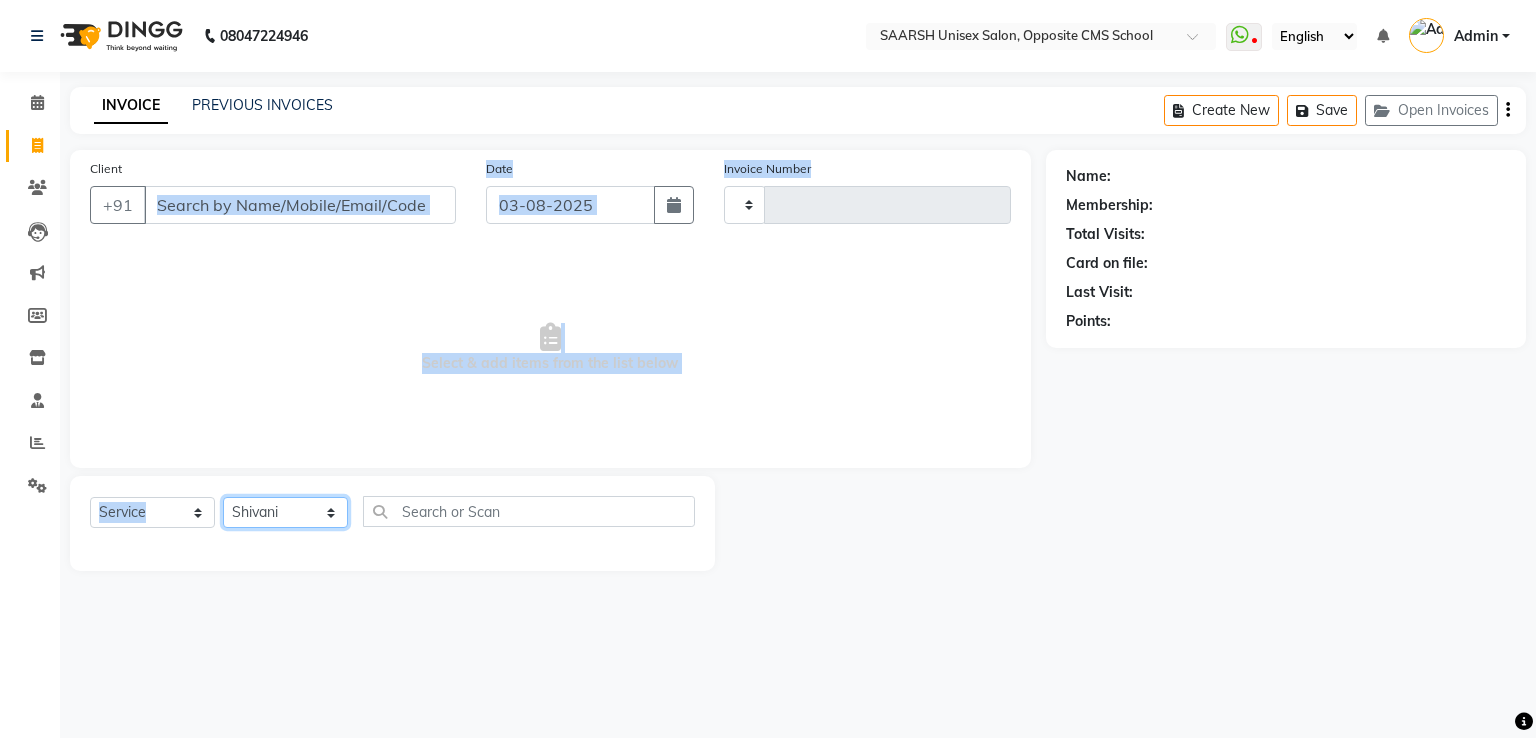 click on "Select Stylist [FIRST] [FIRST] [FIRST] [FIRST] [FIRST] [FIRST] [FIRST] [FIRST] [FIRST]" 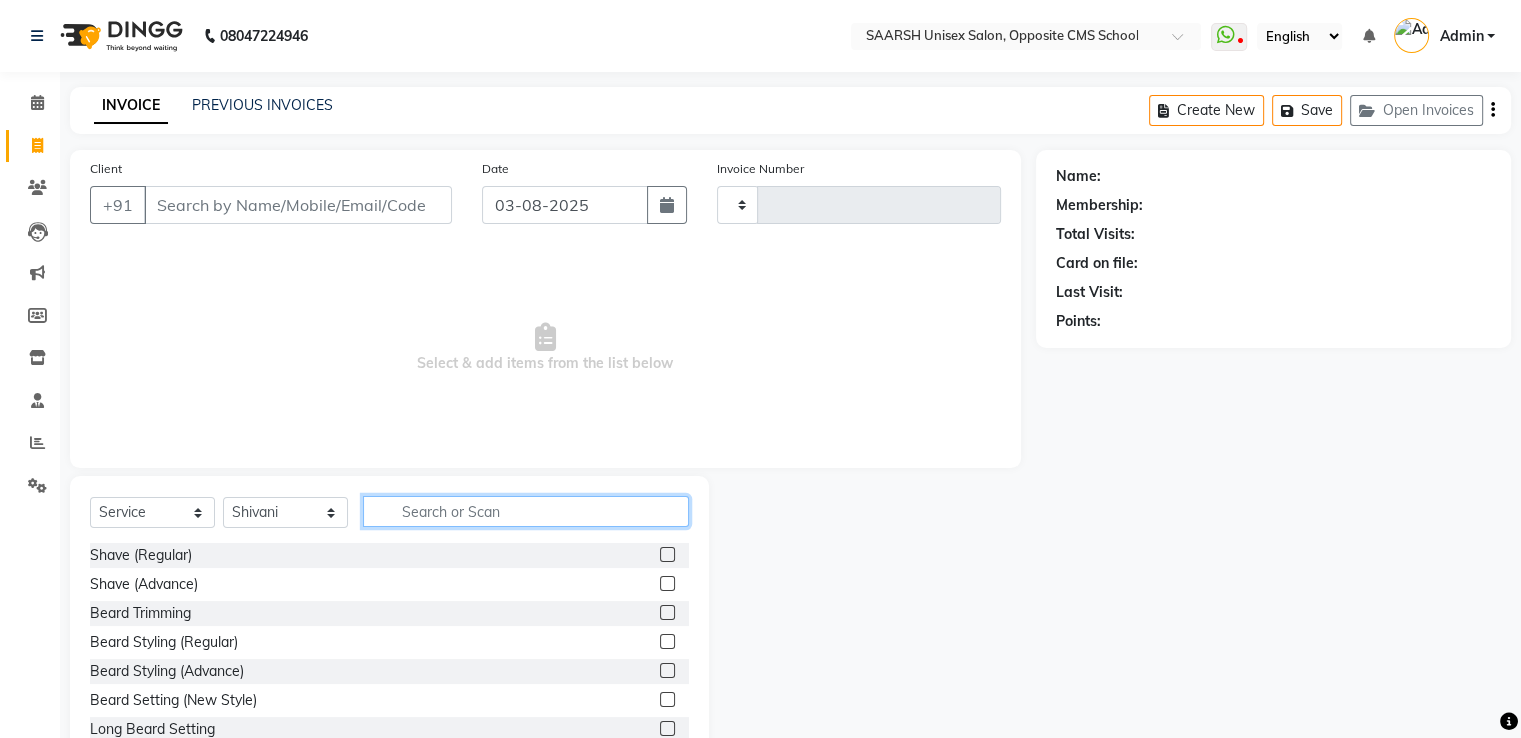 click 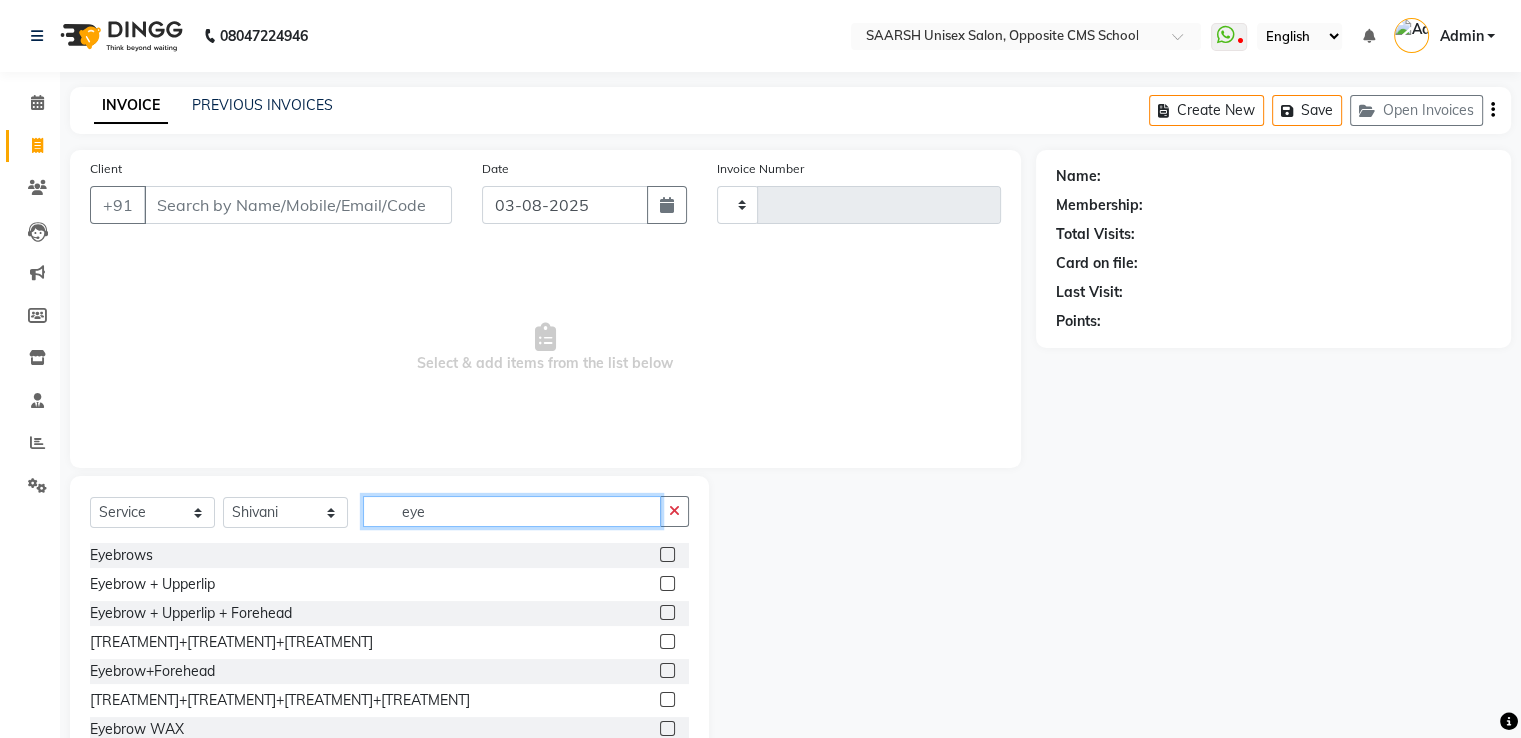 type on "eye" 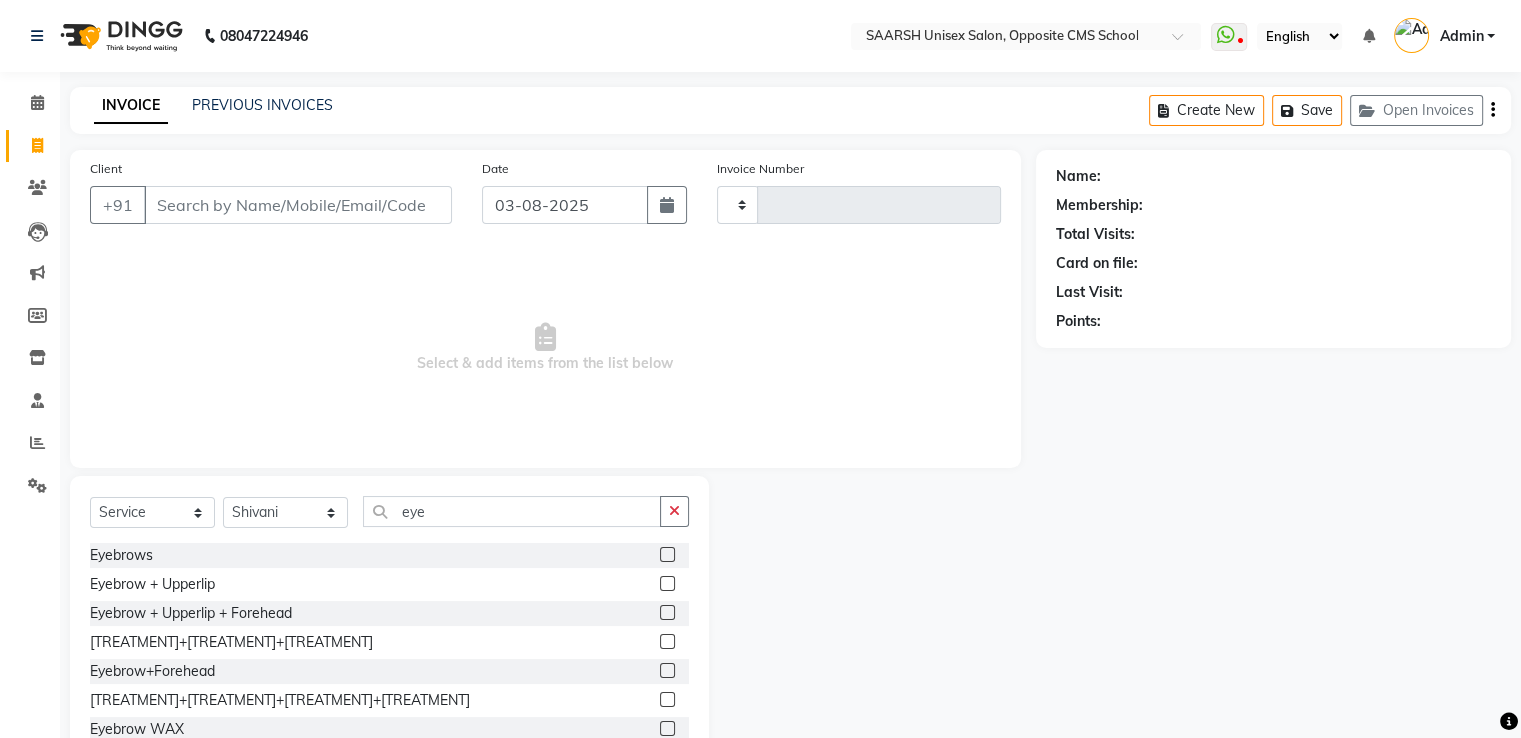 click 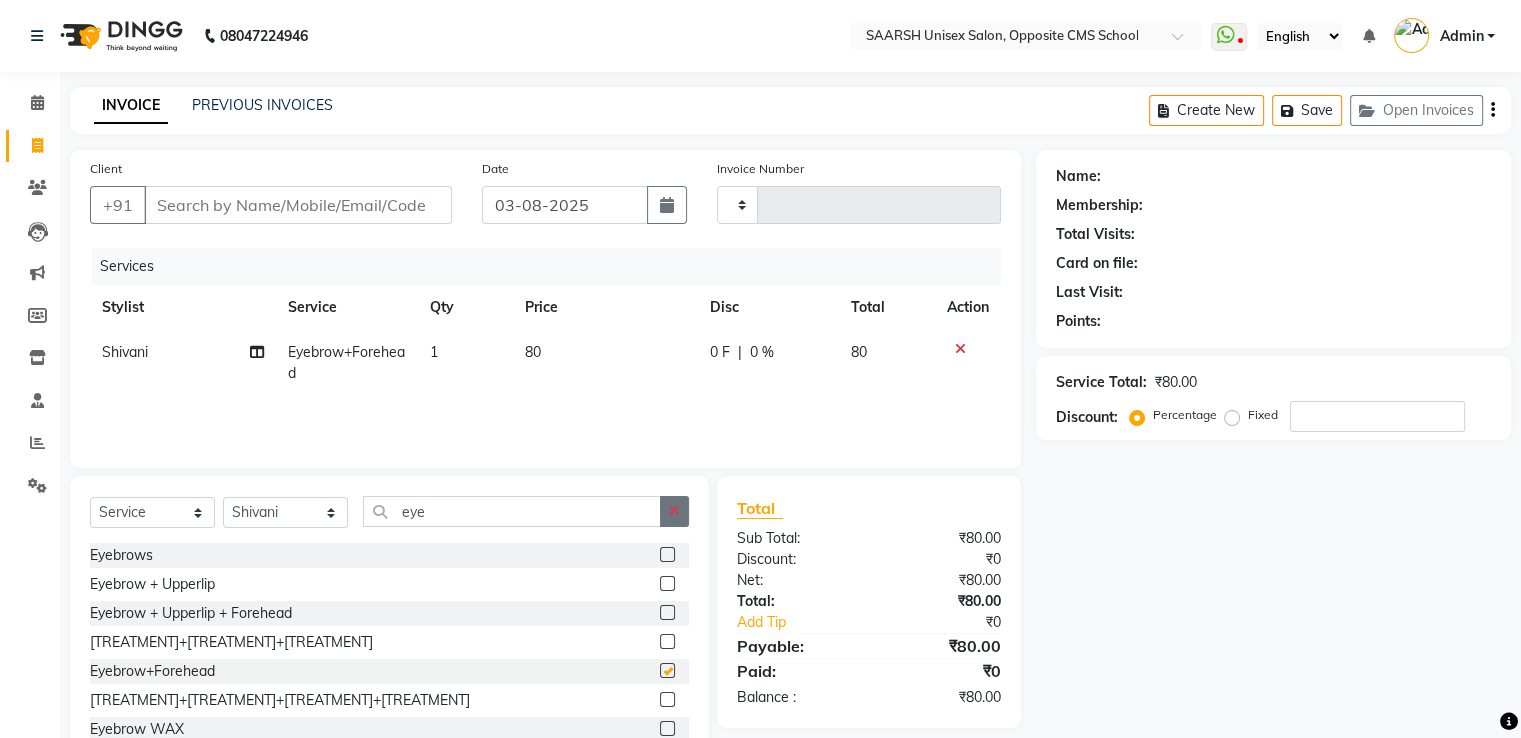 checkbox on "false" 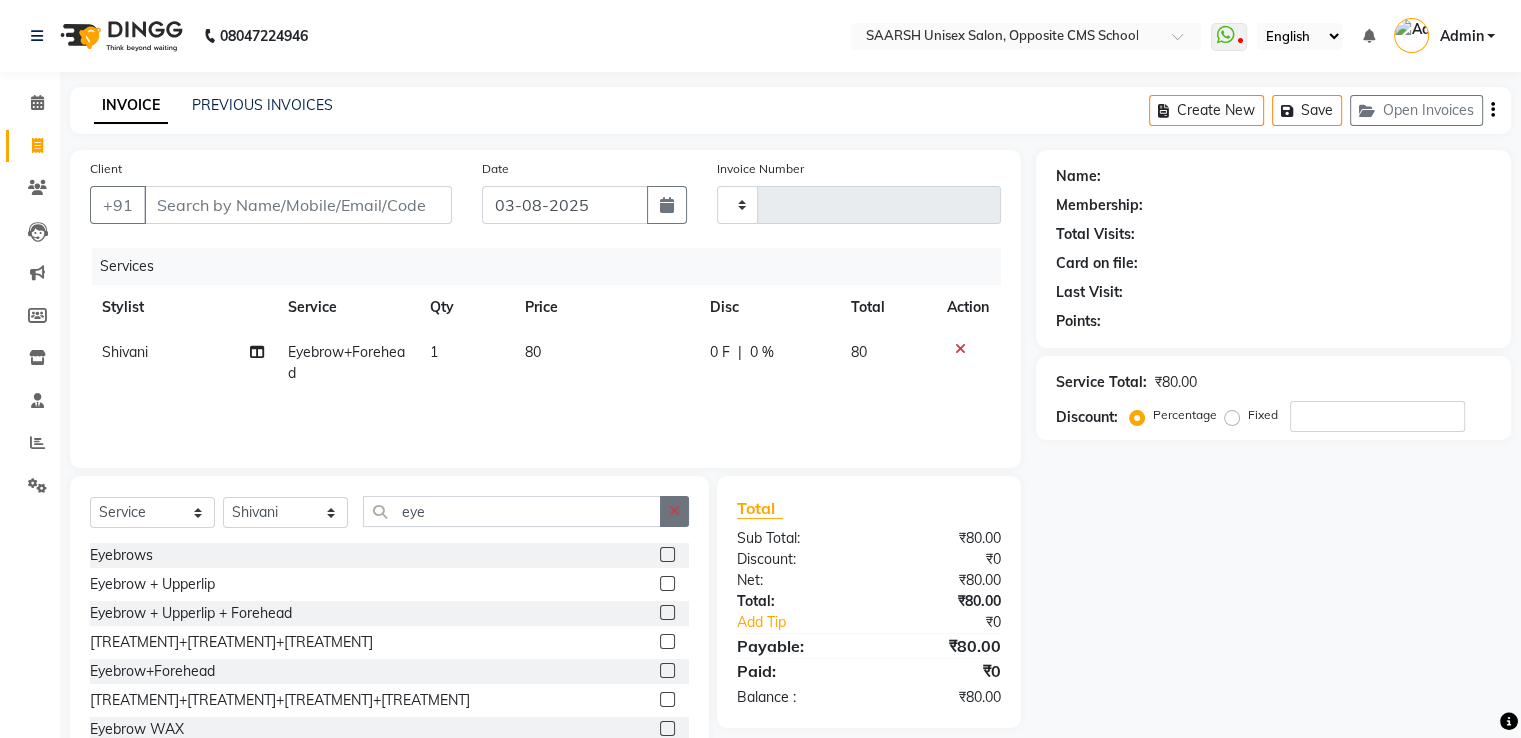 click 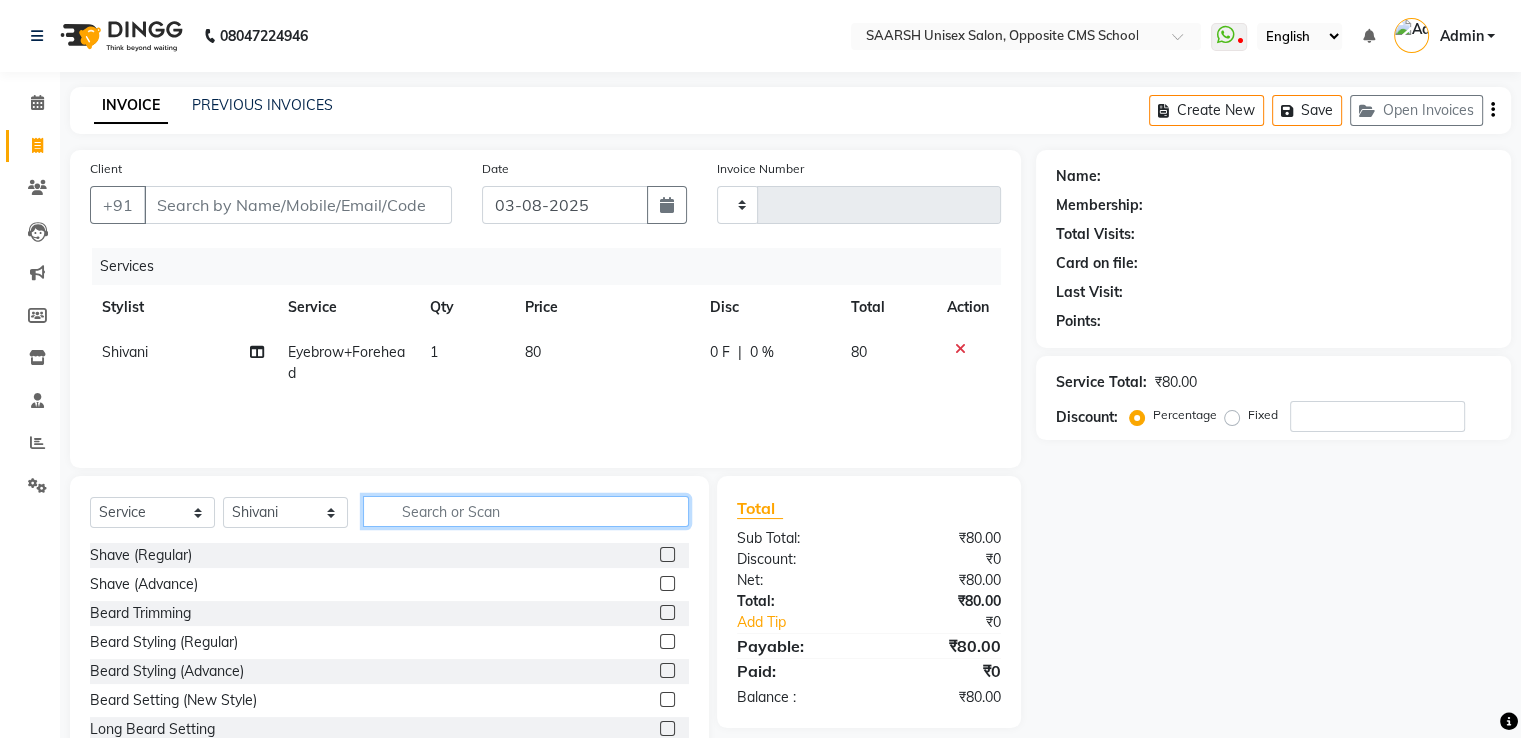 click 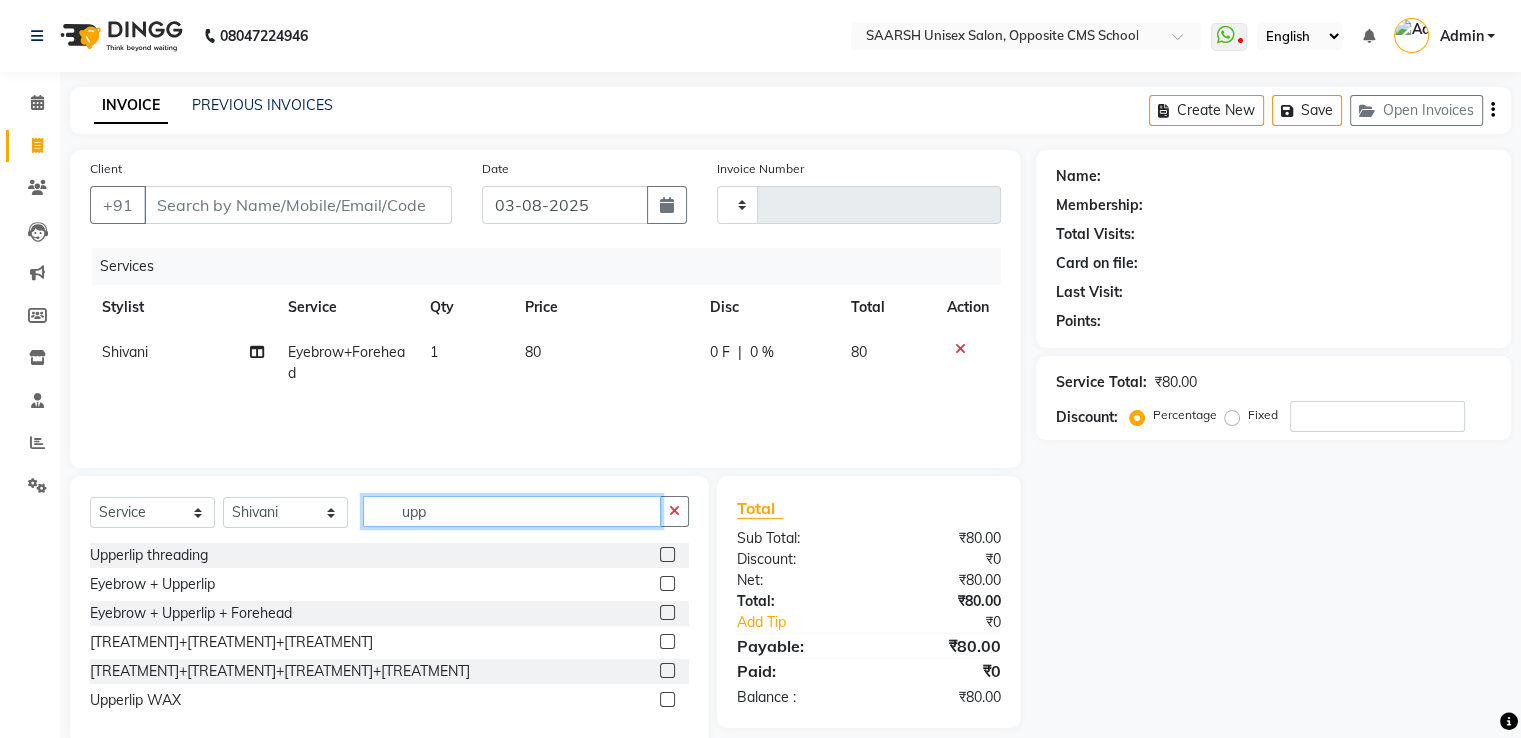 type on "upp" 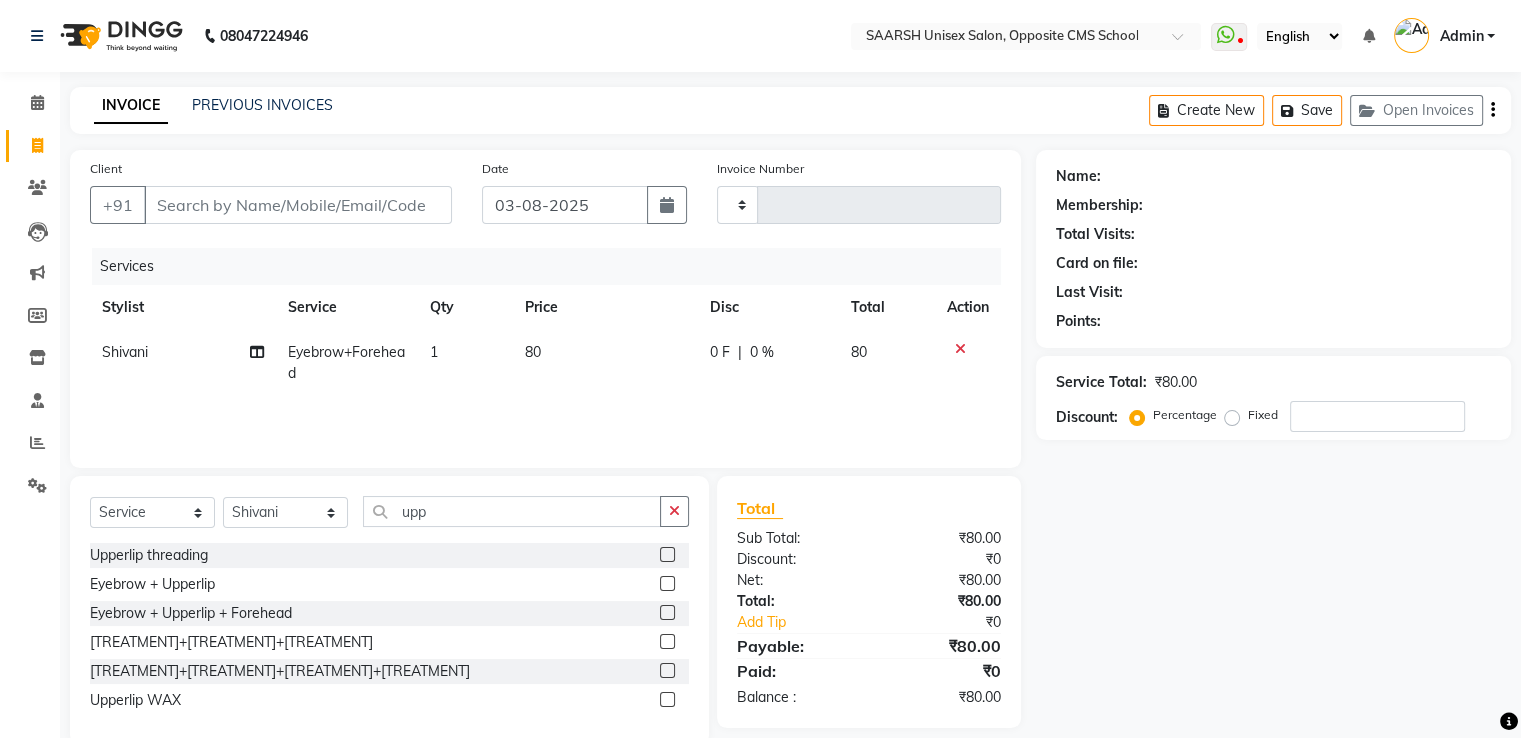 click 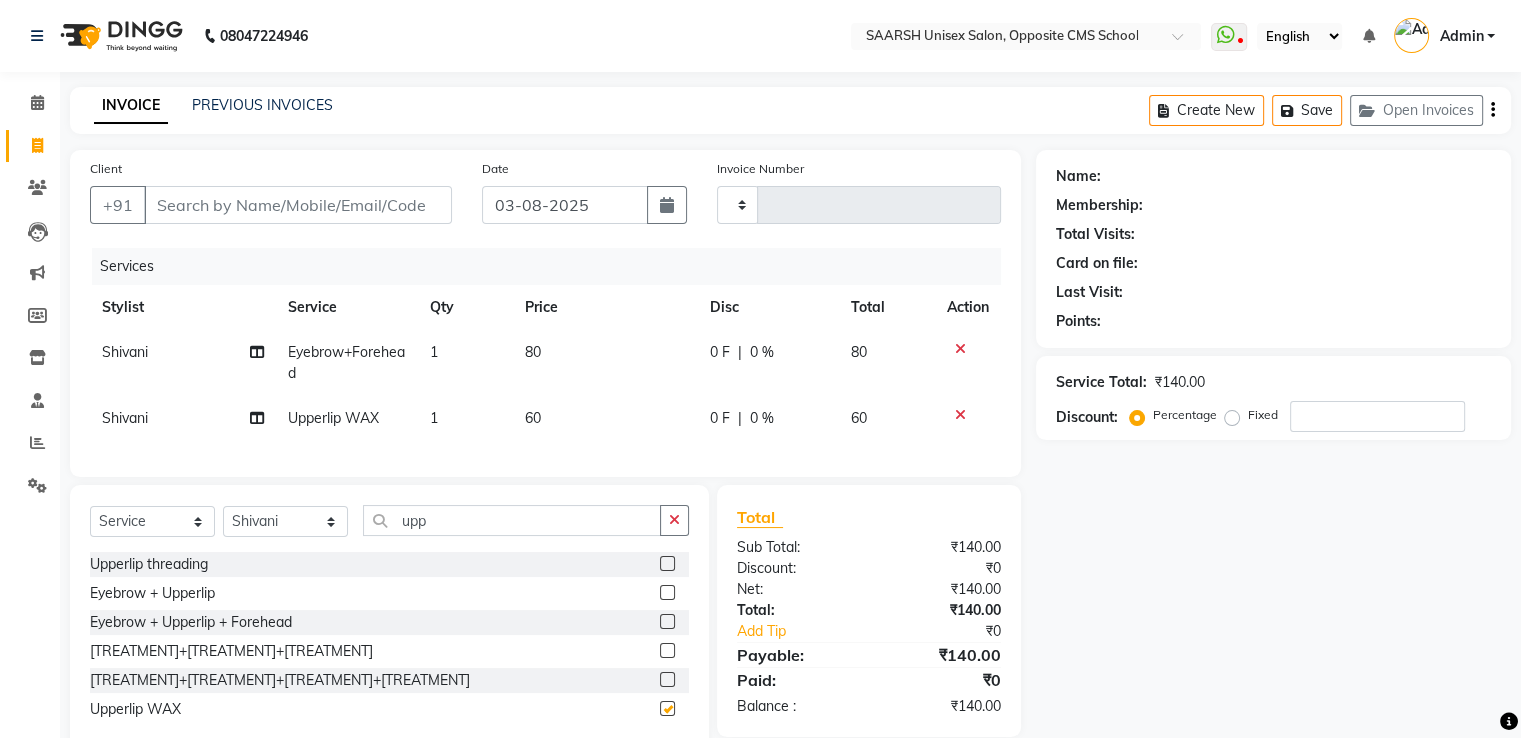 checkbox on "false" 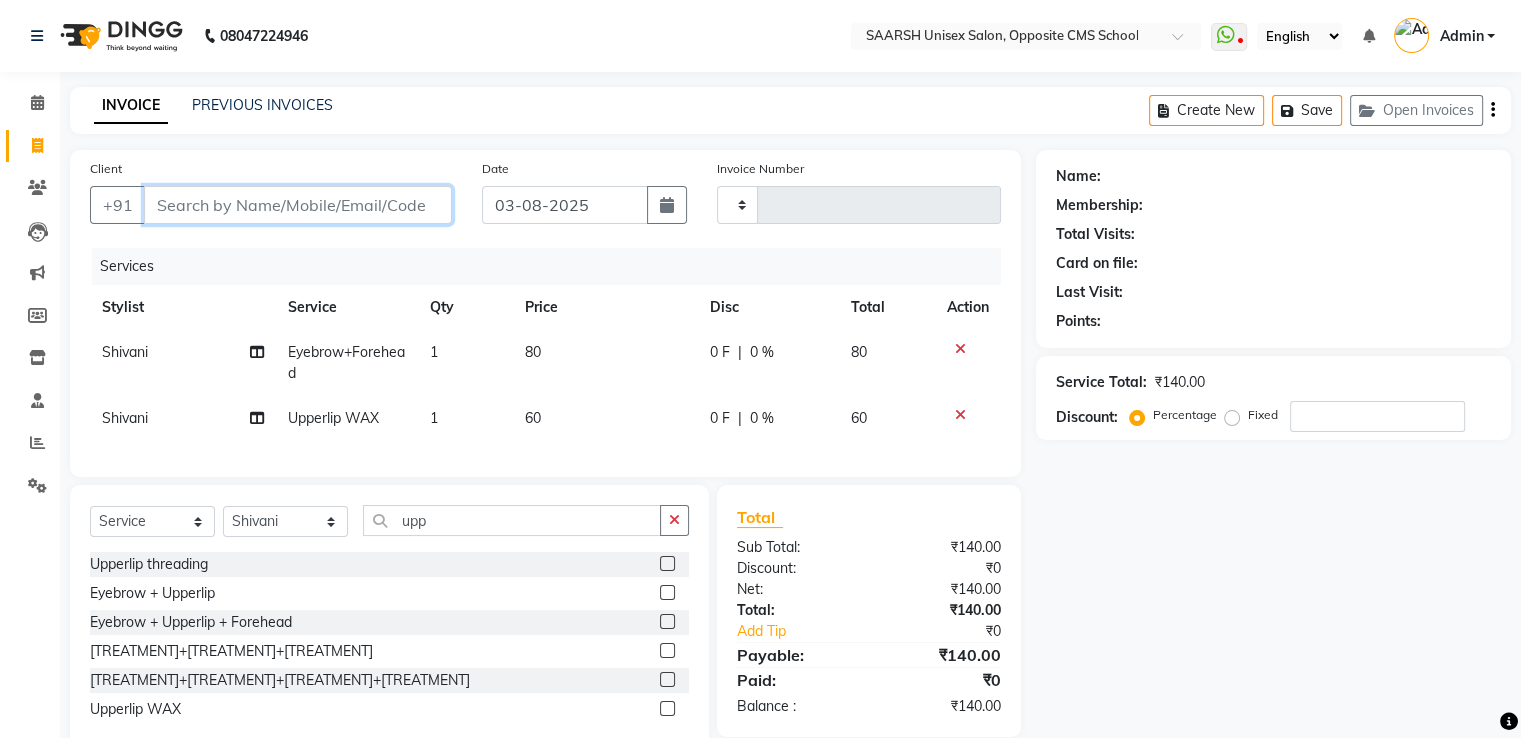 click on "Client" at bounding box center (298, 205) 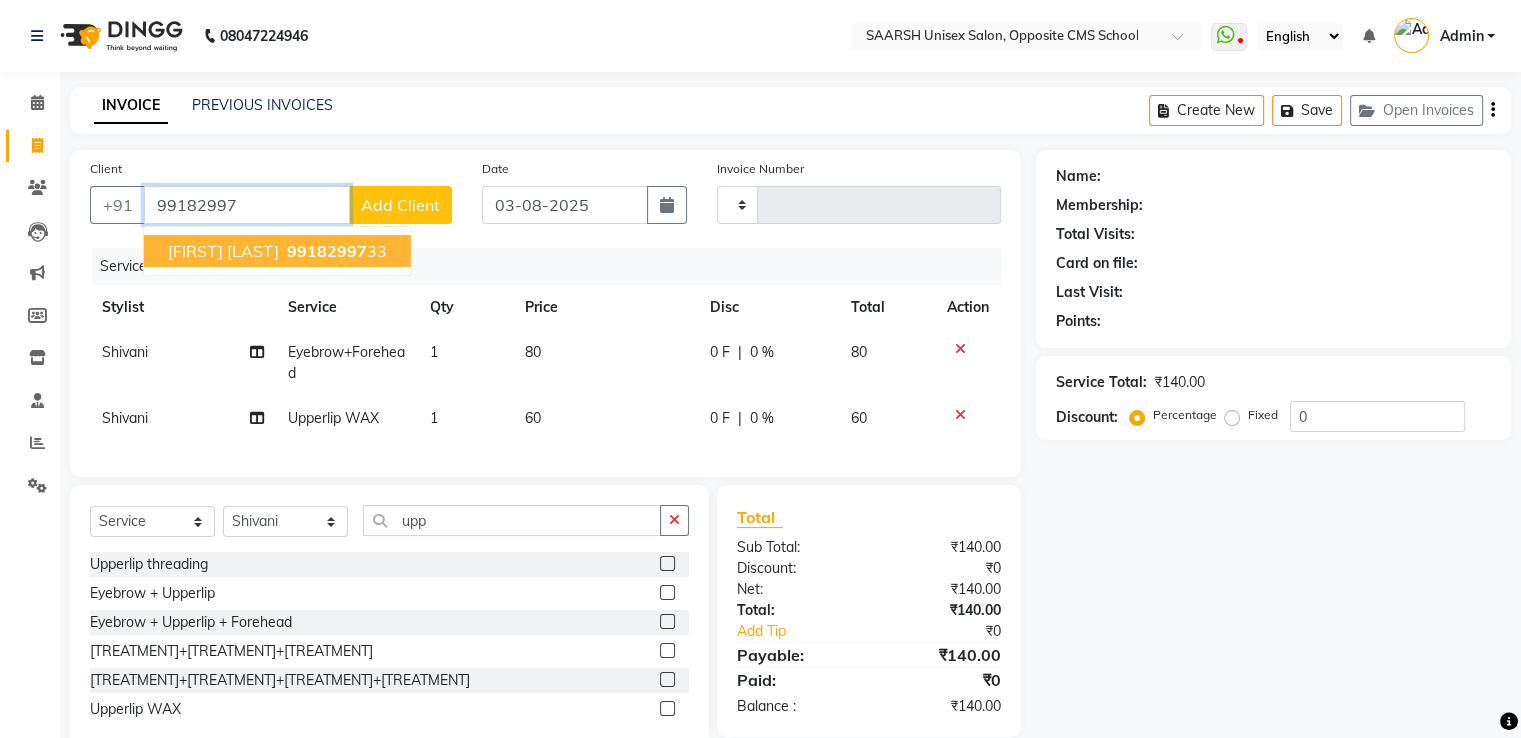 click on "99182997" at bounding box center (327, 251) 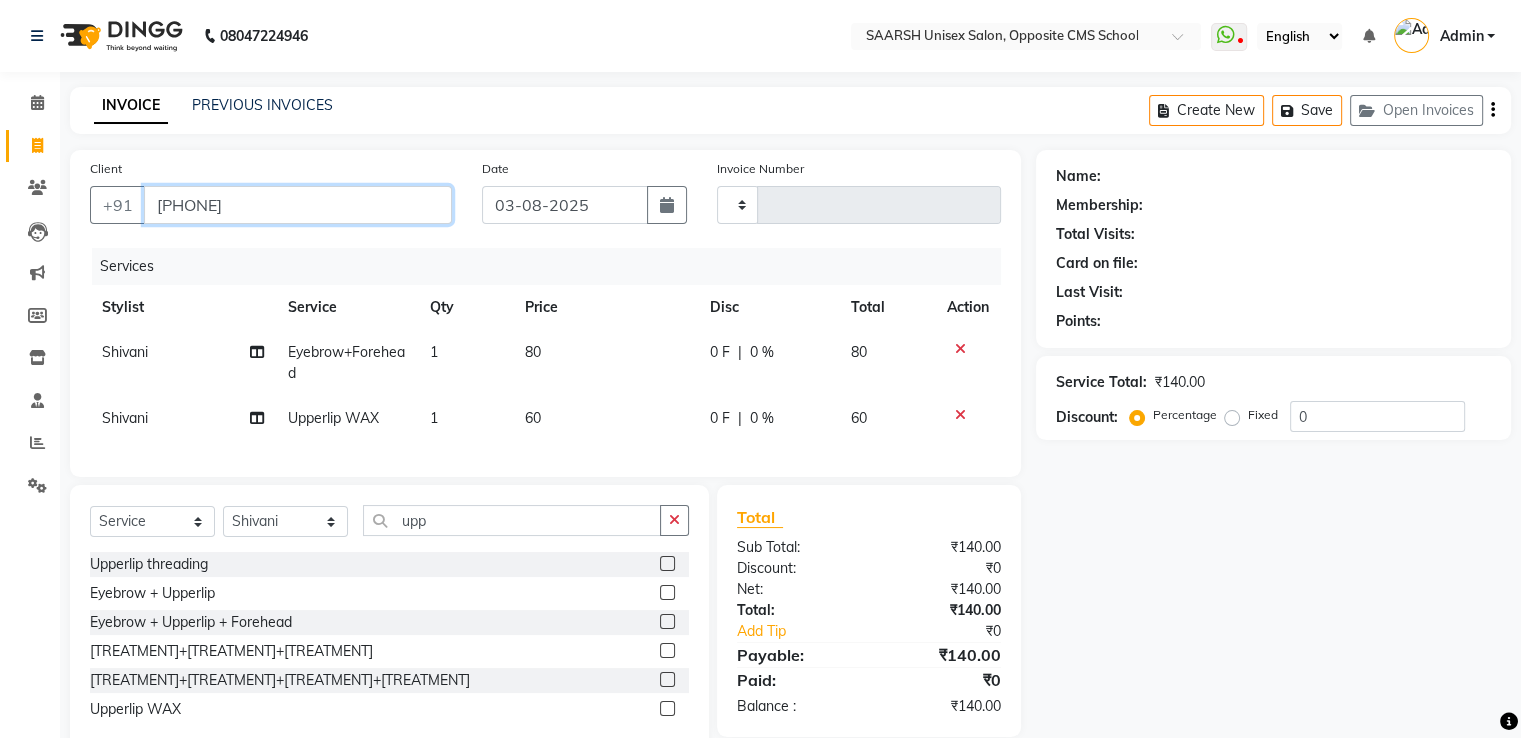 type on "[PHONE]" 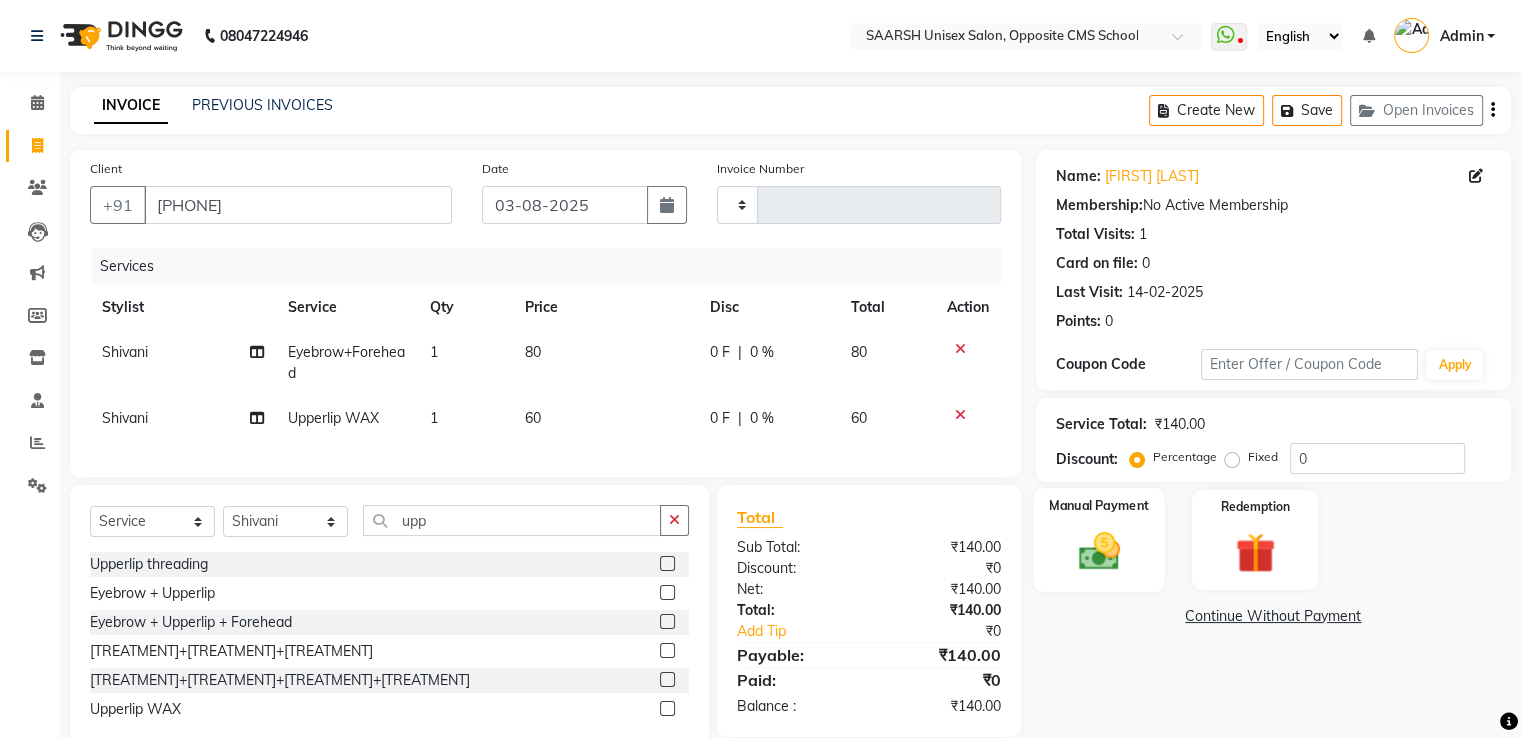 click on "Manual Payment" 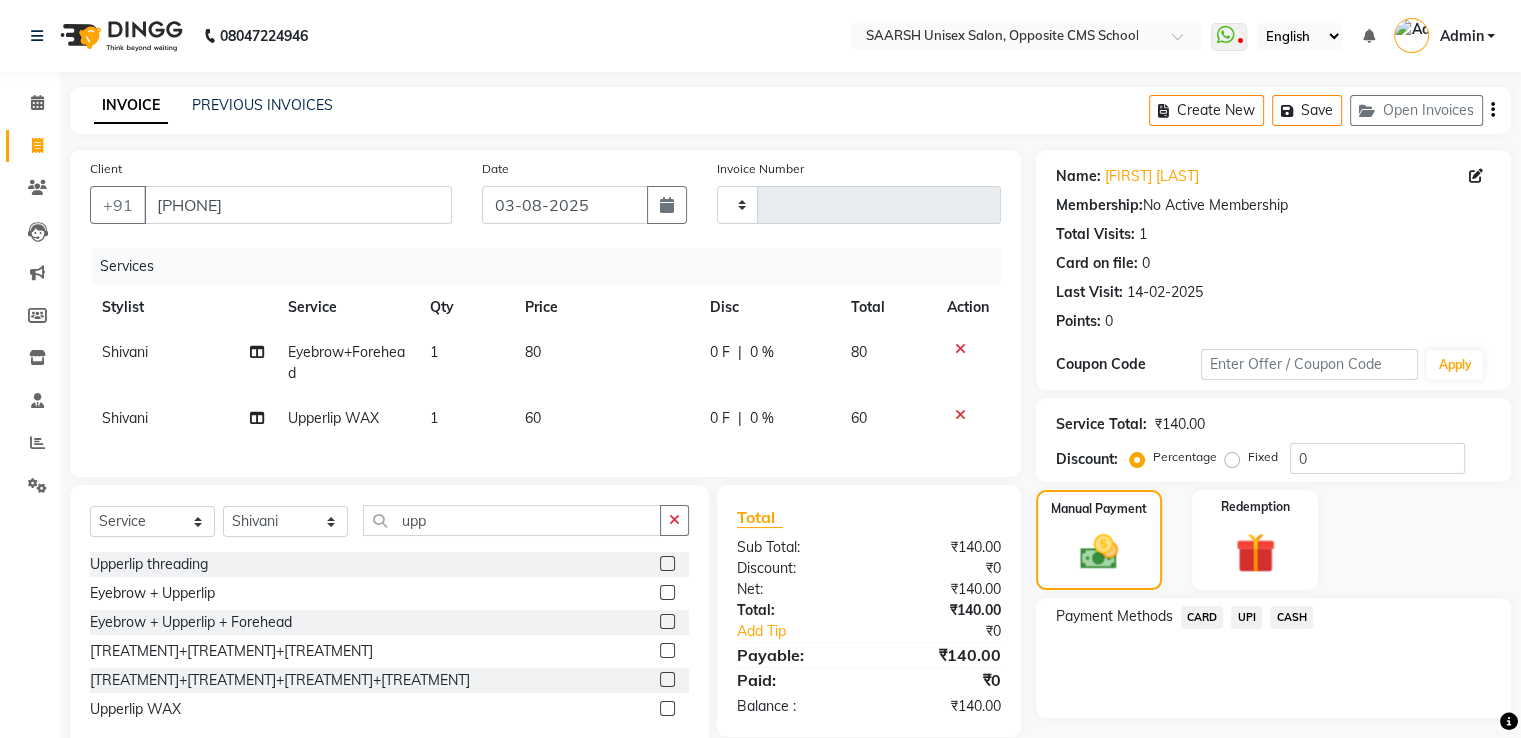 click on "CASH" 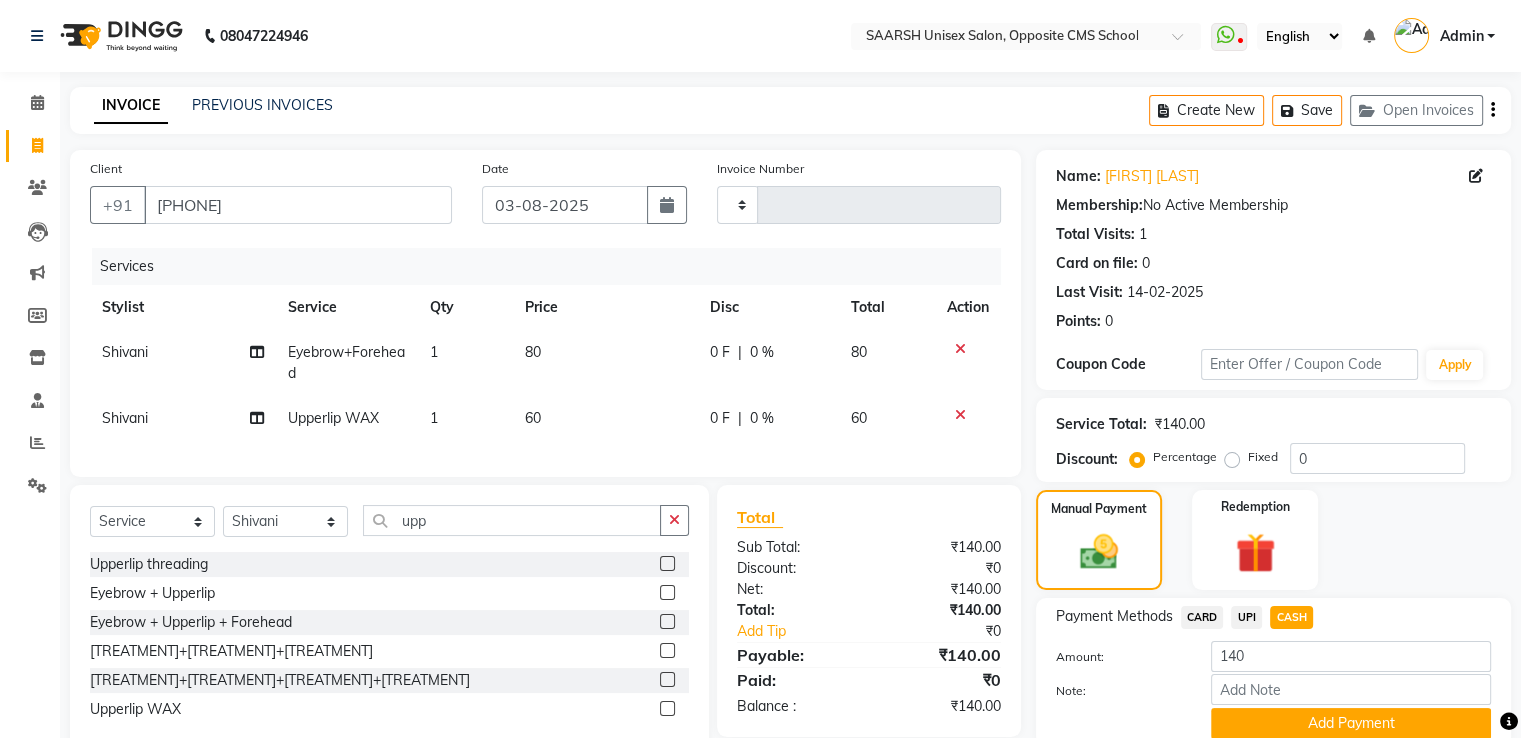 scroll, scrollTop: 81, scrollLeft: 0, axis: vertical 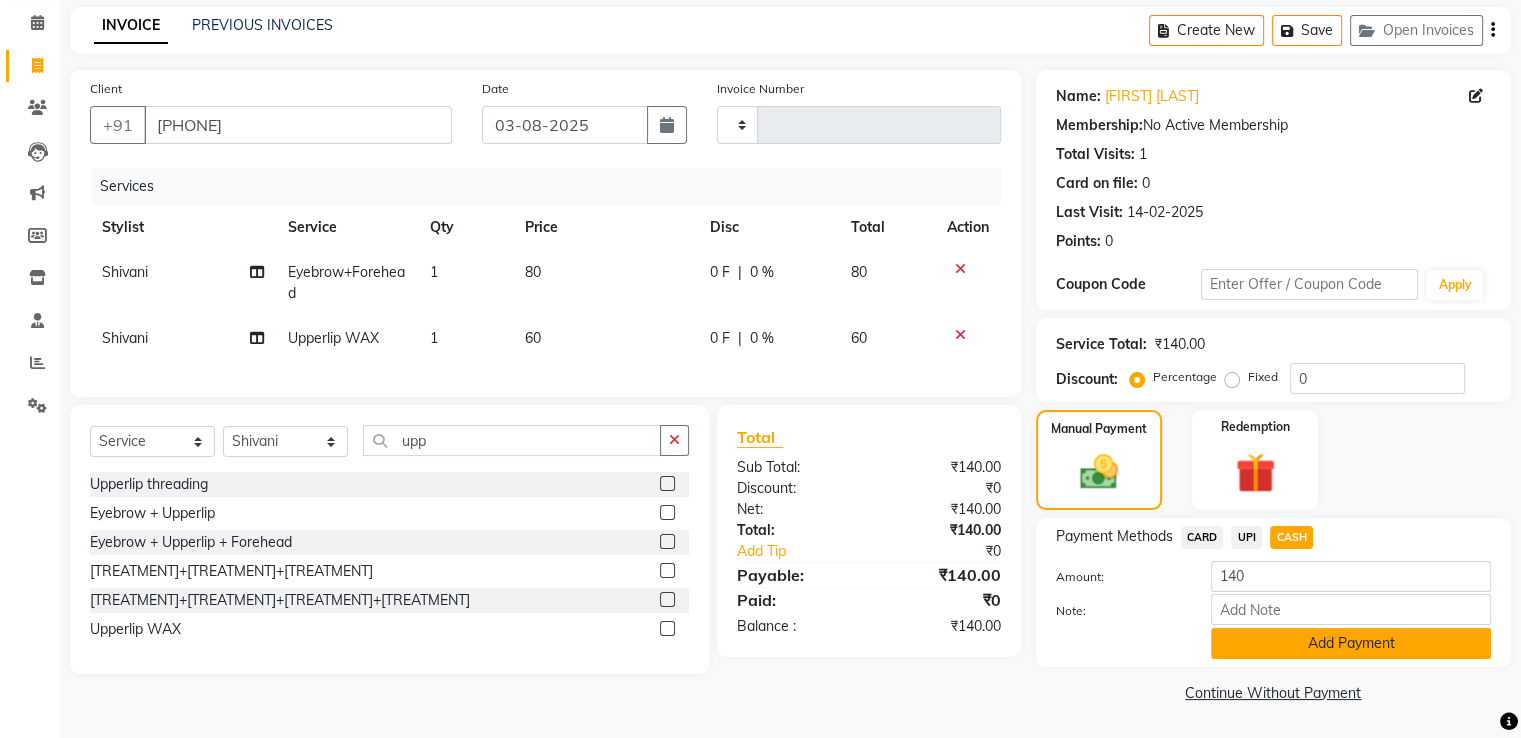click on "Add Payment" 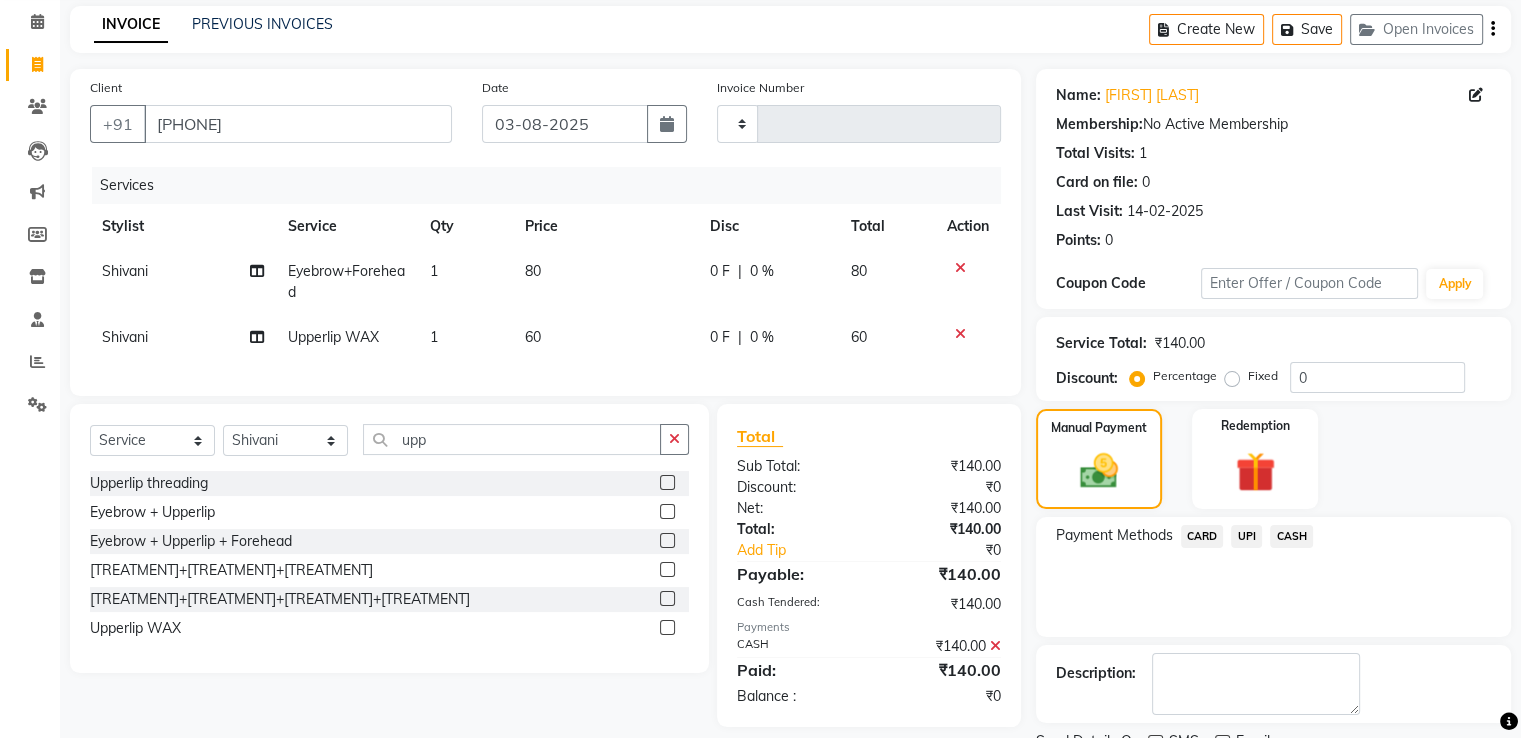 scroll, scrollTop: 163, scrollLeft: 0, axis: vertical 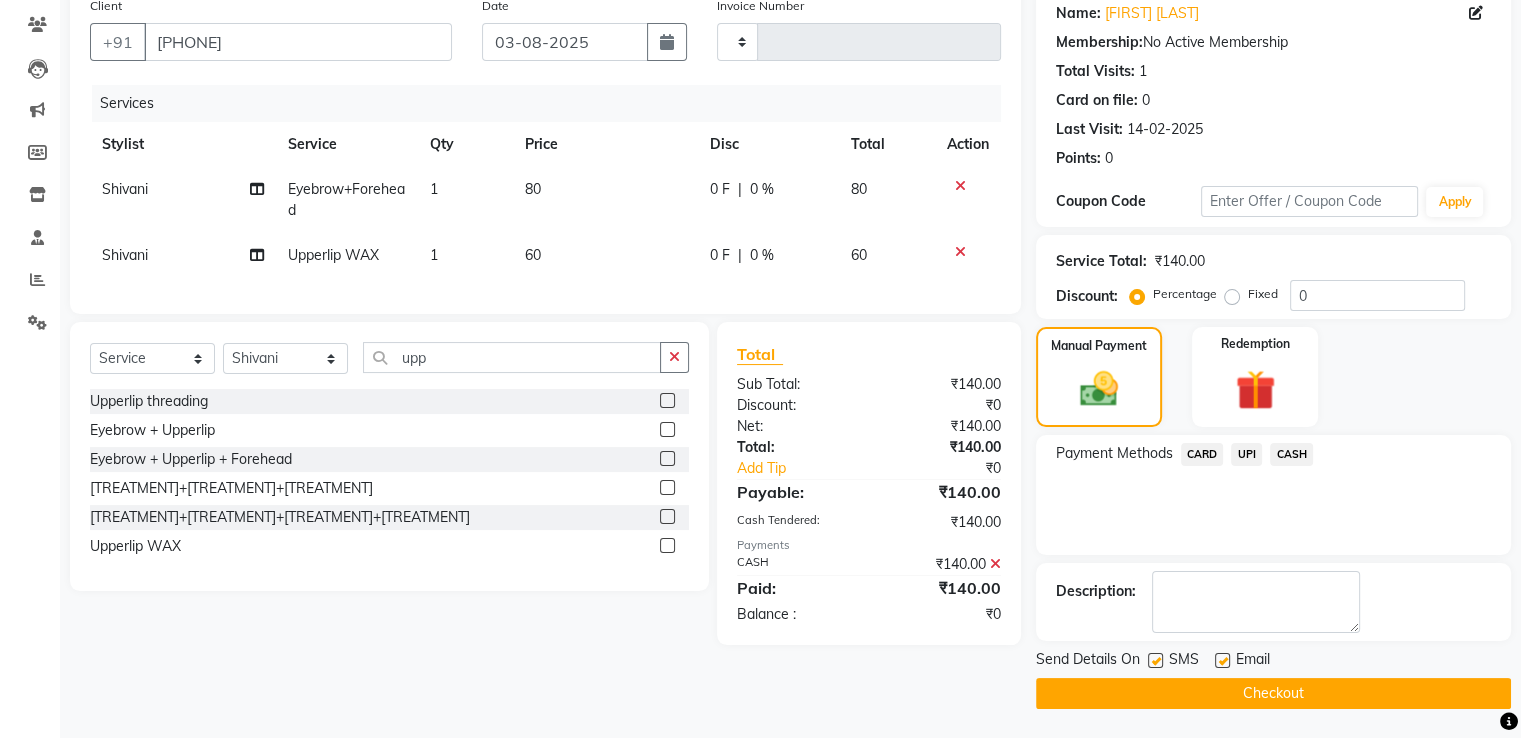 click on "Checkout" 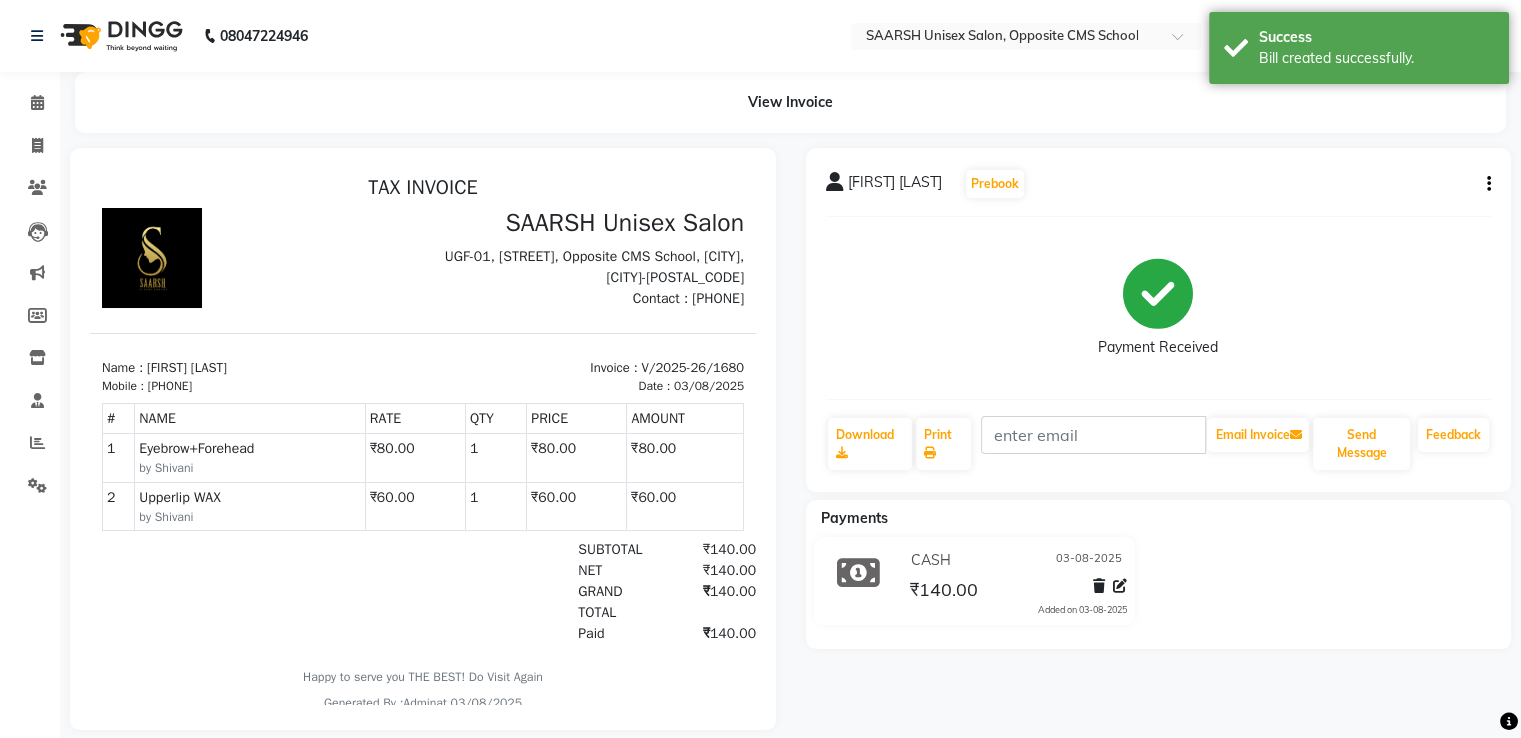 scroll, scrollTop: 0, scrollLeft: 0, axis: both 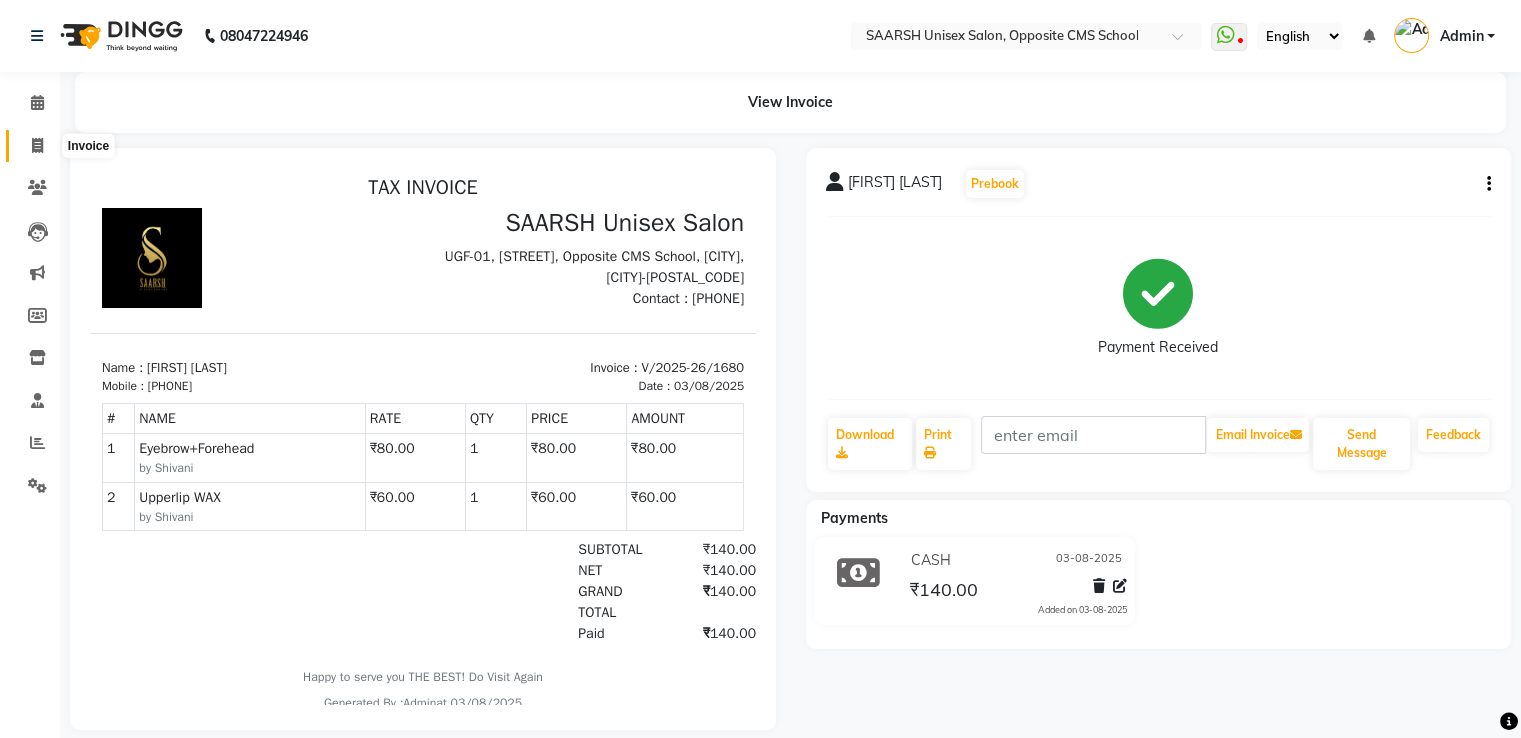 click 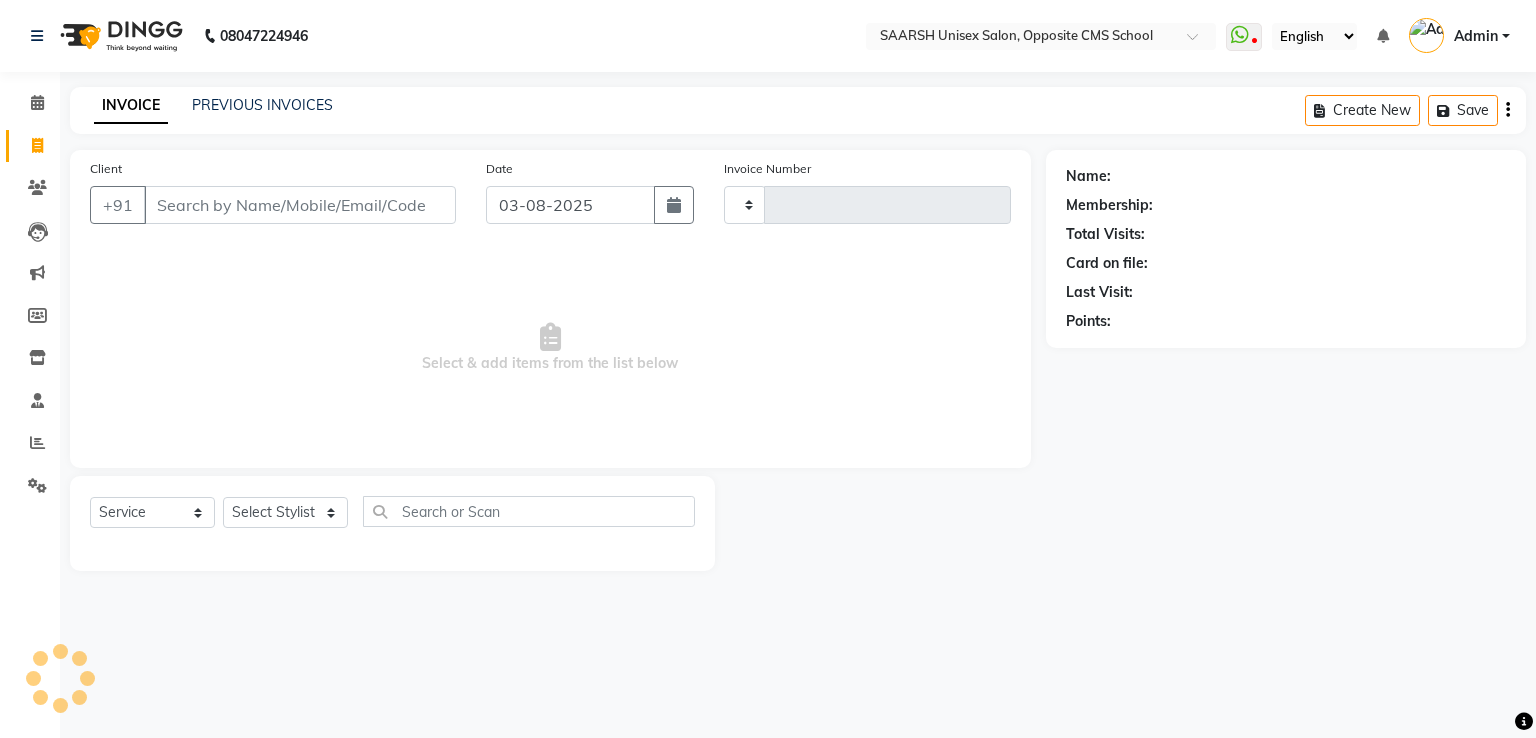 type on "1681" 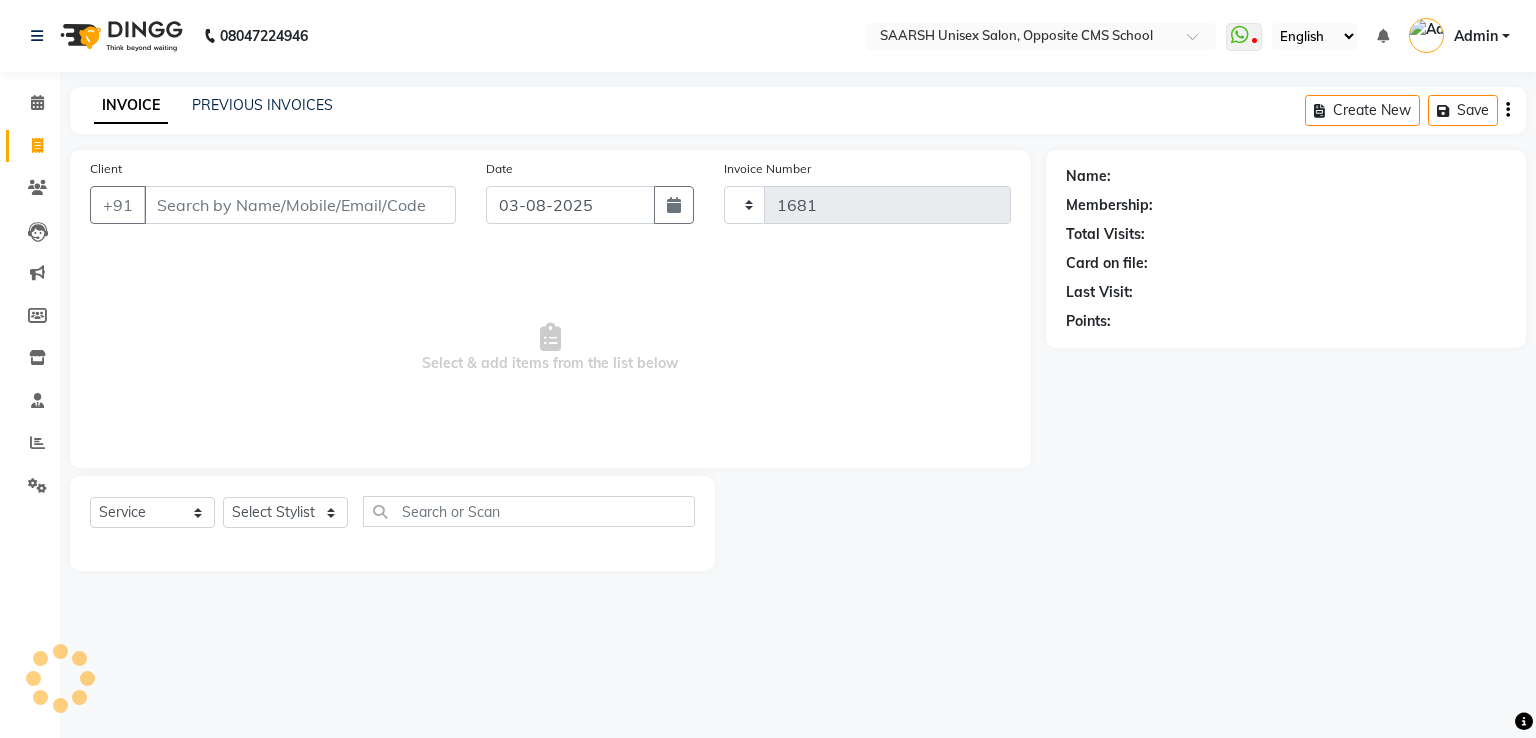 select on "3962" 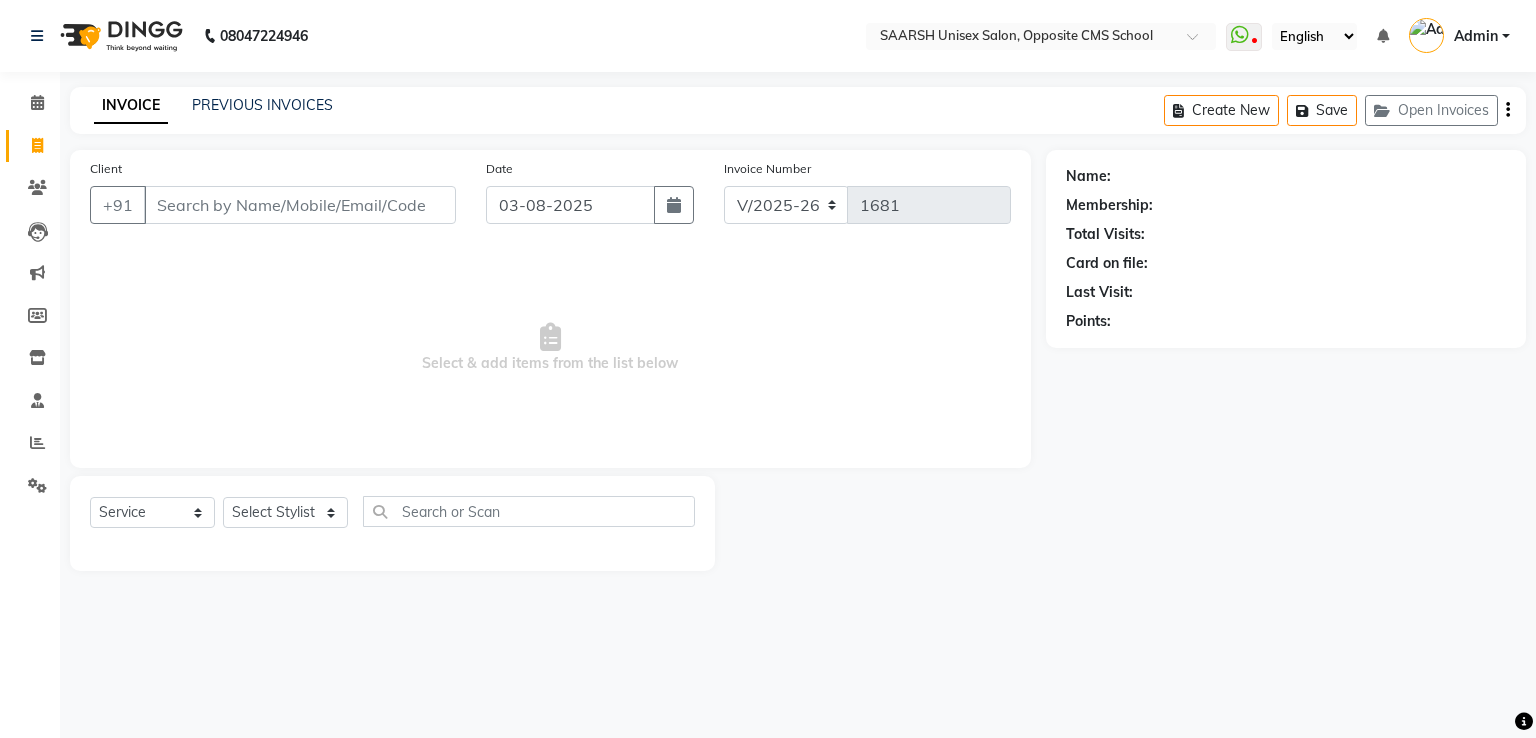 click on "Client" at bounding box center (300, 205) 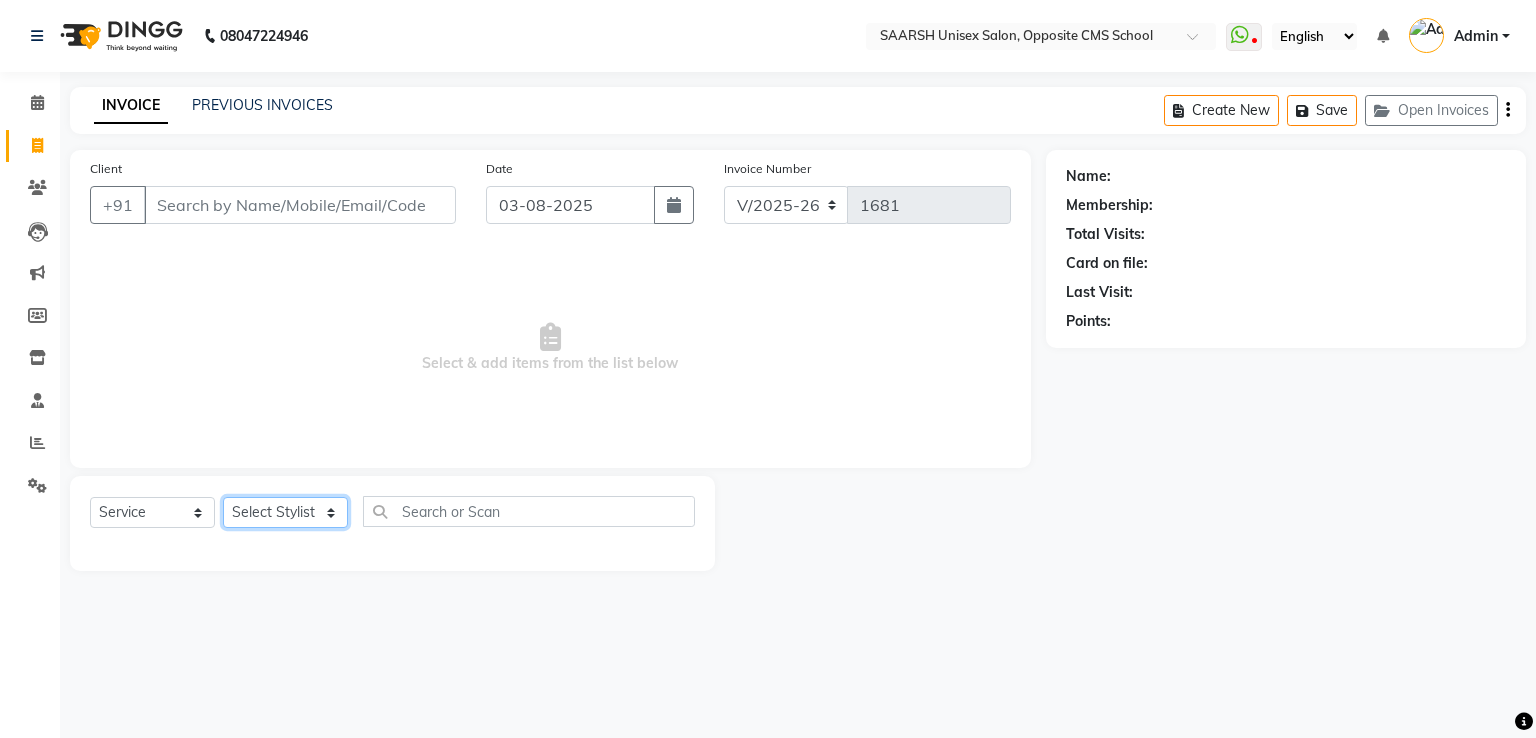 click on "Select Stylist [FIRST] [FIRST] [FIRST] [FIRST] [FIRST] [FIRST] [FIRST] [FIRST] [FIRST]" 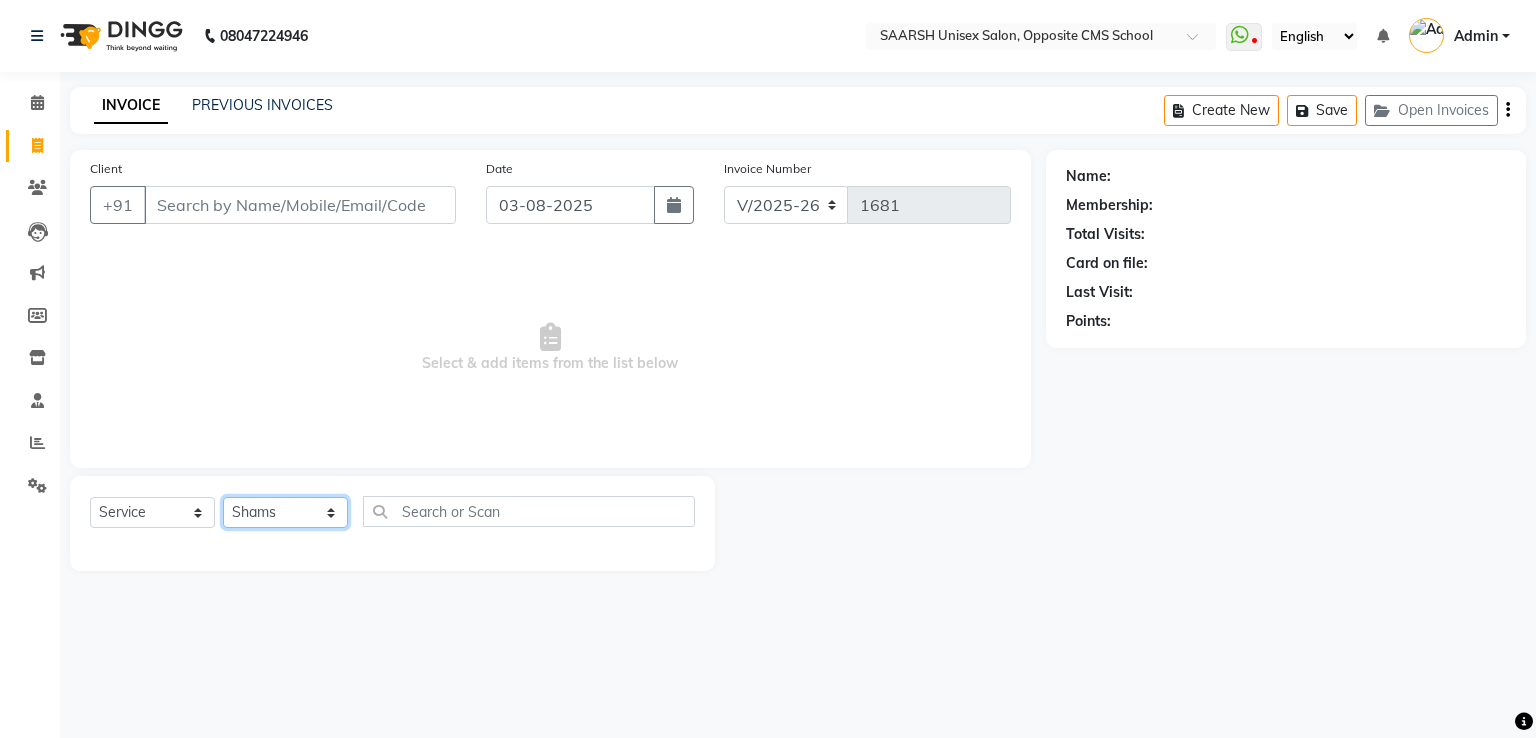 click on "Select Stylist [FIRST] [FIRST] [FIRST] [FIRST] [FIRST] [FIRST] [FIRST] [FIRST] [FIRST]" 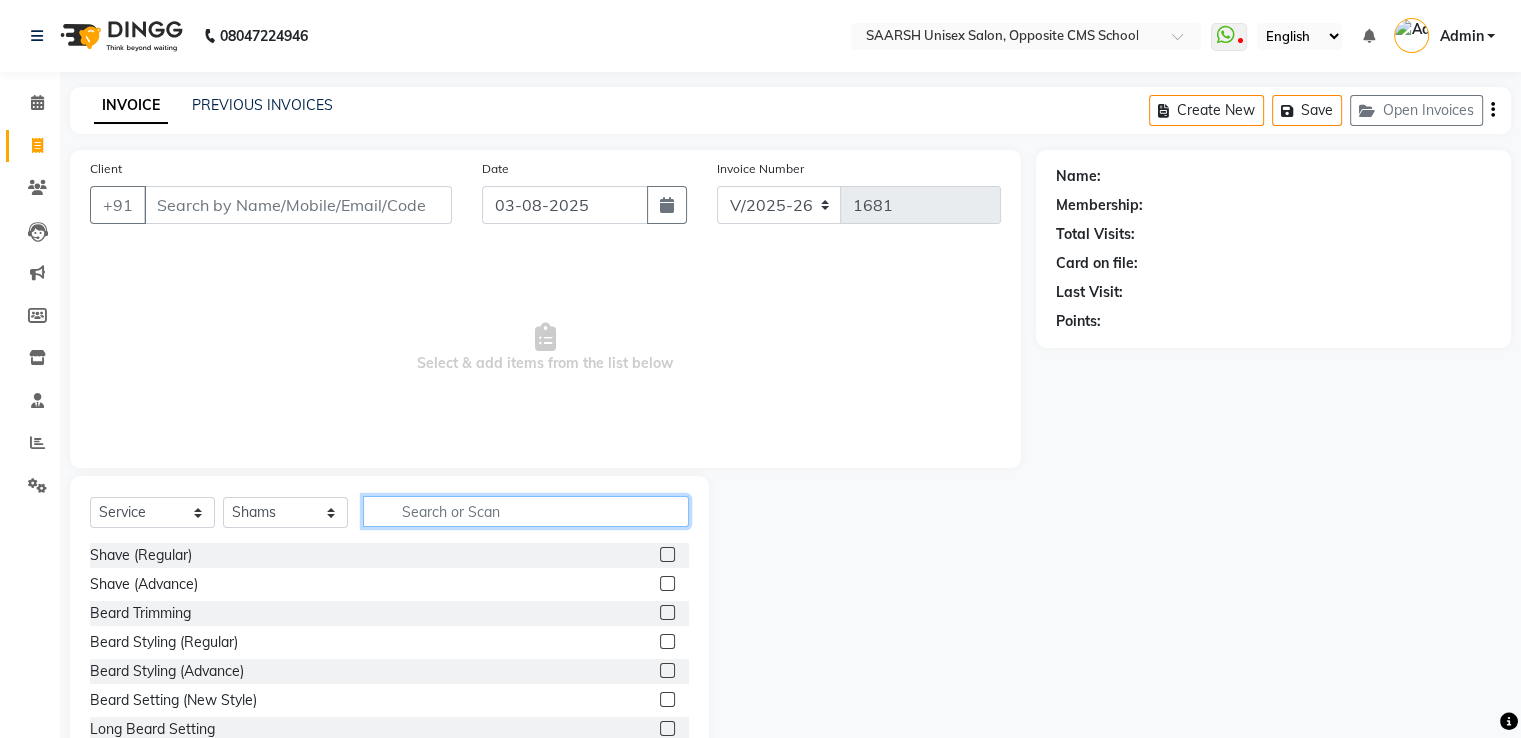click 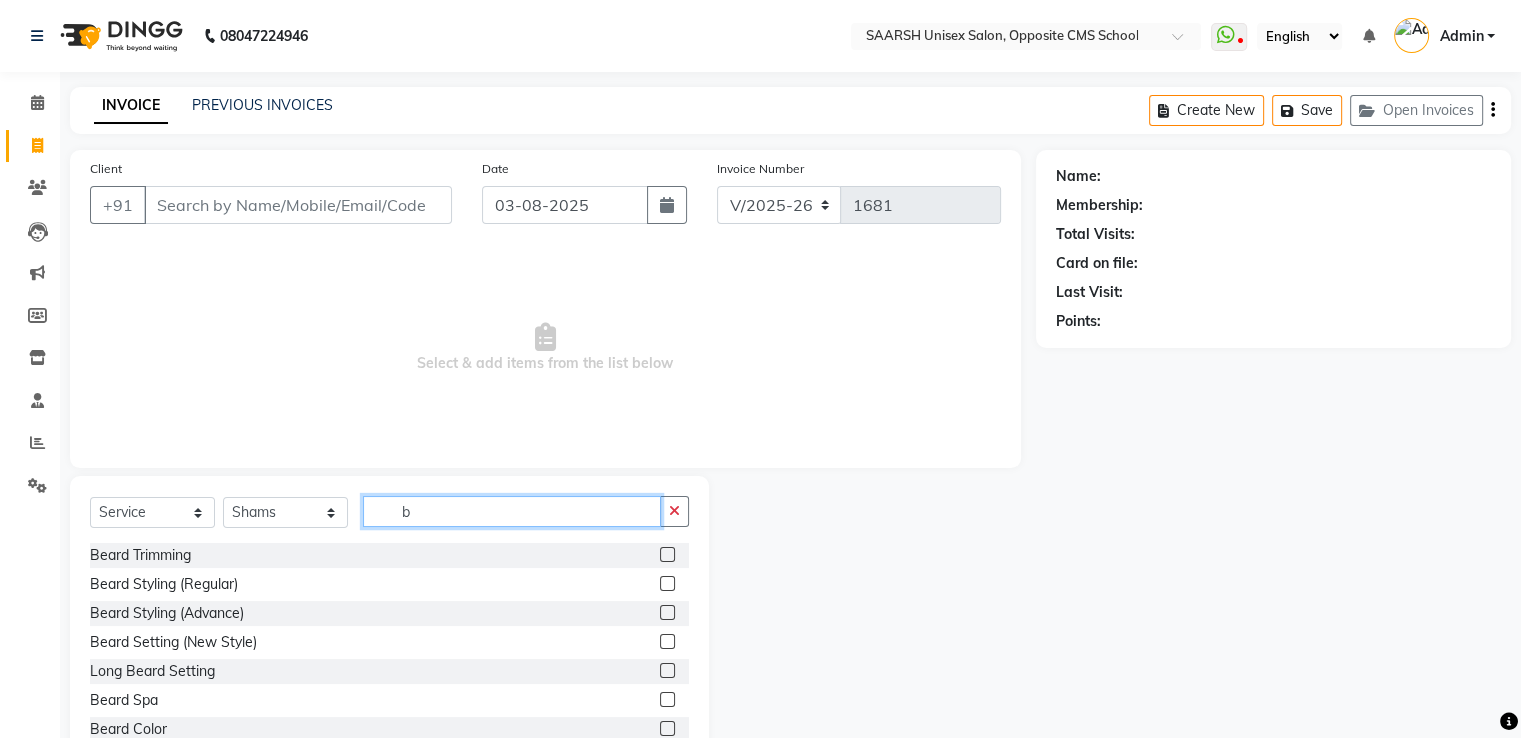 type on "b" 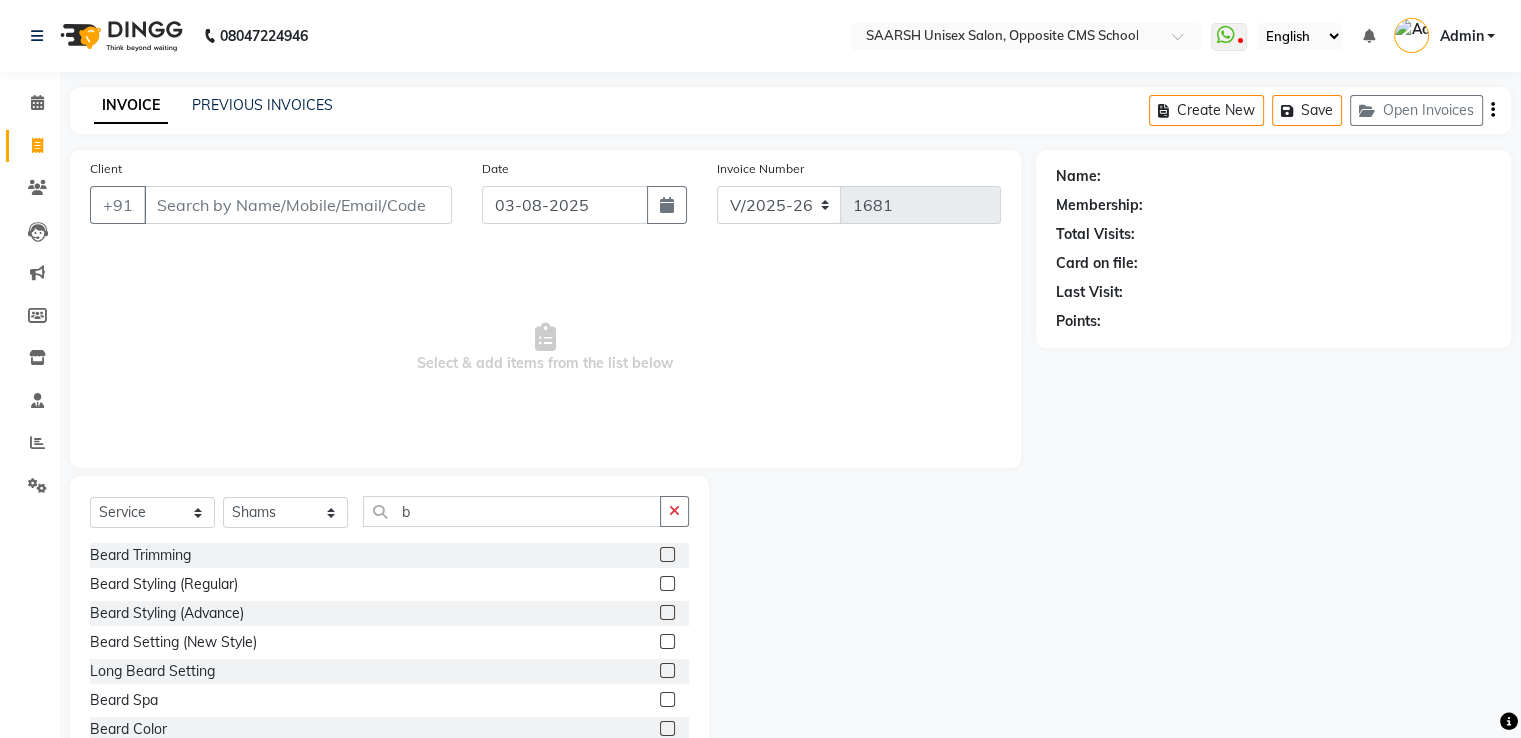 click 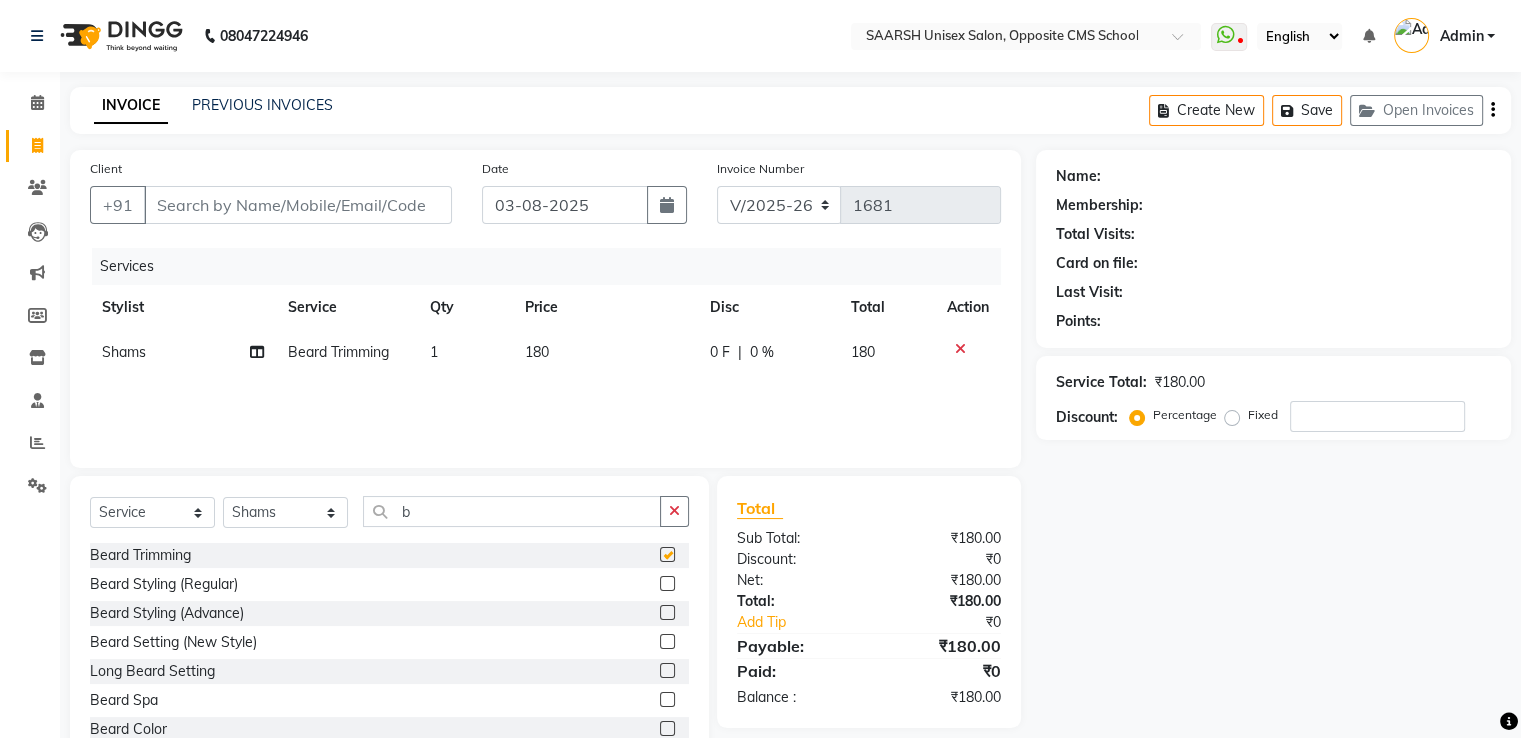 checkbox on "false" 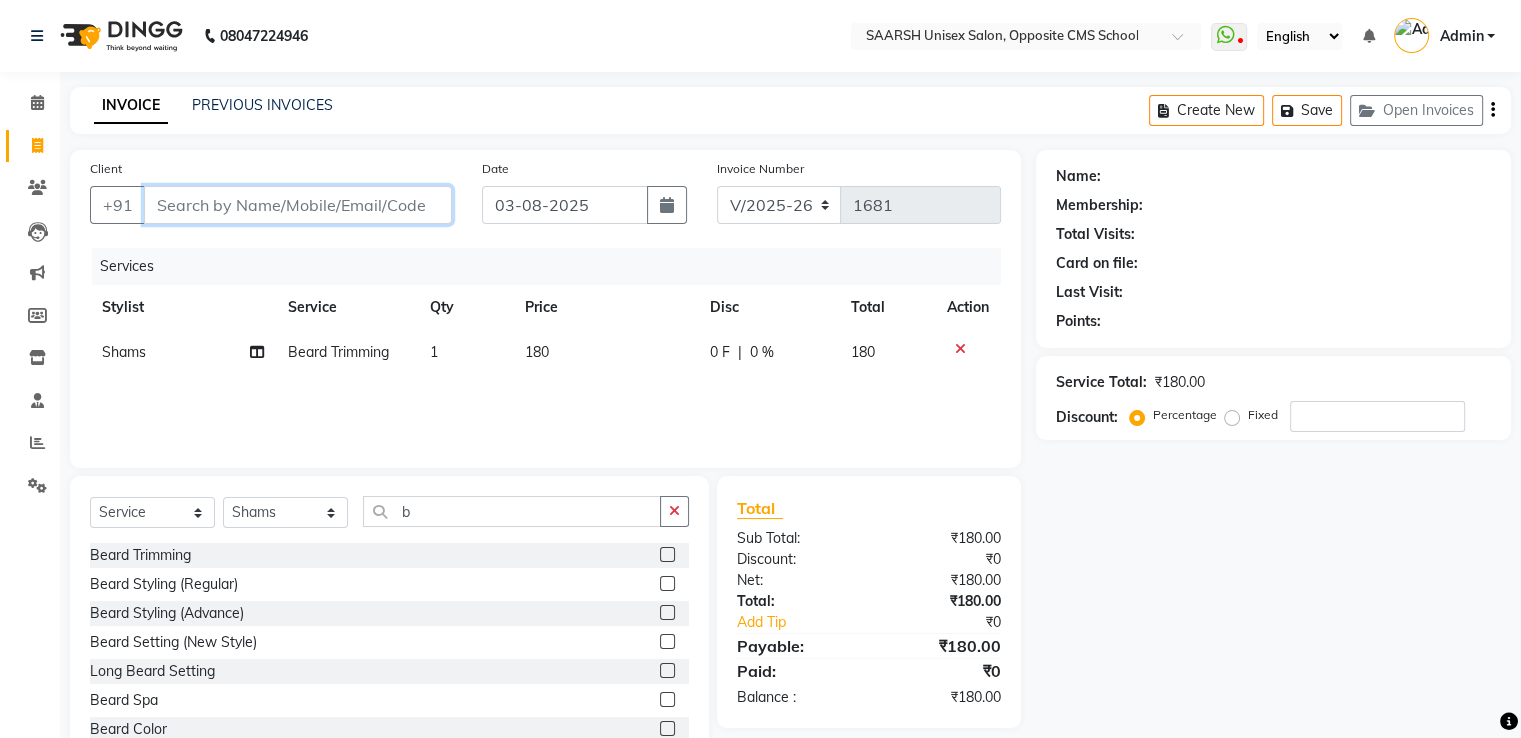 click on "Client" at bounding box center [298, 205] 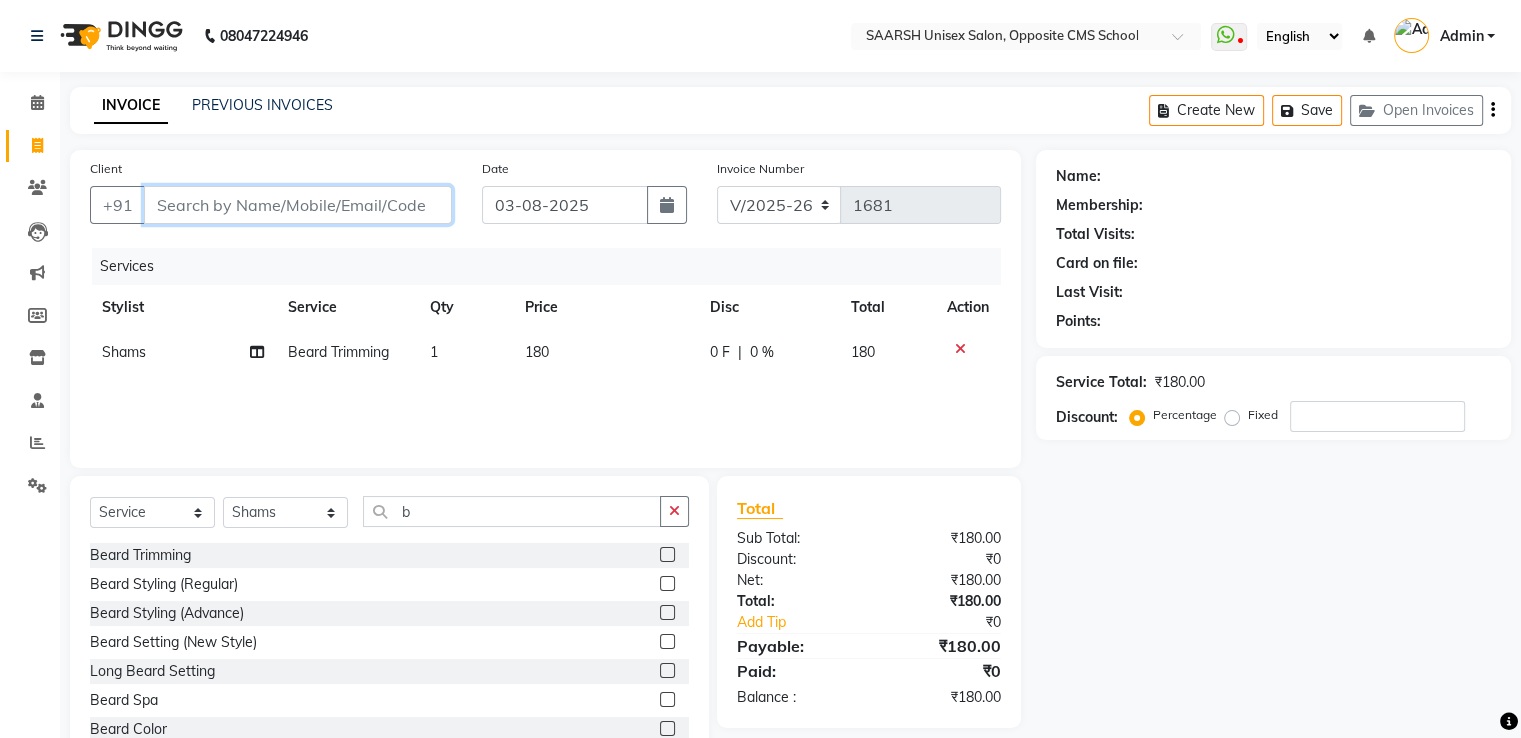 type on "7" 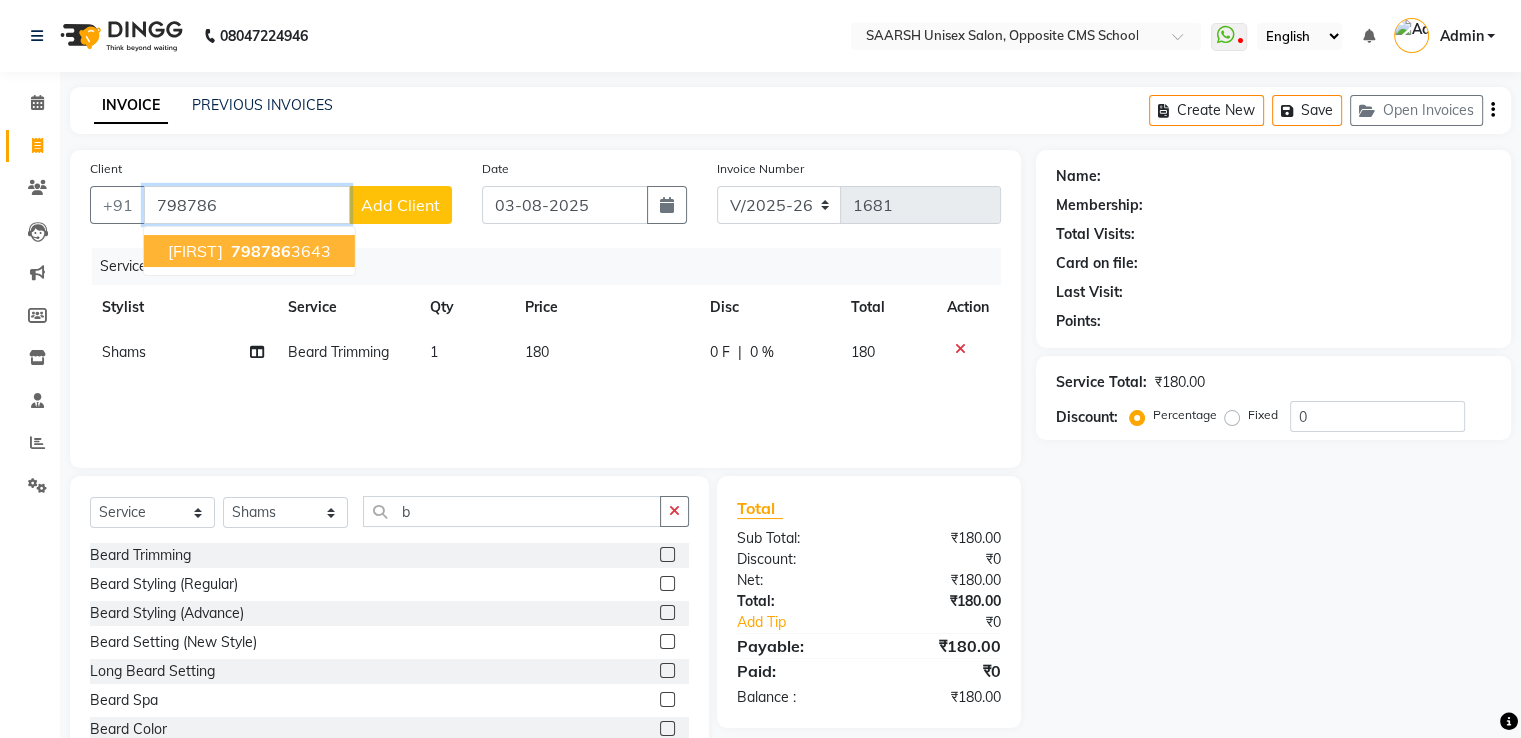 click on "[PHONE]" at bounding box center [279, 251] 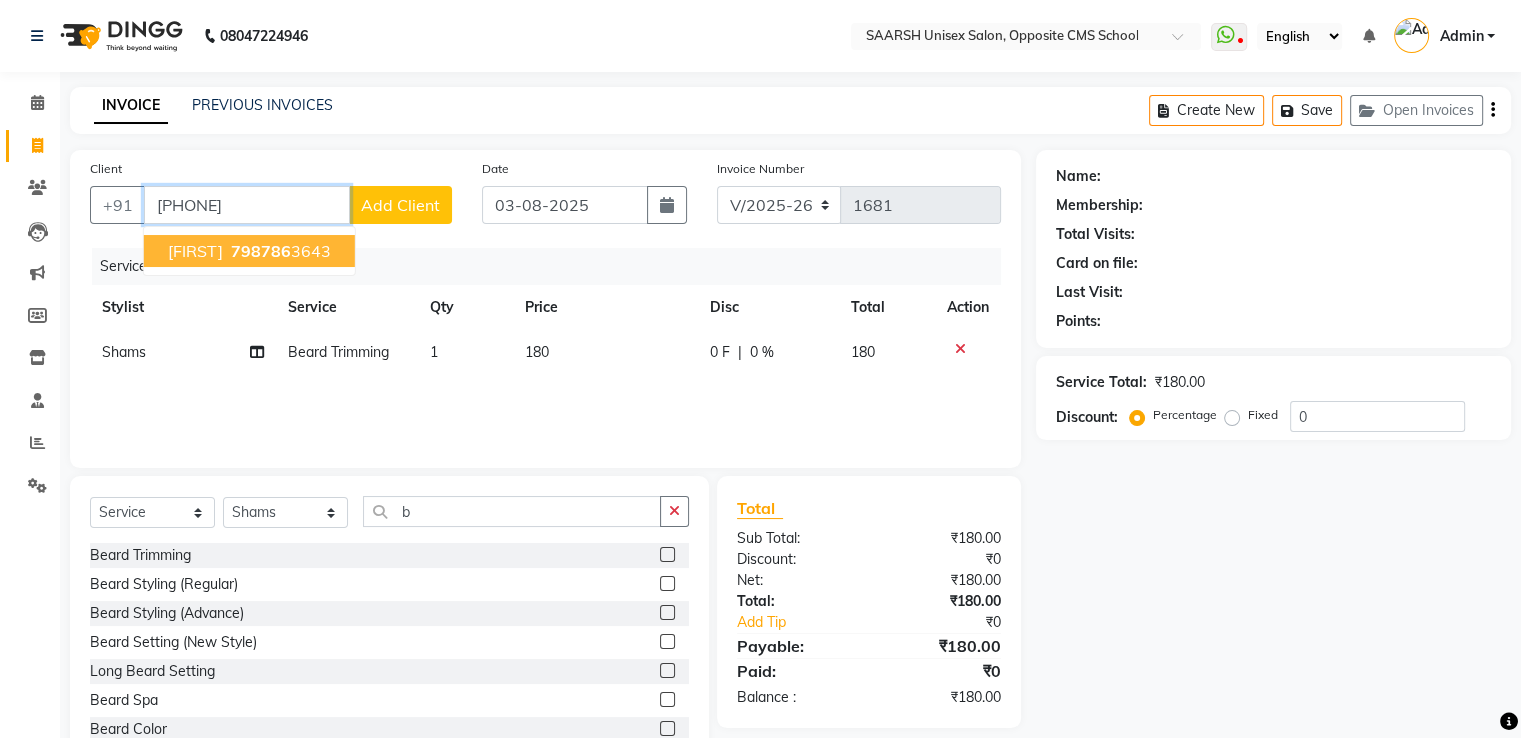 type on "[PHONE]" 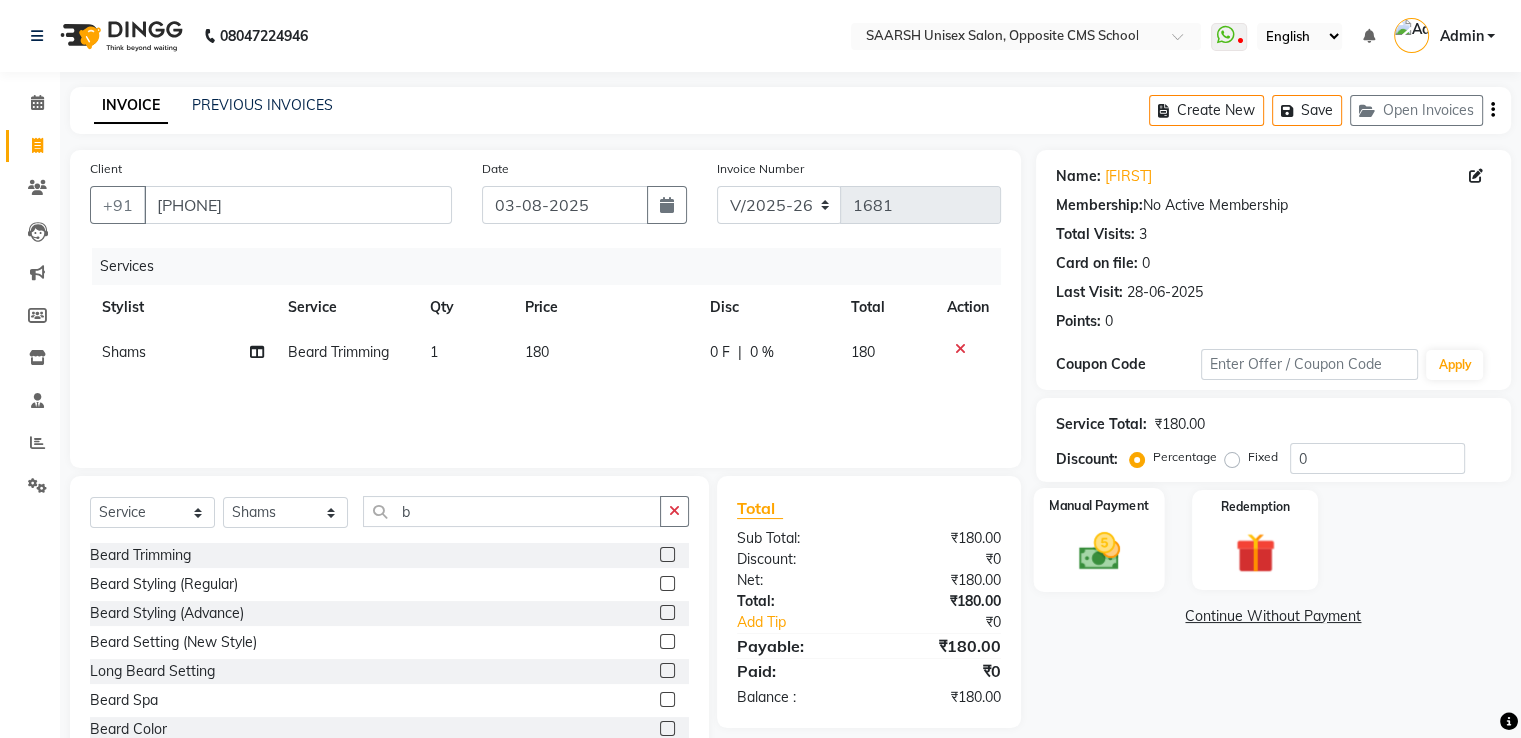 click 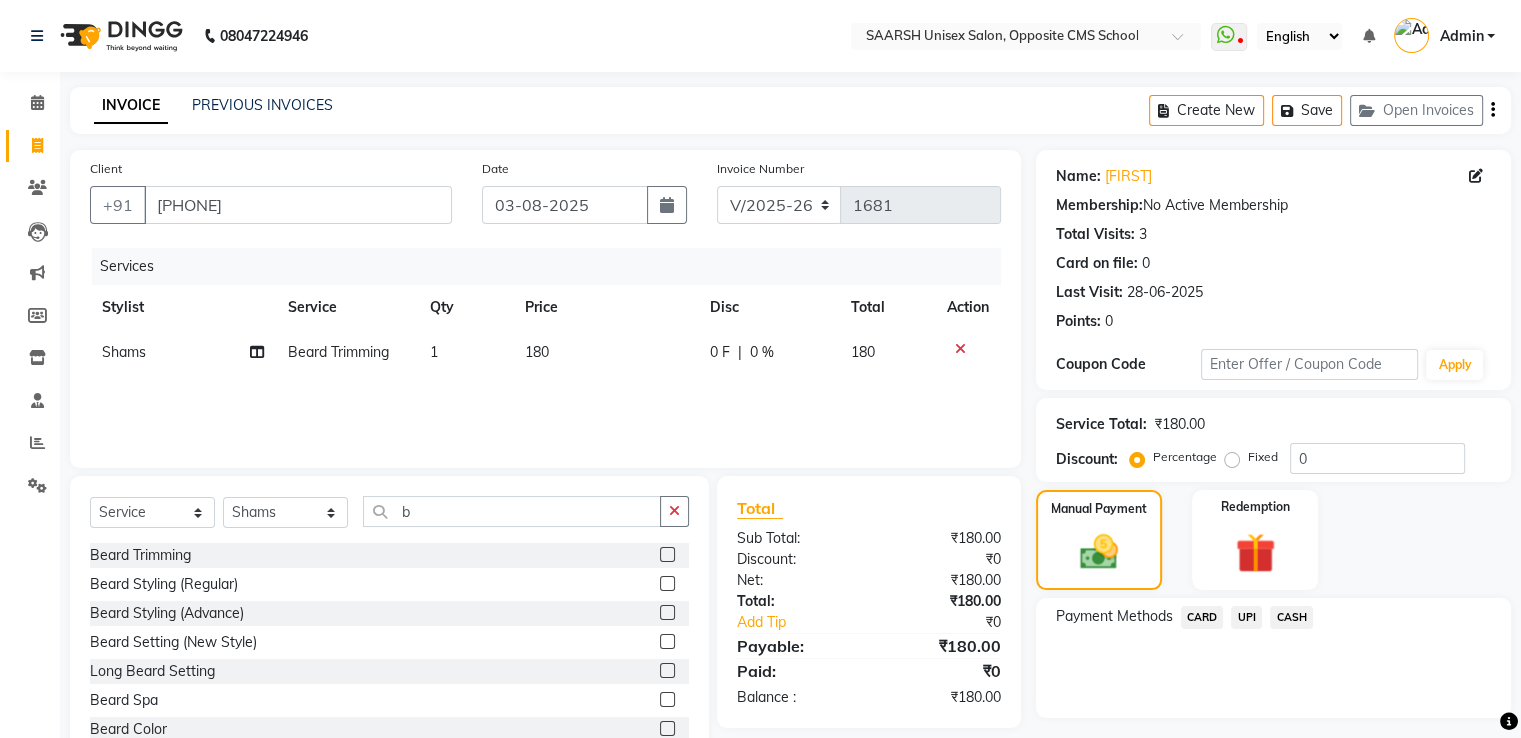 click on "UPI" 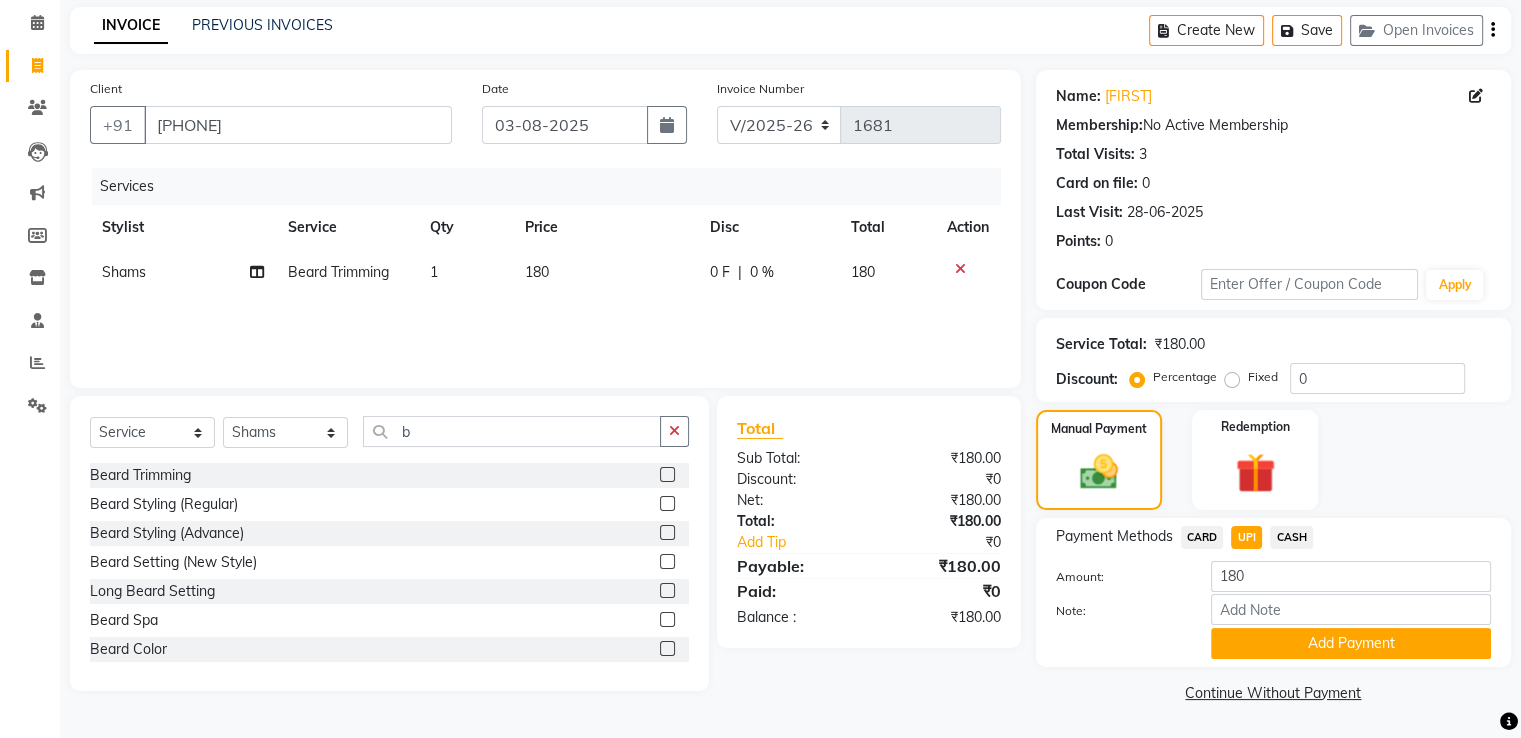 scroll, scrollTop: 80, scrollLeft: 0, axis: vertical 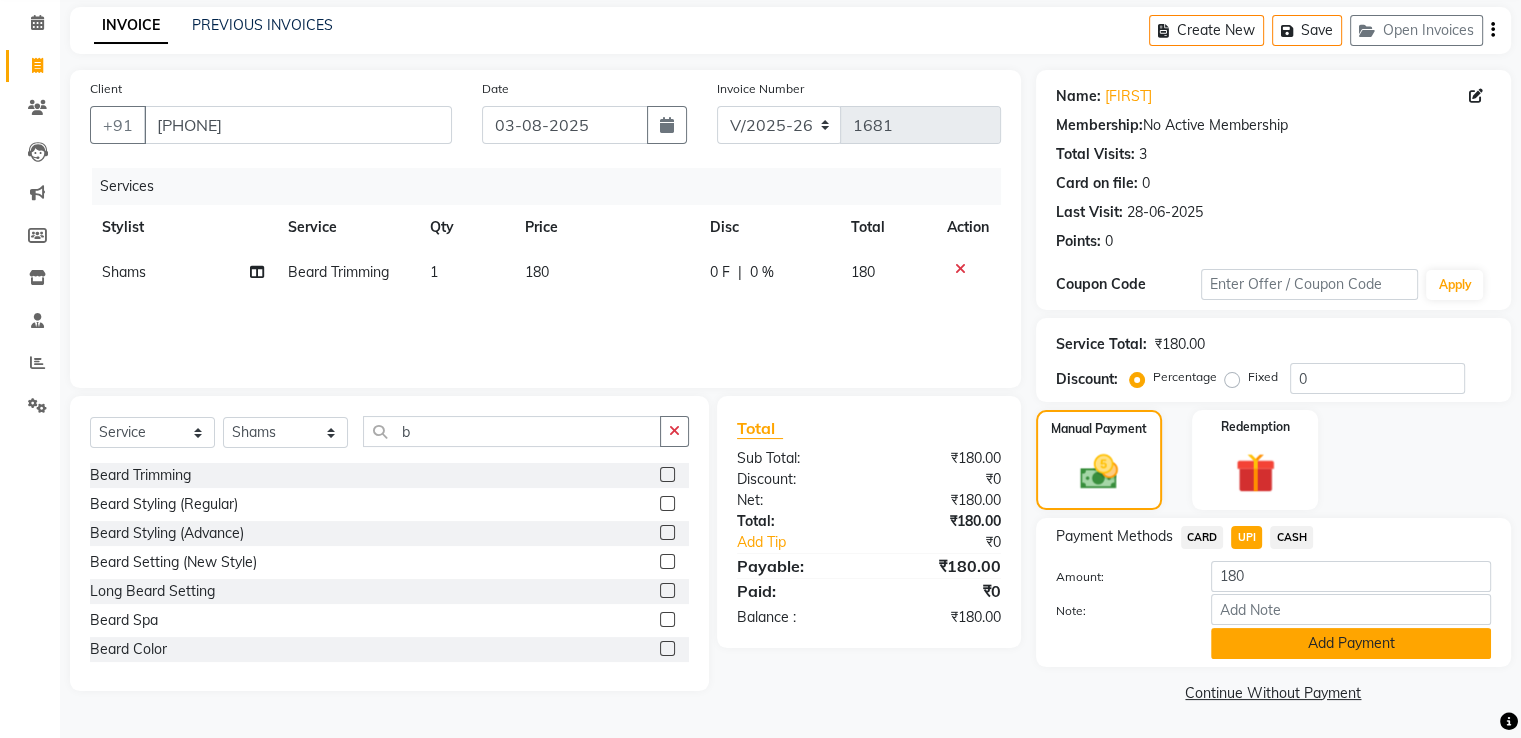 click on "Add Payment" 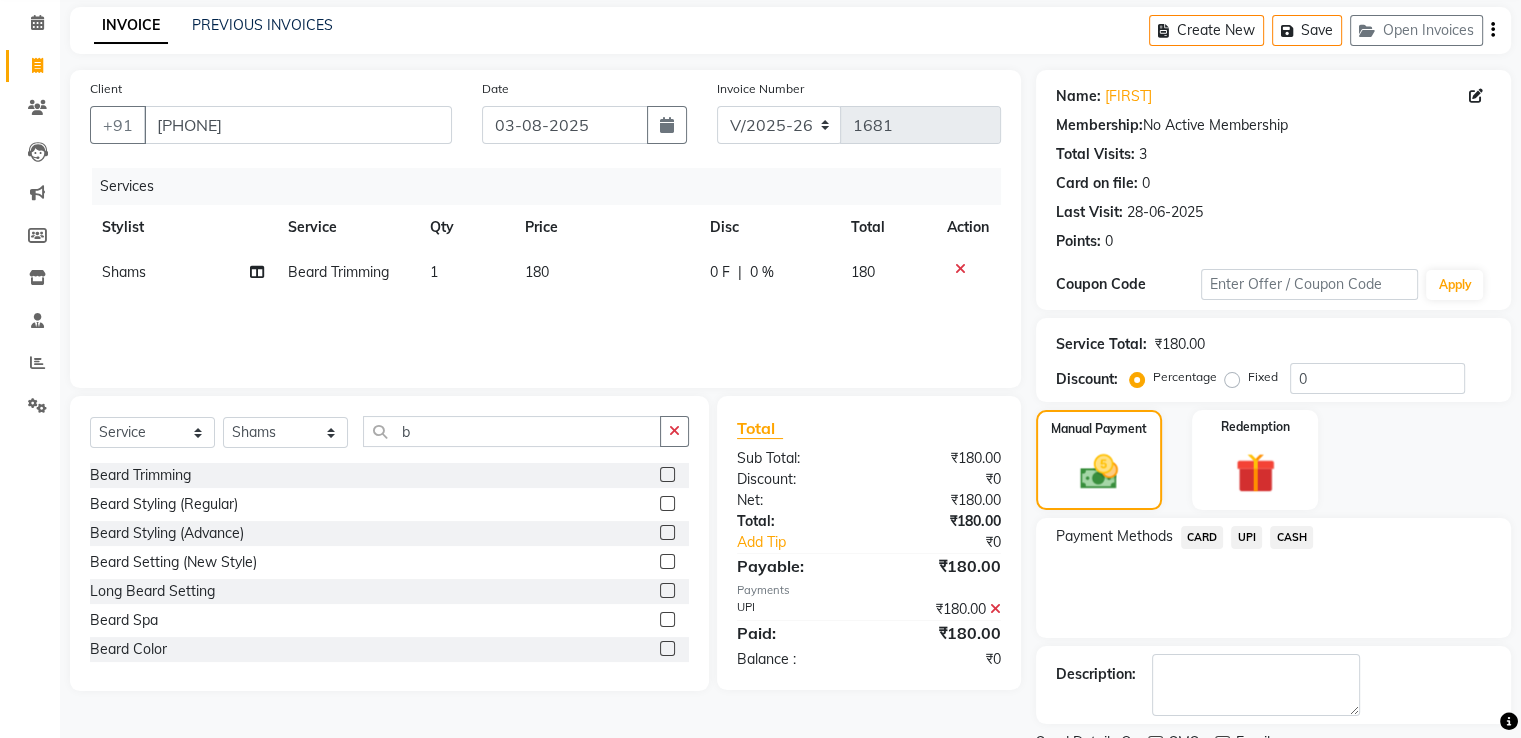 scroll, scrollTop: 163, scrollLeft: 0, axis: vertical 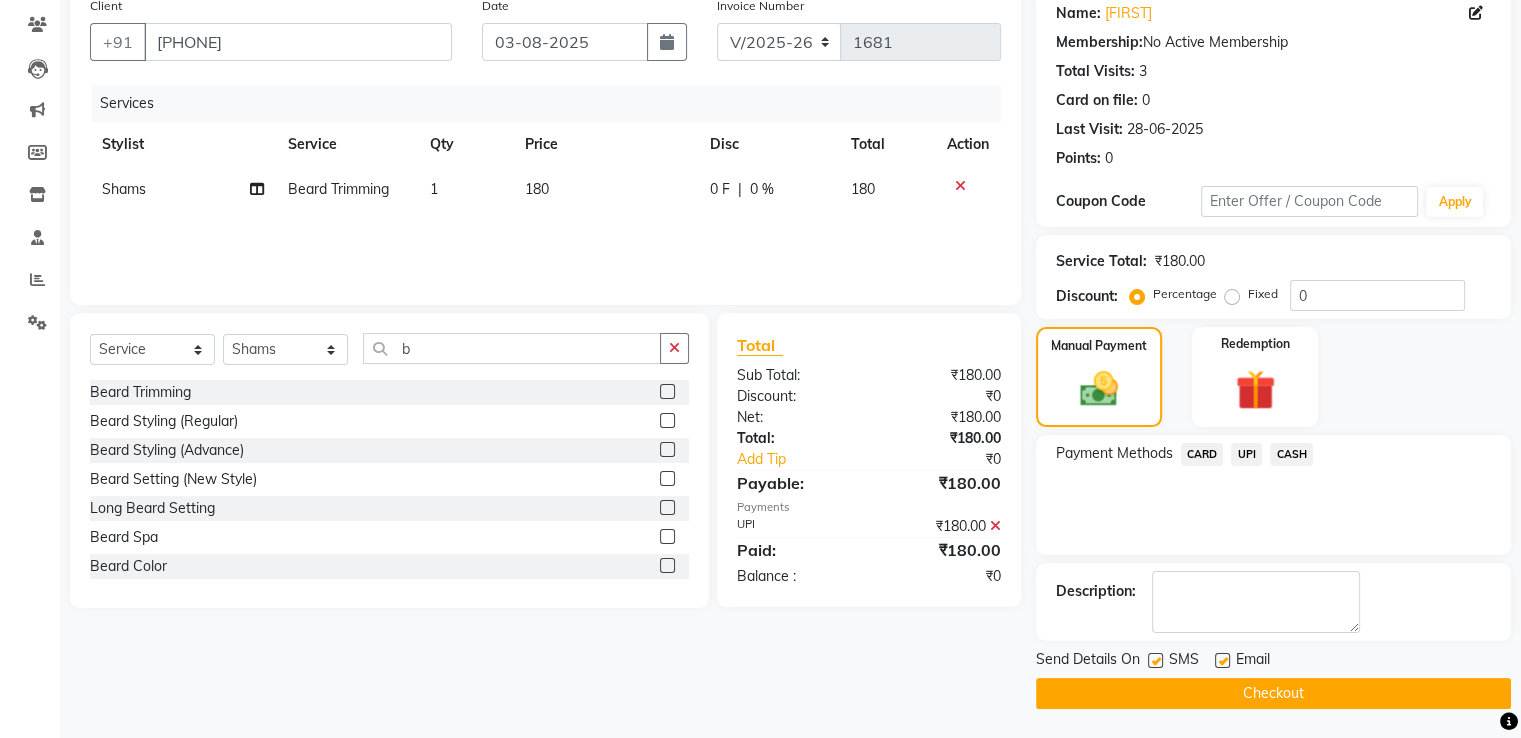 click on "Checkout" 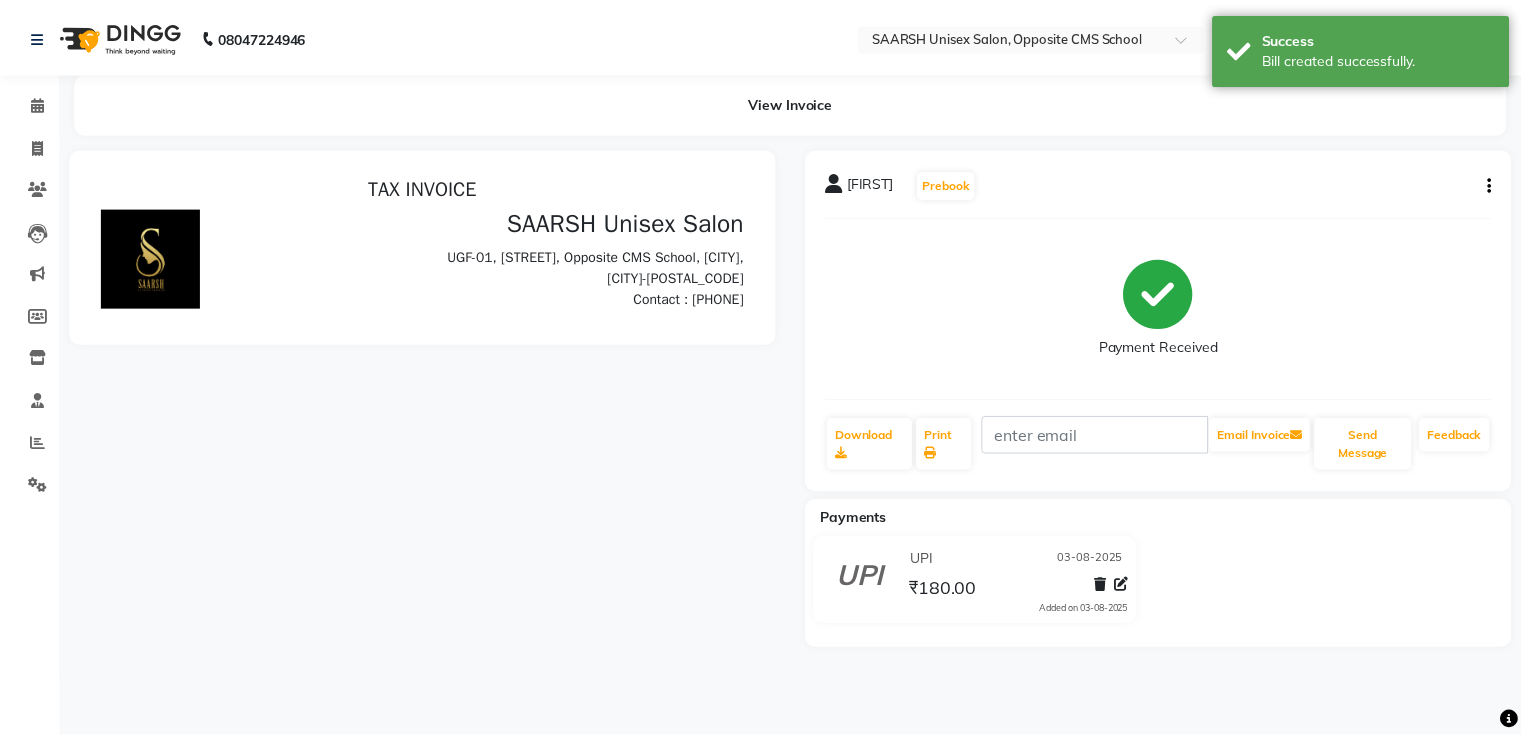 scroll, scrollTop: 0, scrollLeft: 0, axis: both 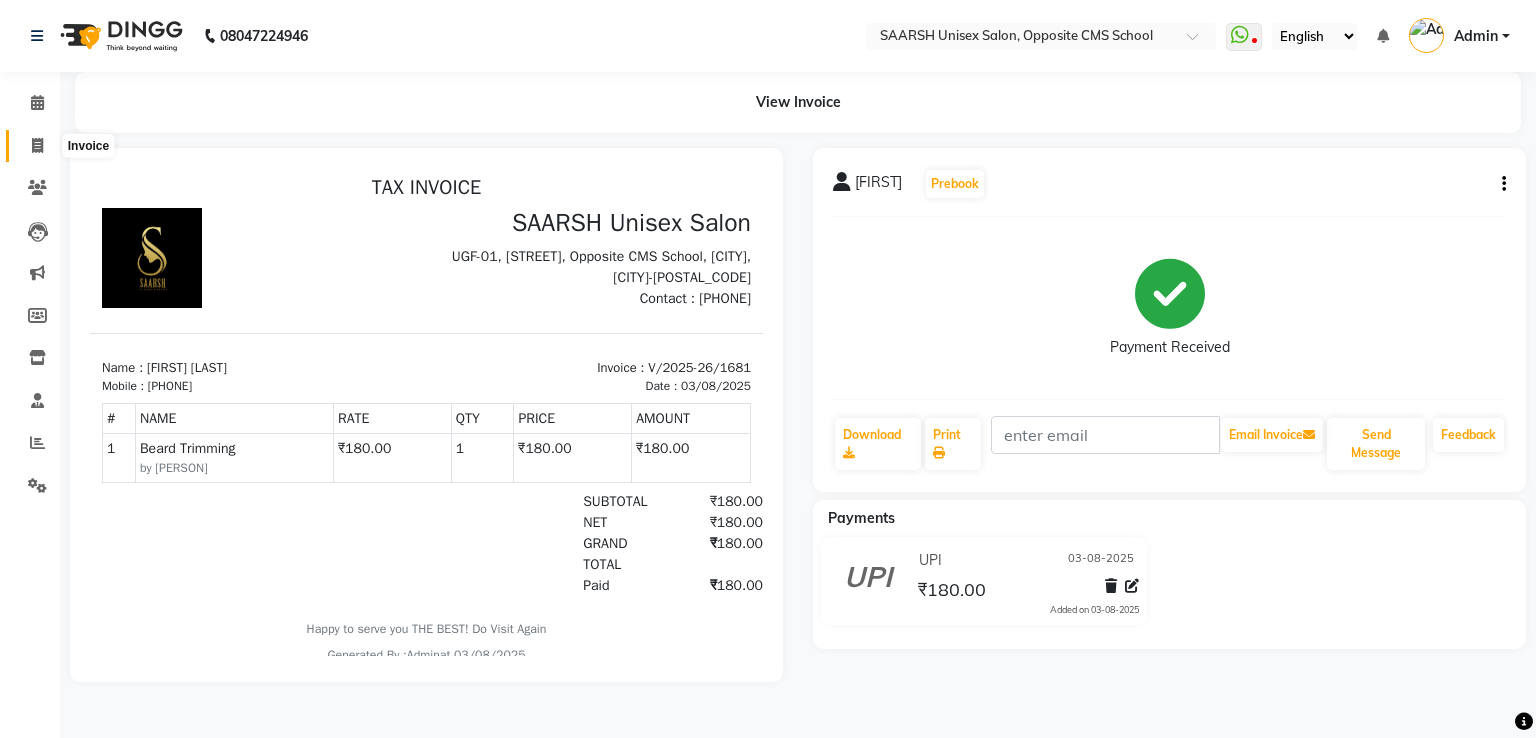 click 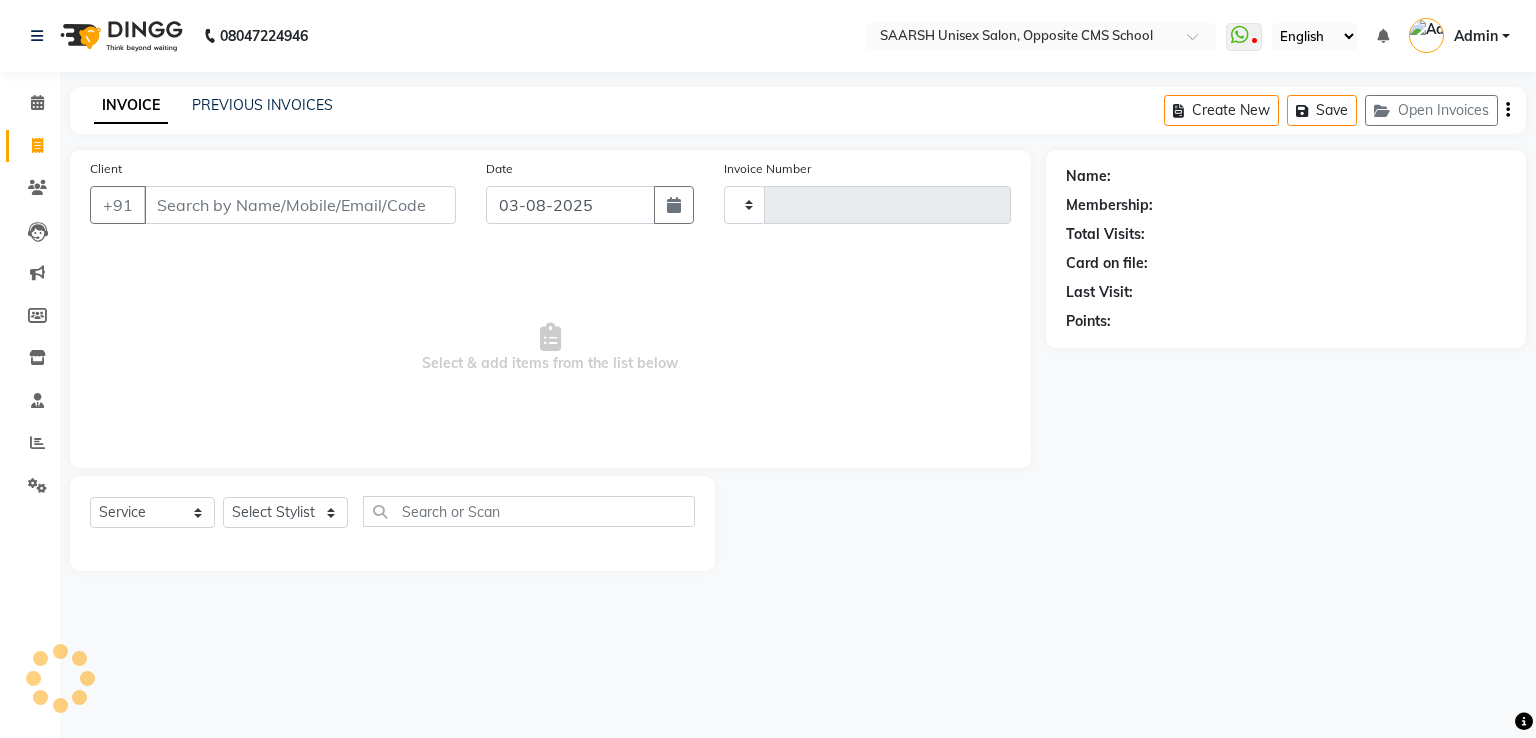 type on "1682" 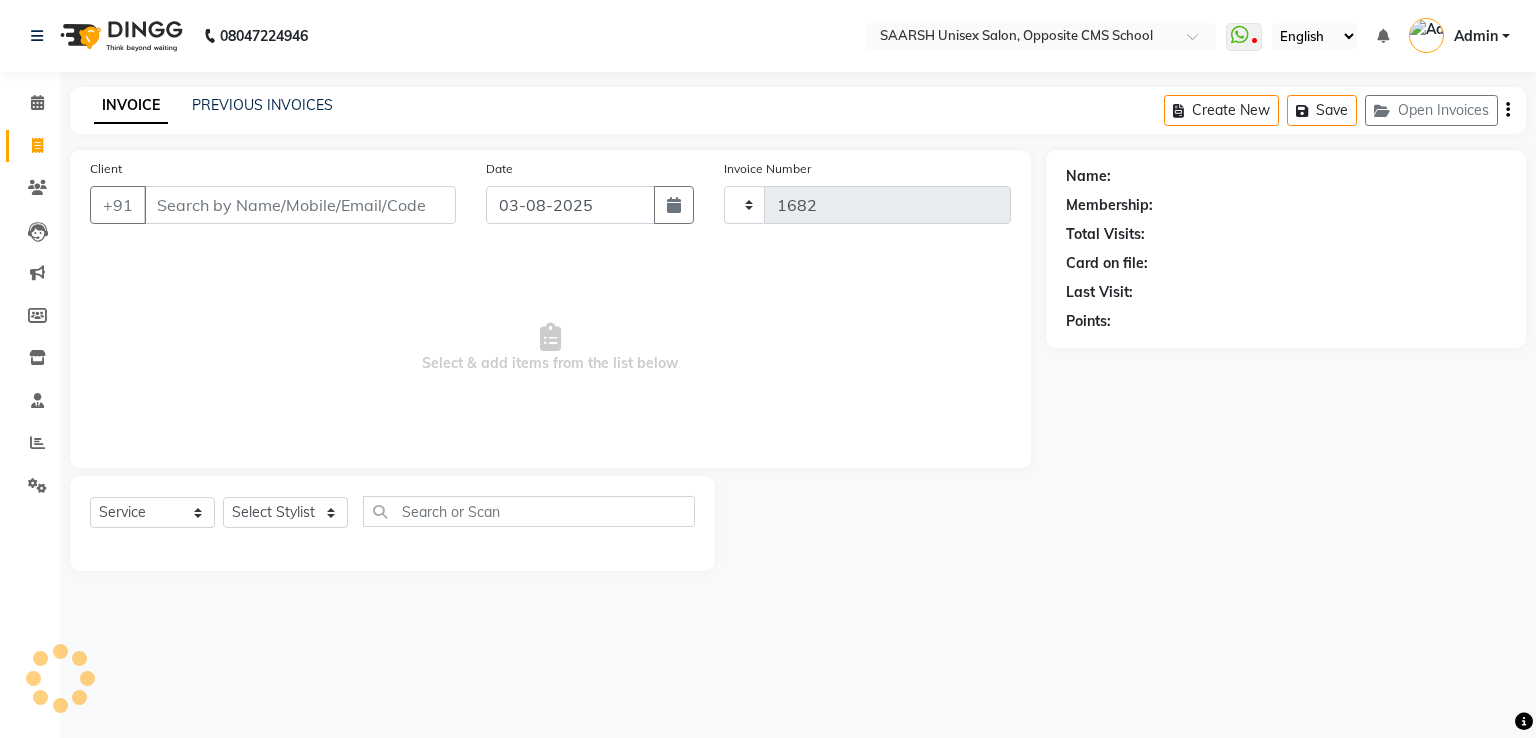 select on "3962" 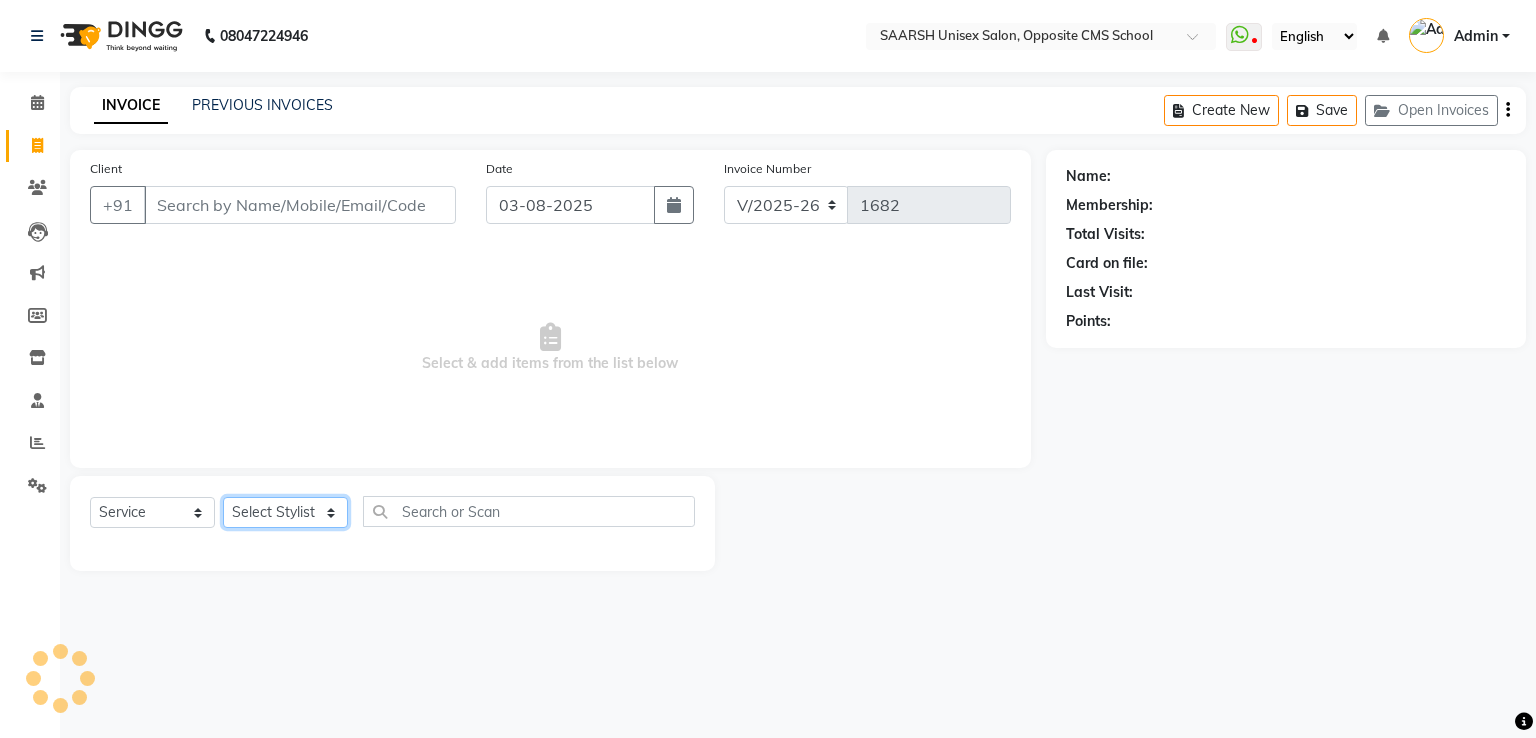 click on "Select Stylist" 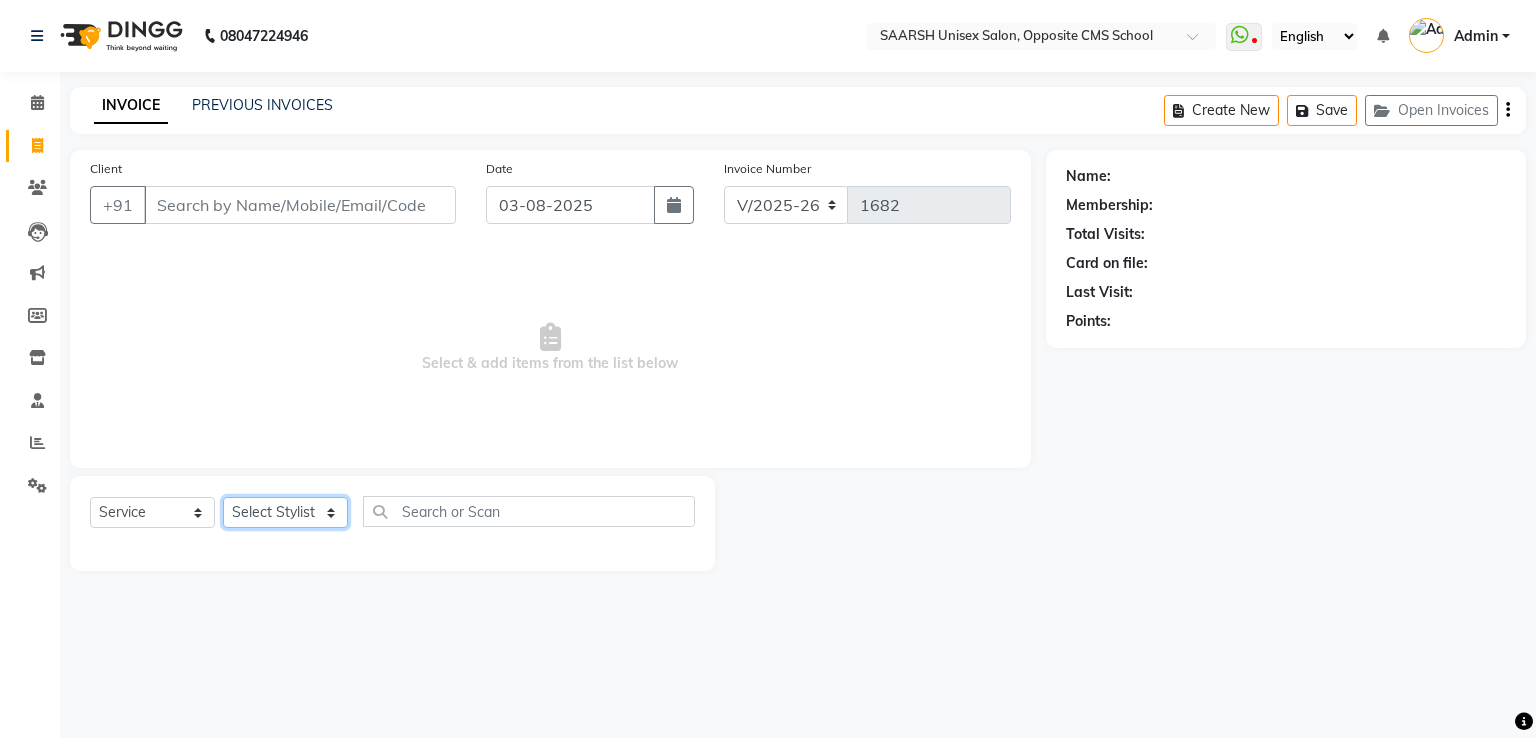 select on "32207" 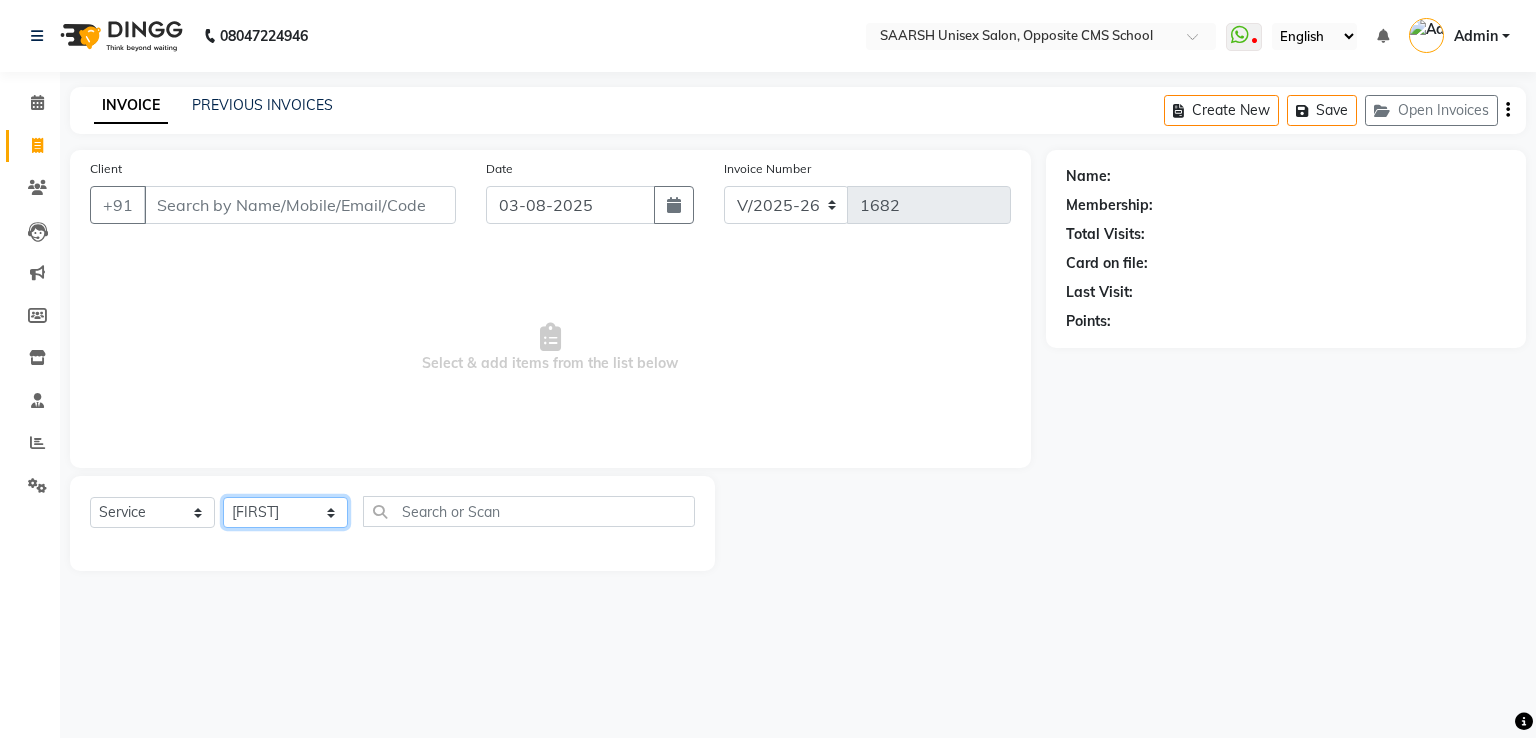 click on "Select Stylist [FIRST] [FIRST] [FIRST] [FIRST] [FIRST] [FIRST] [FIRST] [FIRST] [FIRST]" 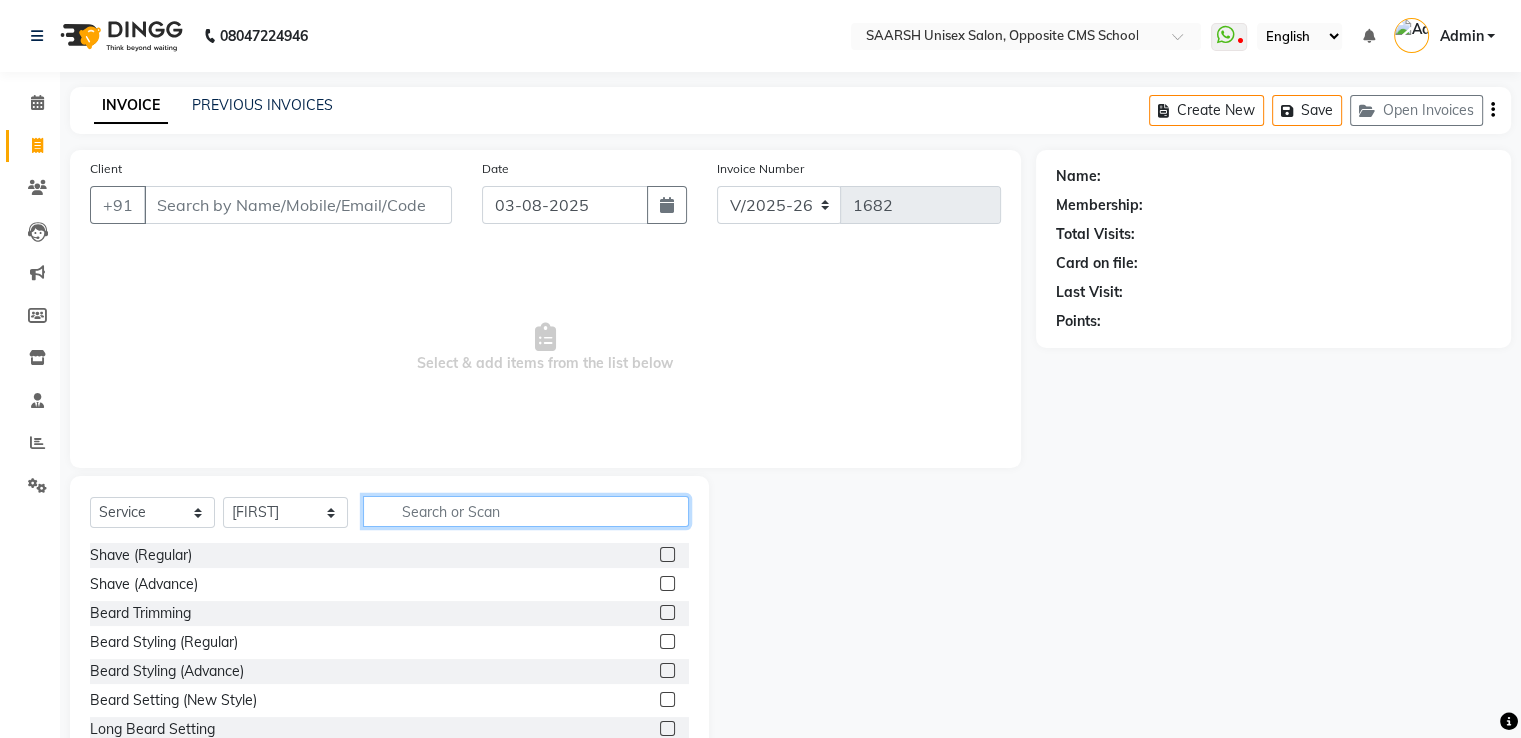 click 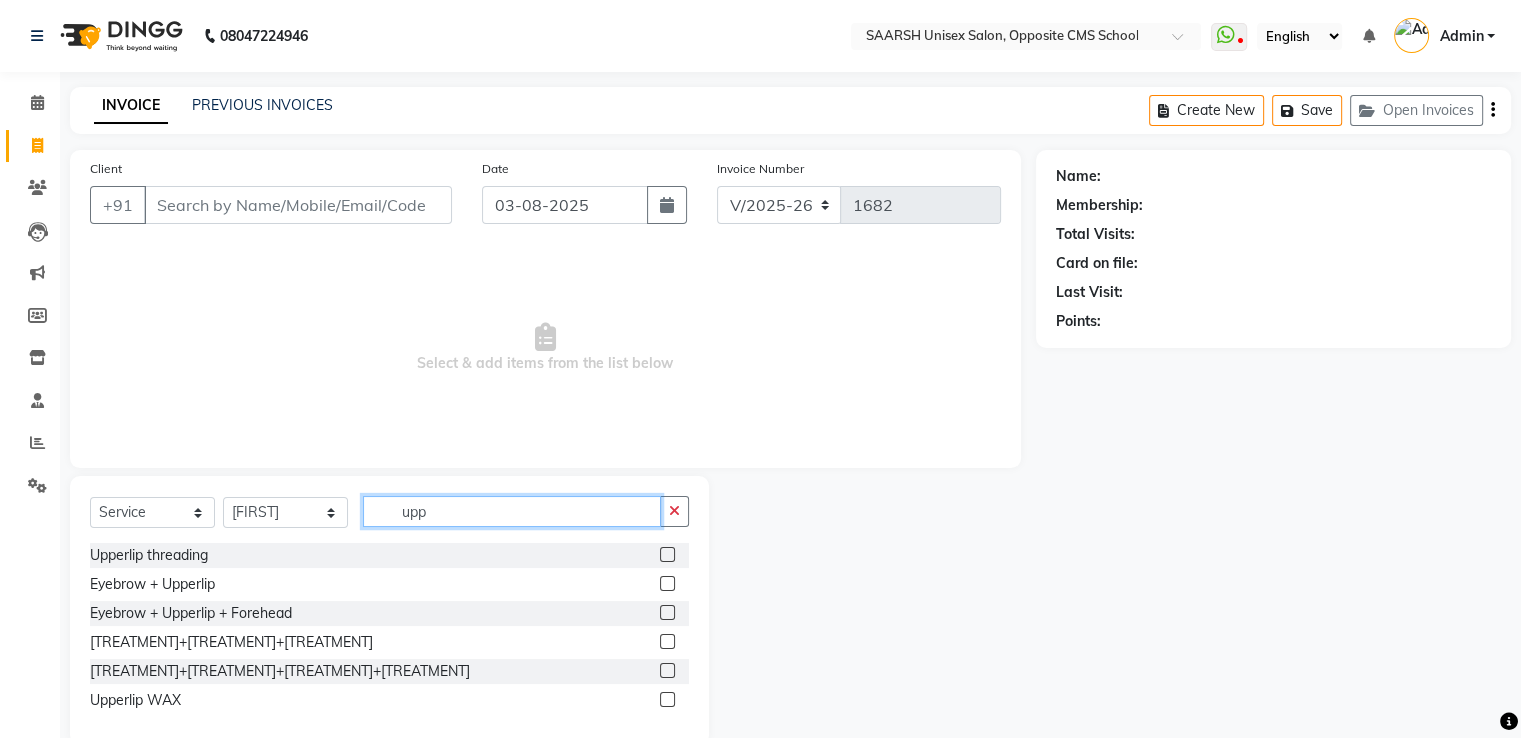 type on "upp" 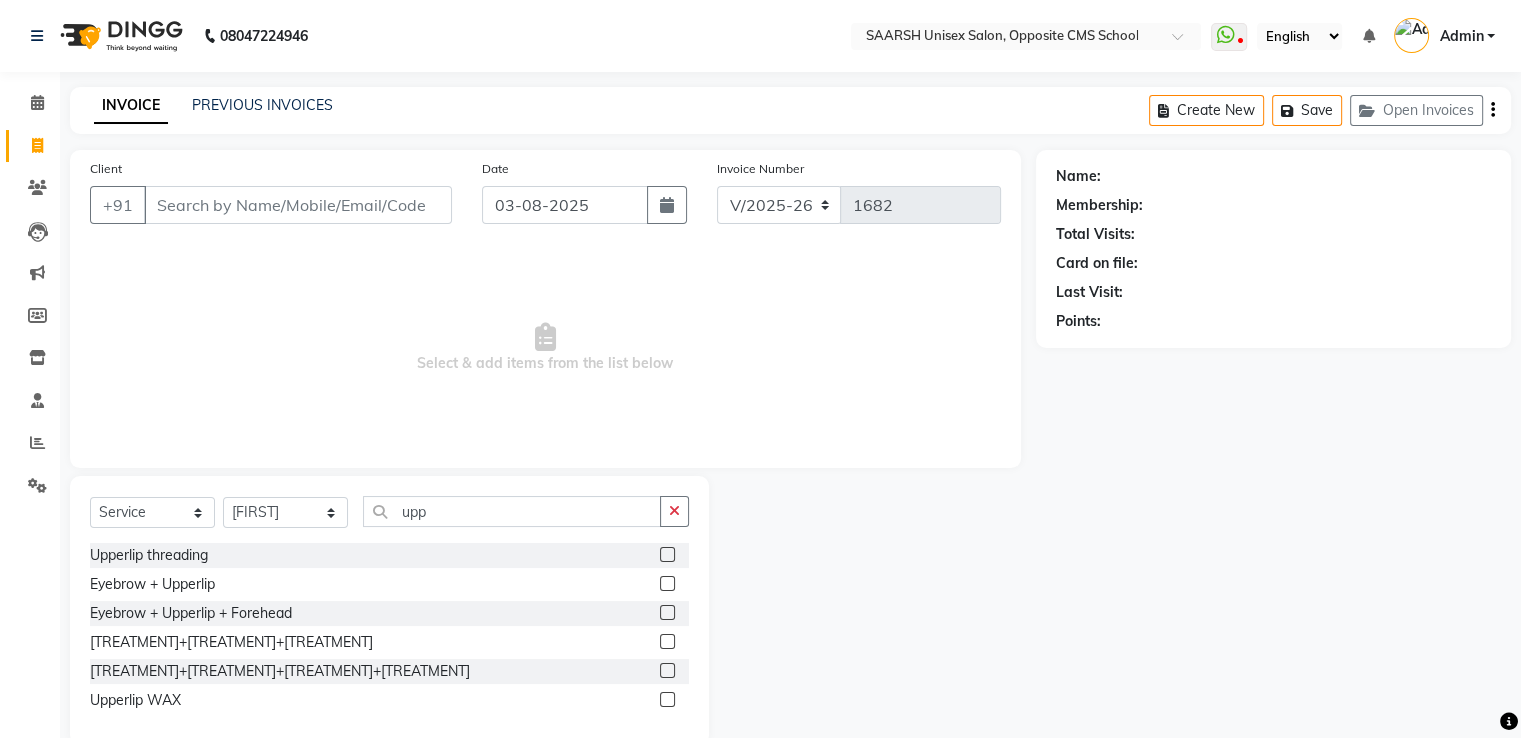 click 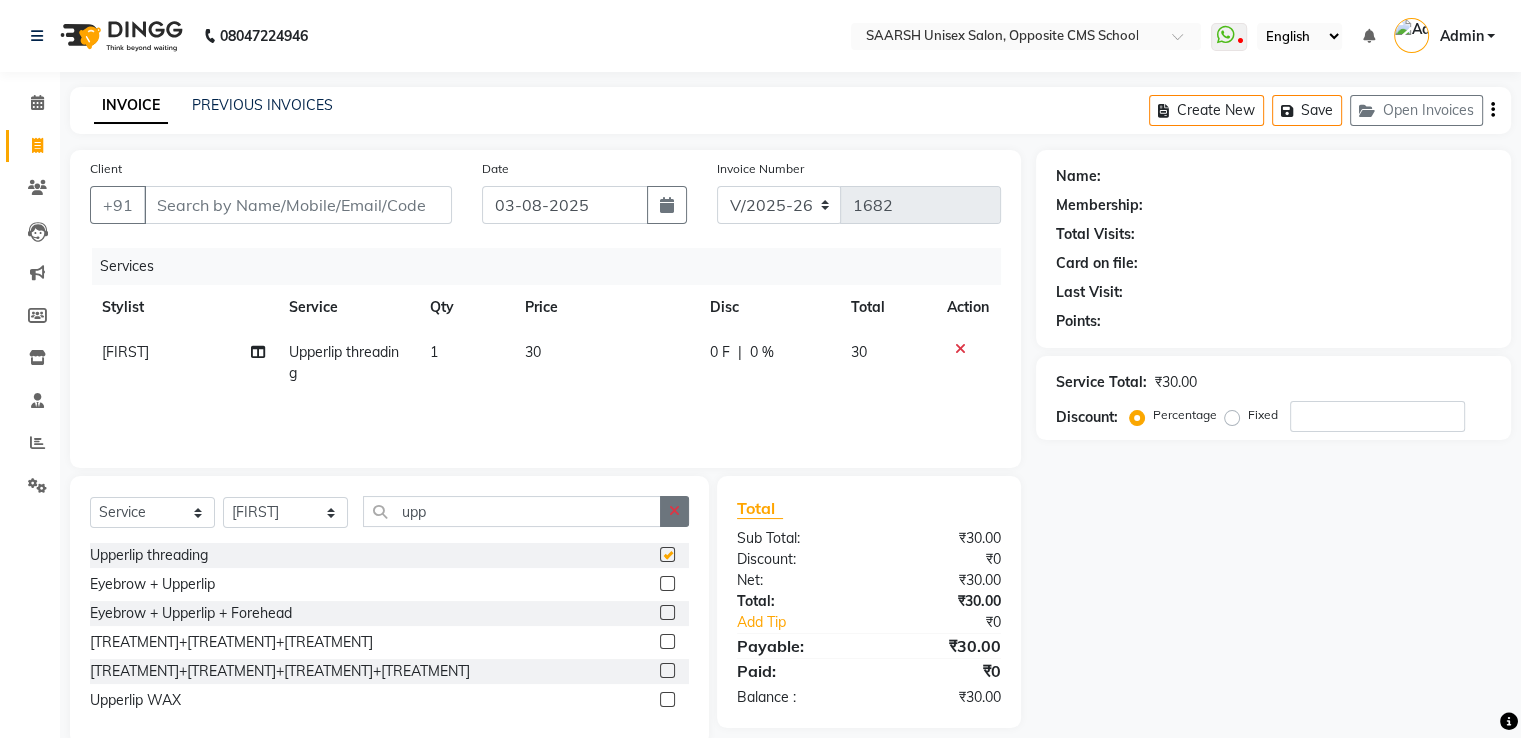 checkbox on "false" 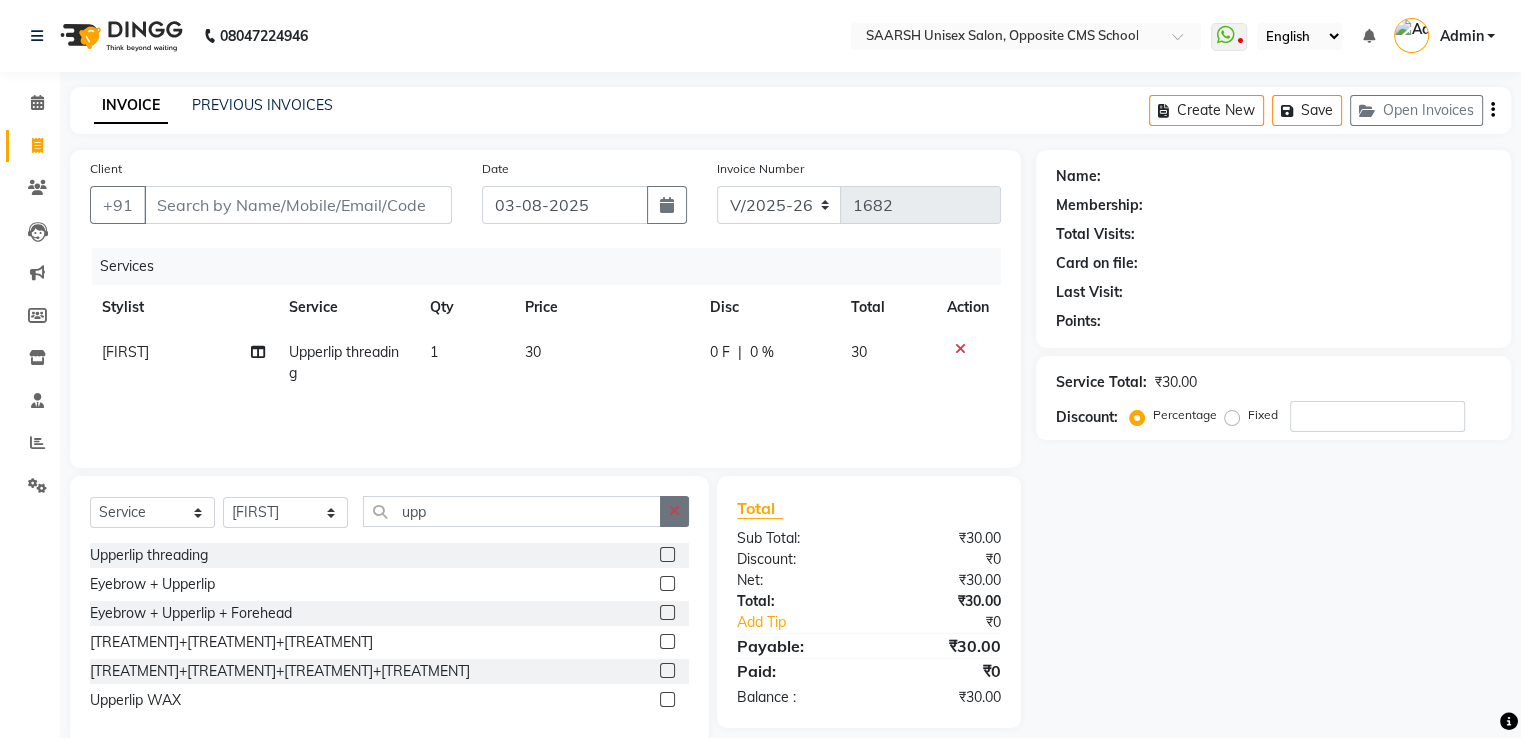click 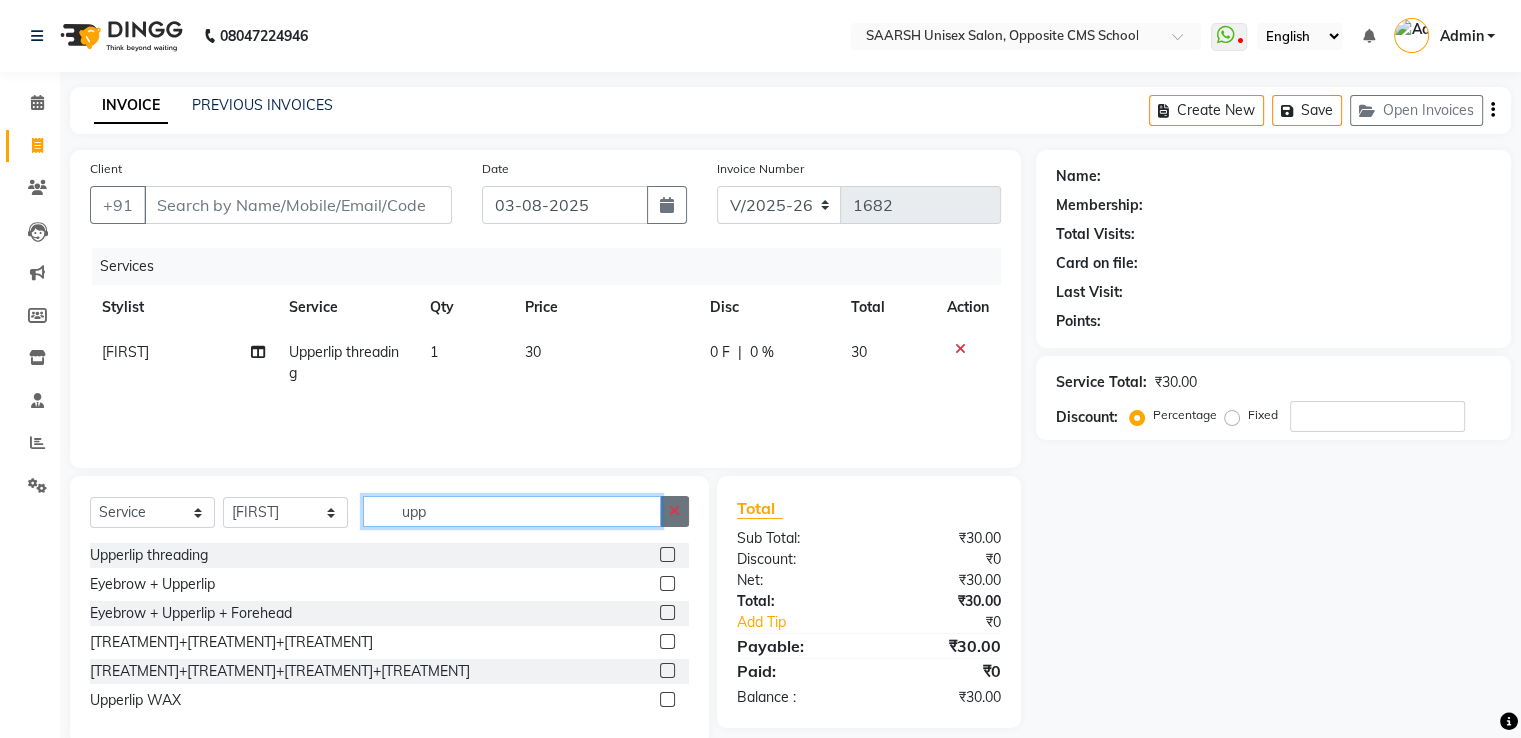 type 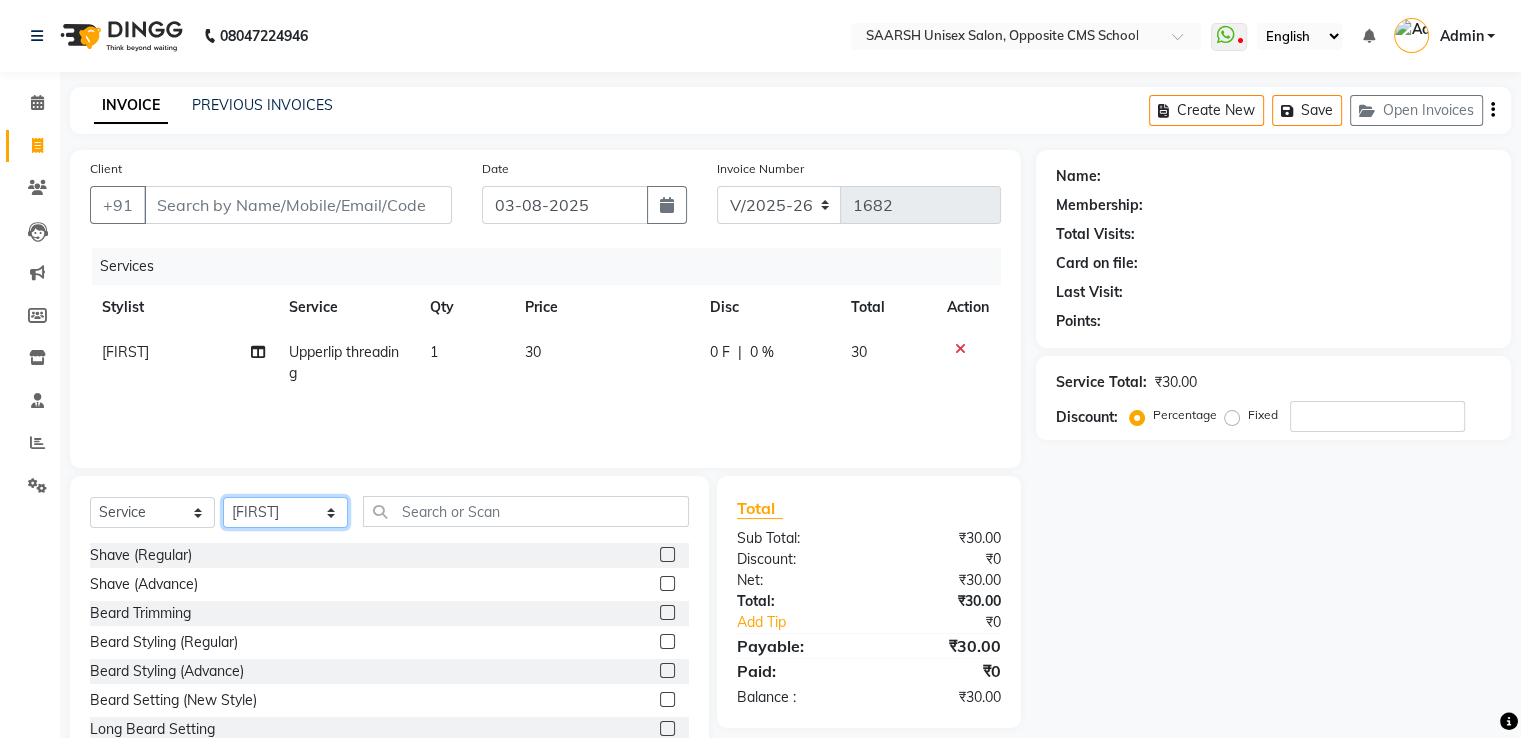 click on "Select Stylist [FIRST] [FIRST] [FIRST] [FIRST] [FIRST] [FIRST] [FIRST] [FIRST] [FIRST]" 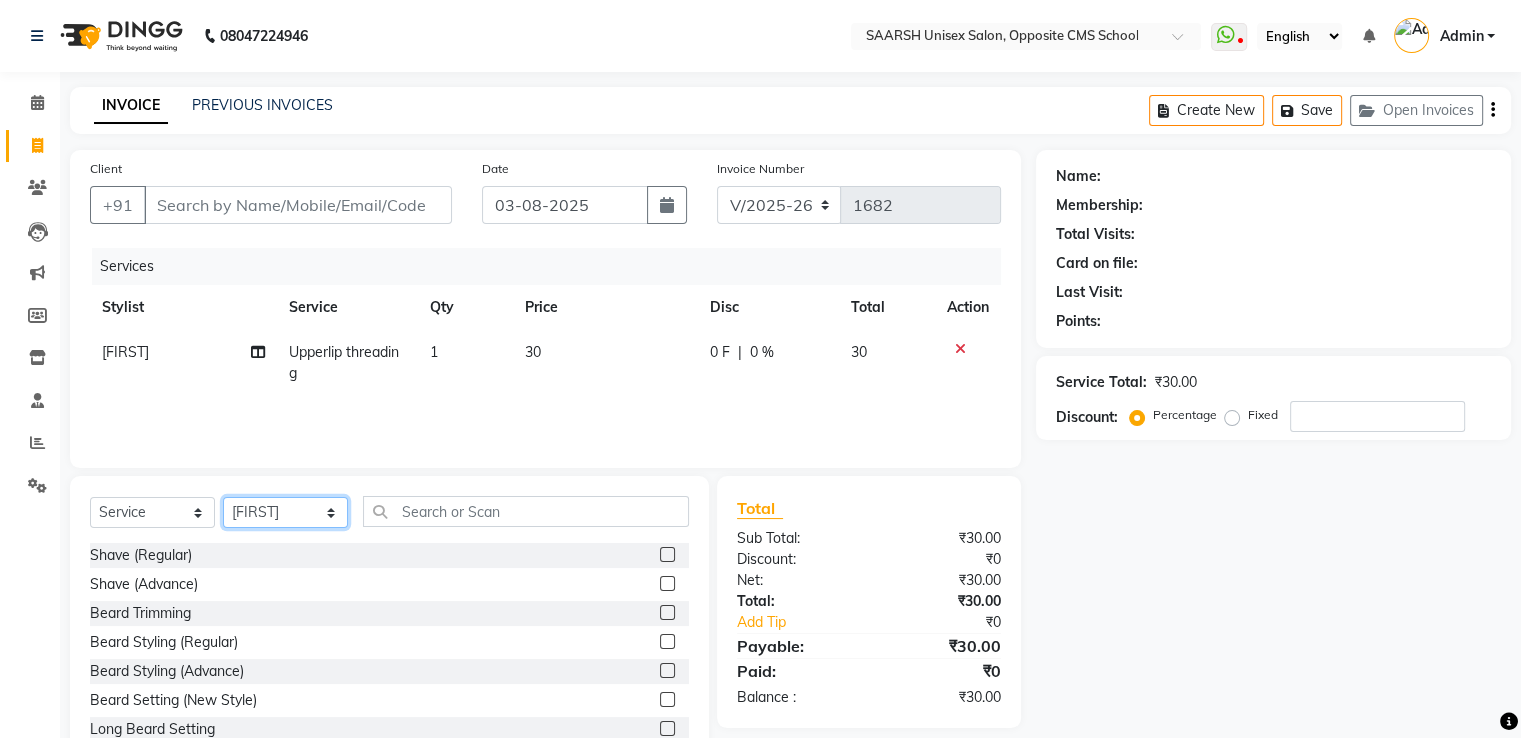 select on "20644" 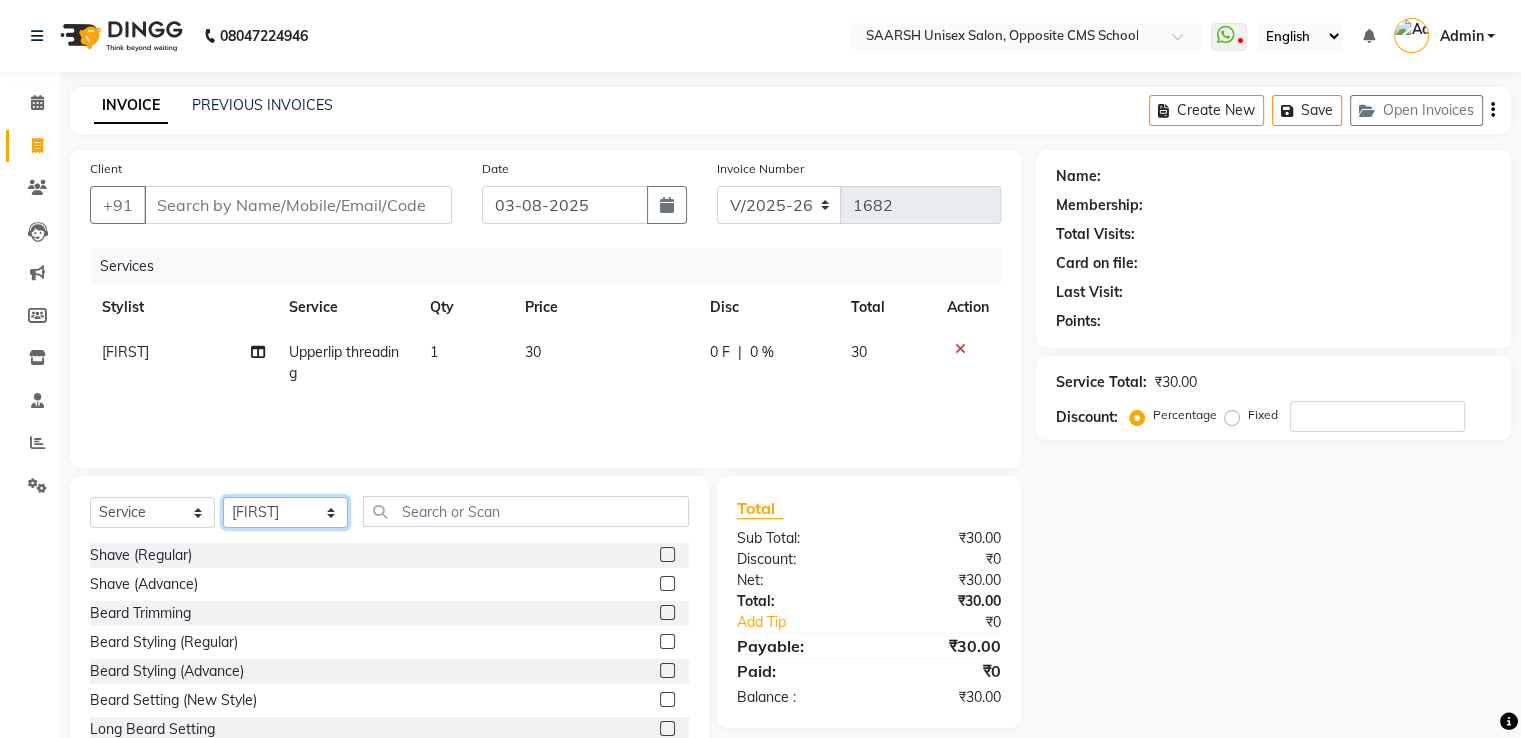 click on "Select Stylist [FIRST] [FIRST] [FIRST] [FIRST] [FIRST] [FIRST] [FIRST] [FIRST] [FIRST]" 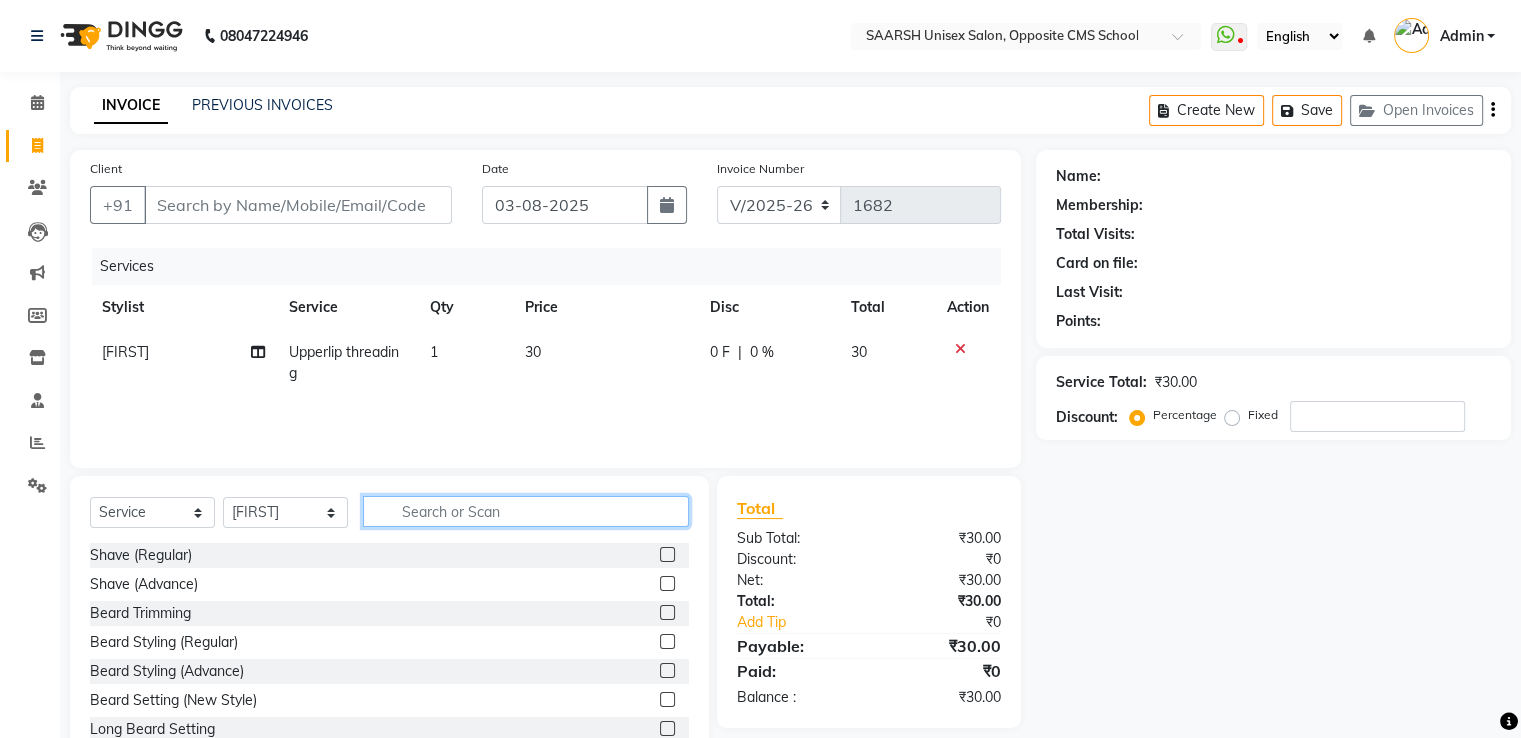 click 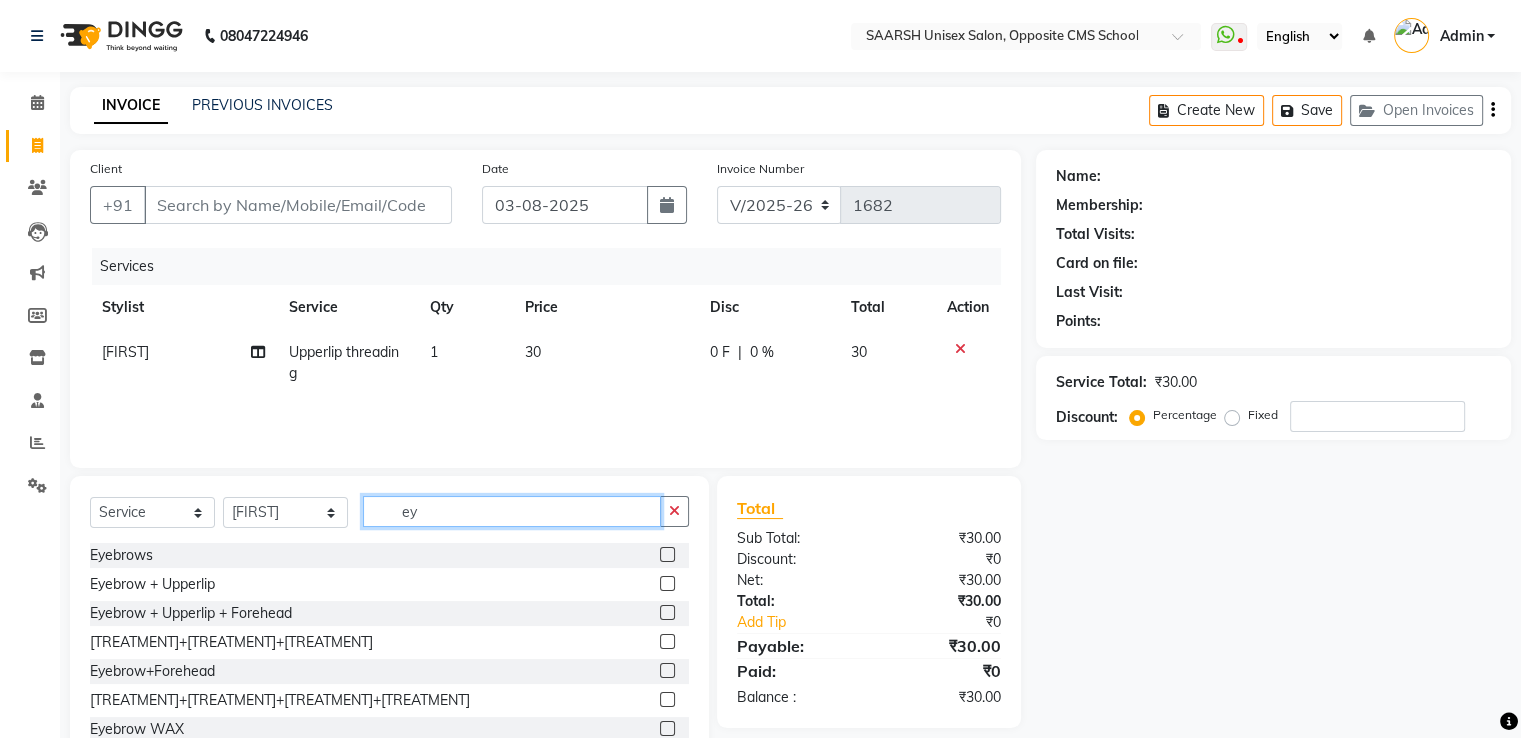 type on "ey" 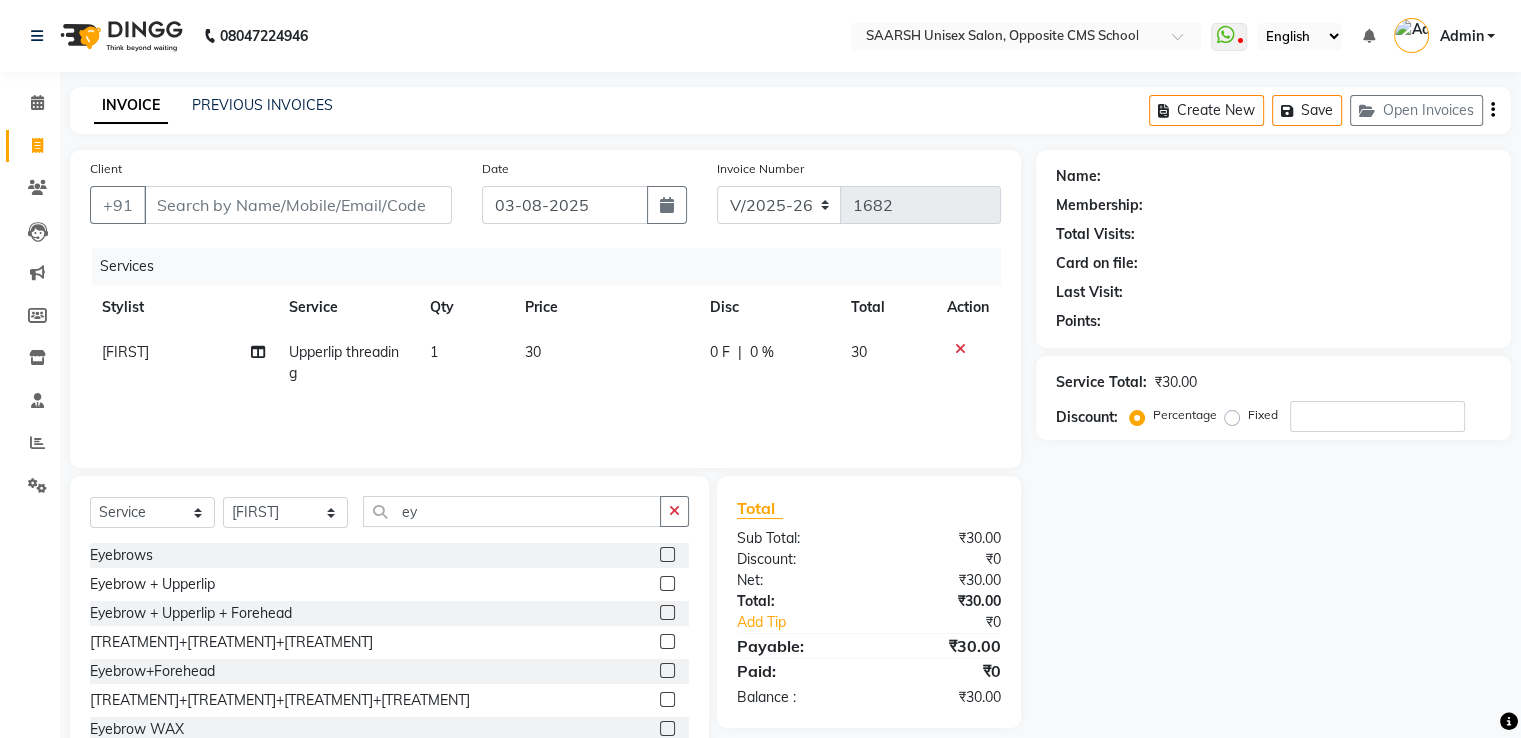 click 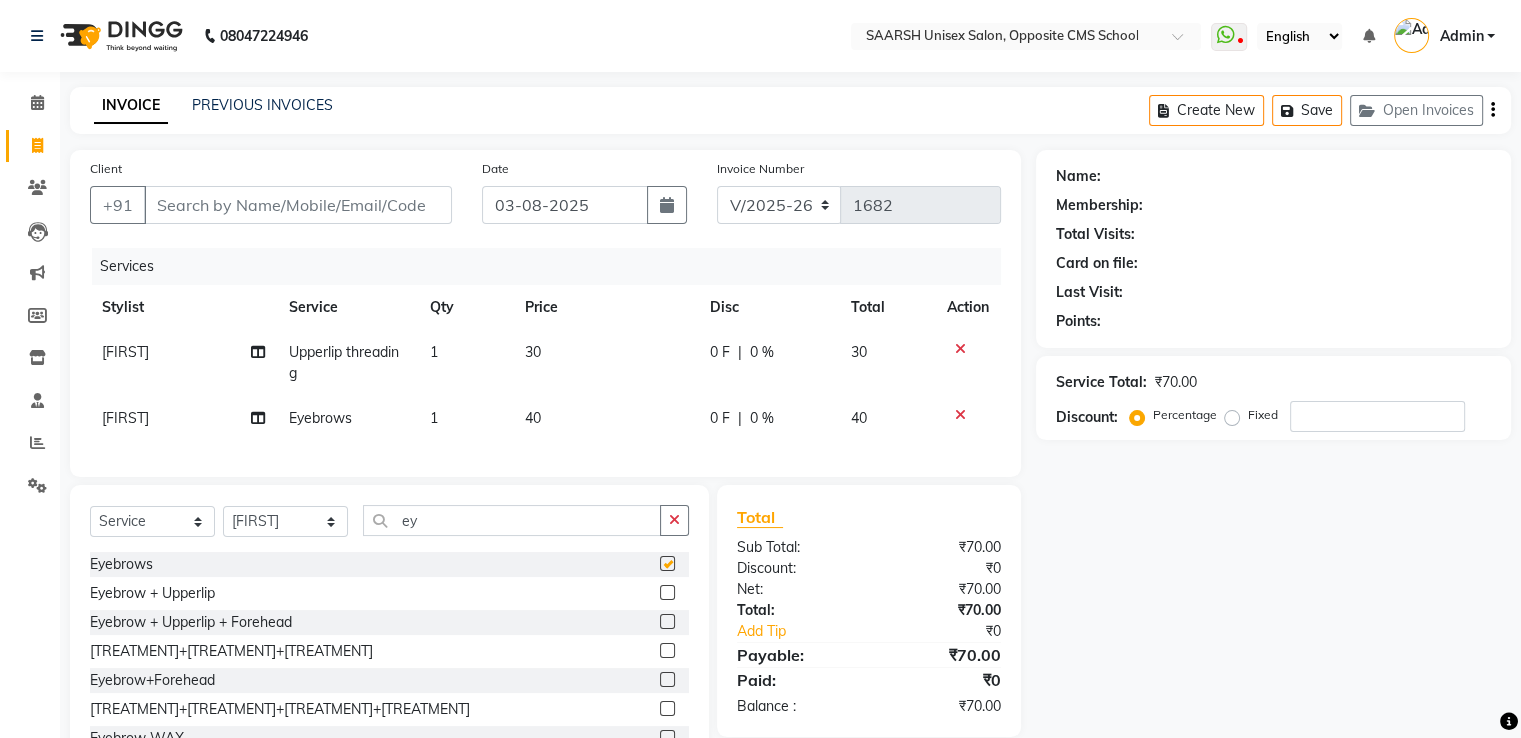 checkbox on "false" 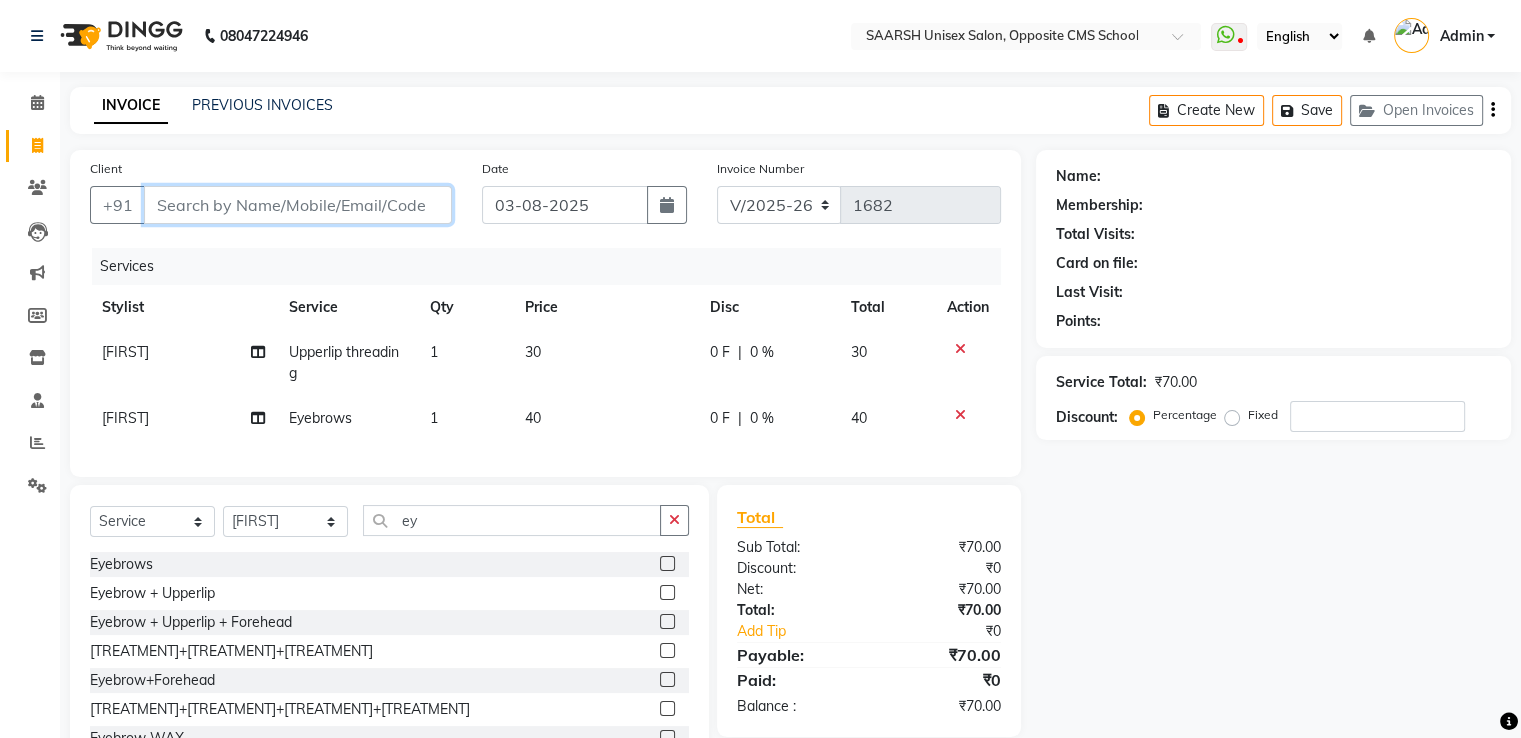 click on "Client" at bounding box center (298, 205) 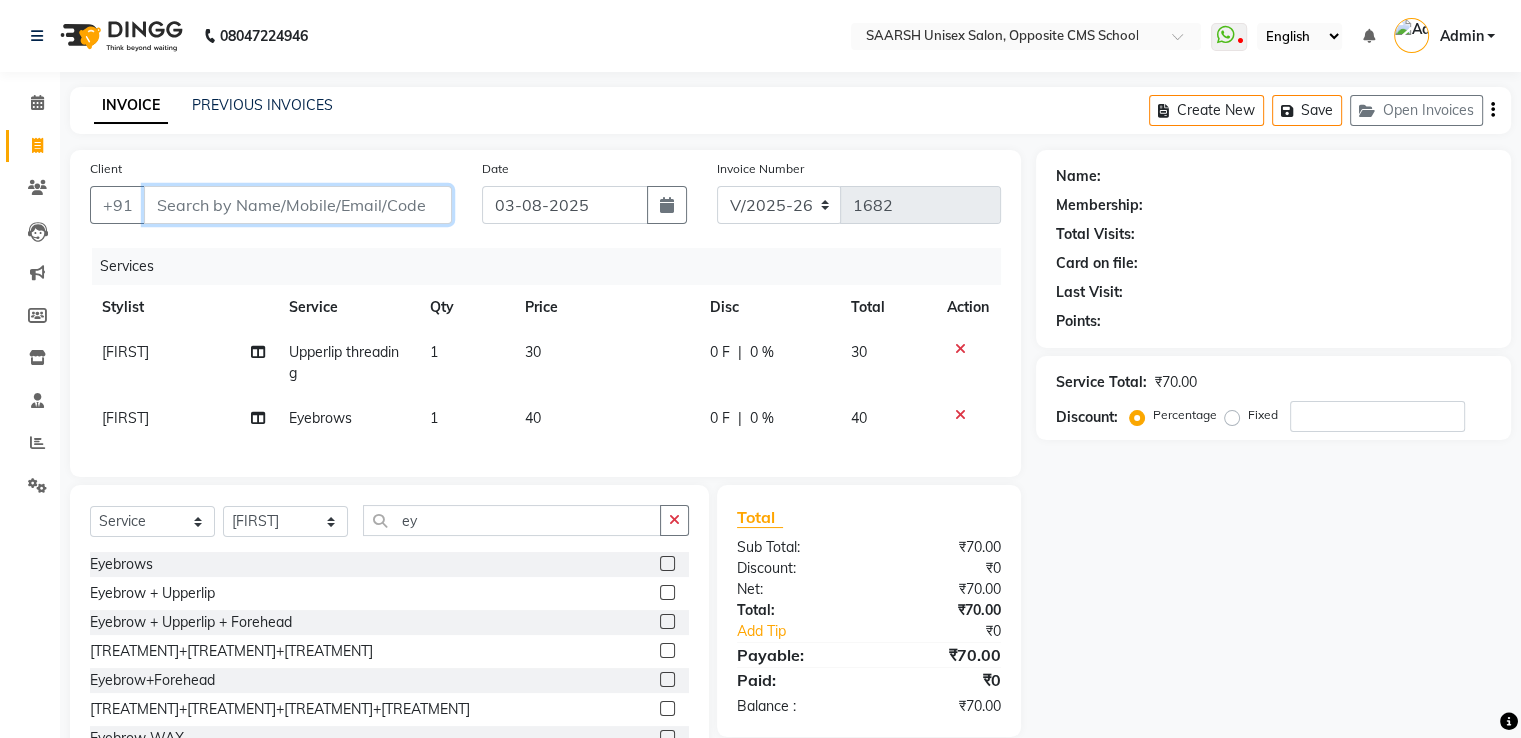 type on "8" 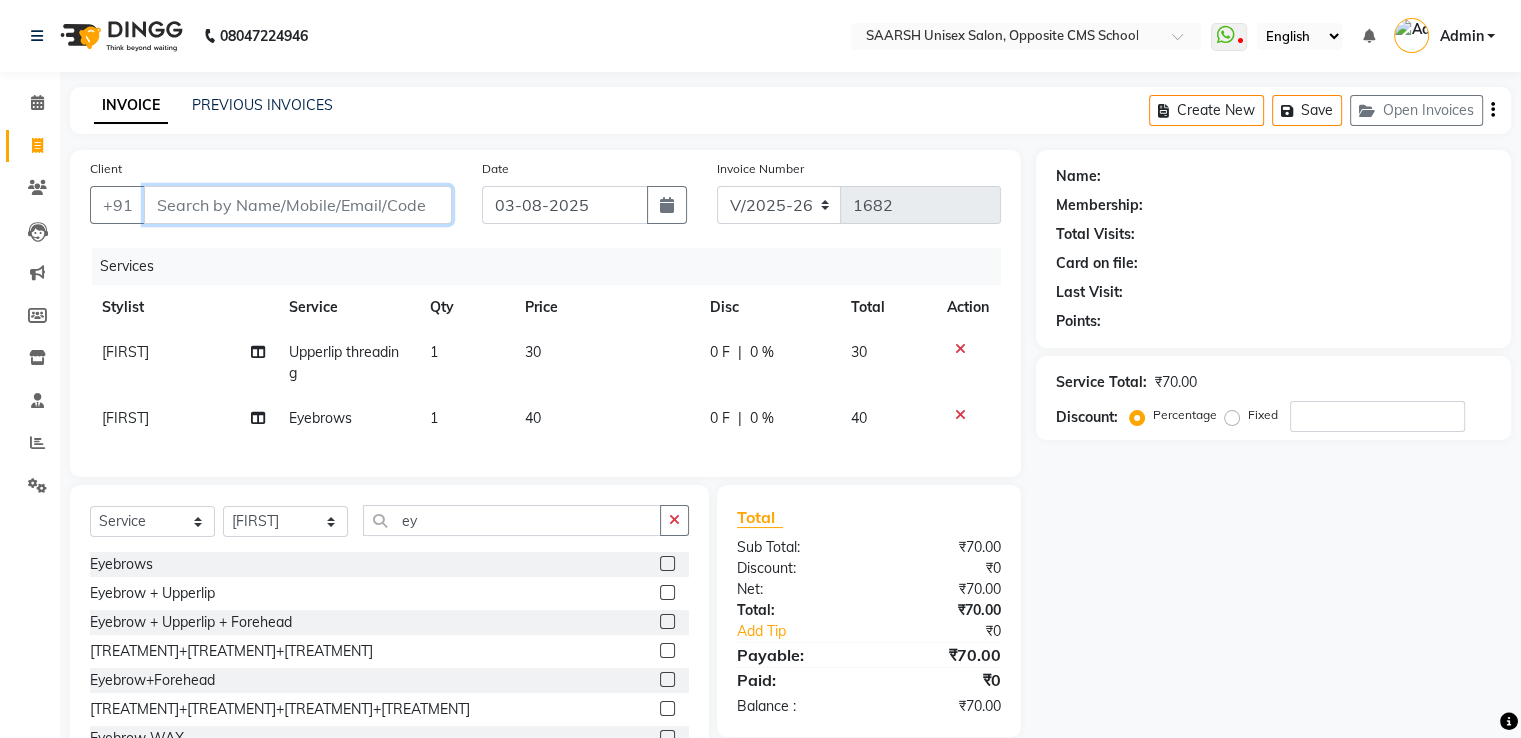 type on "0" 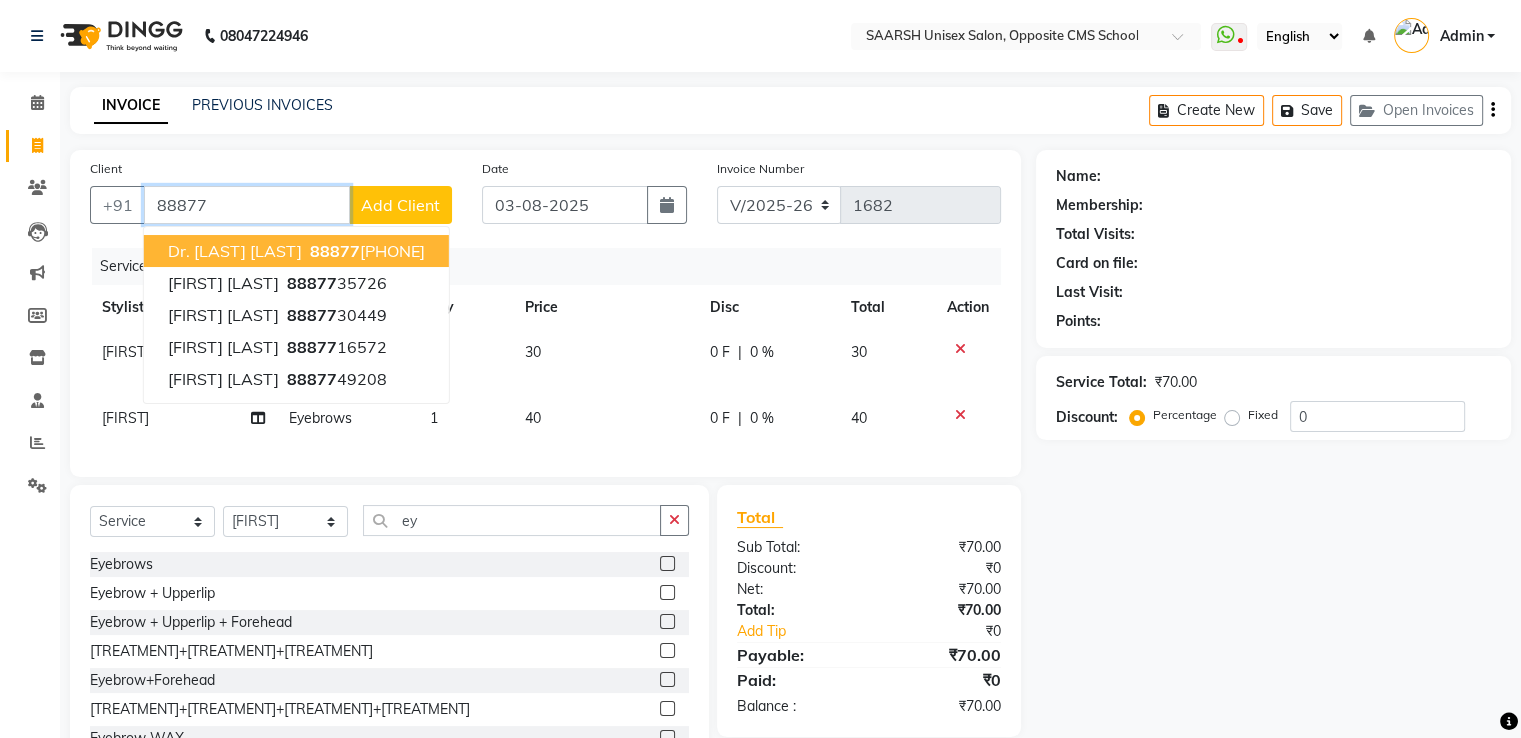 click on "[PHONE]" at bounding box center [365, 251] 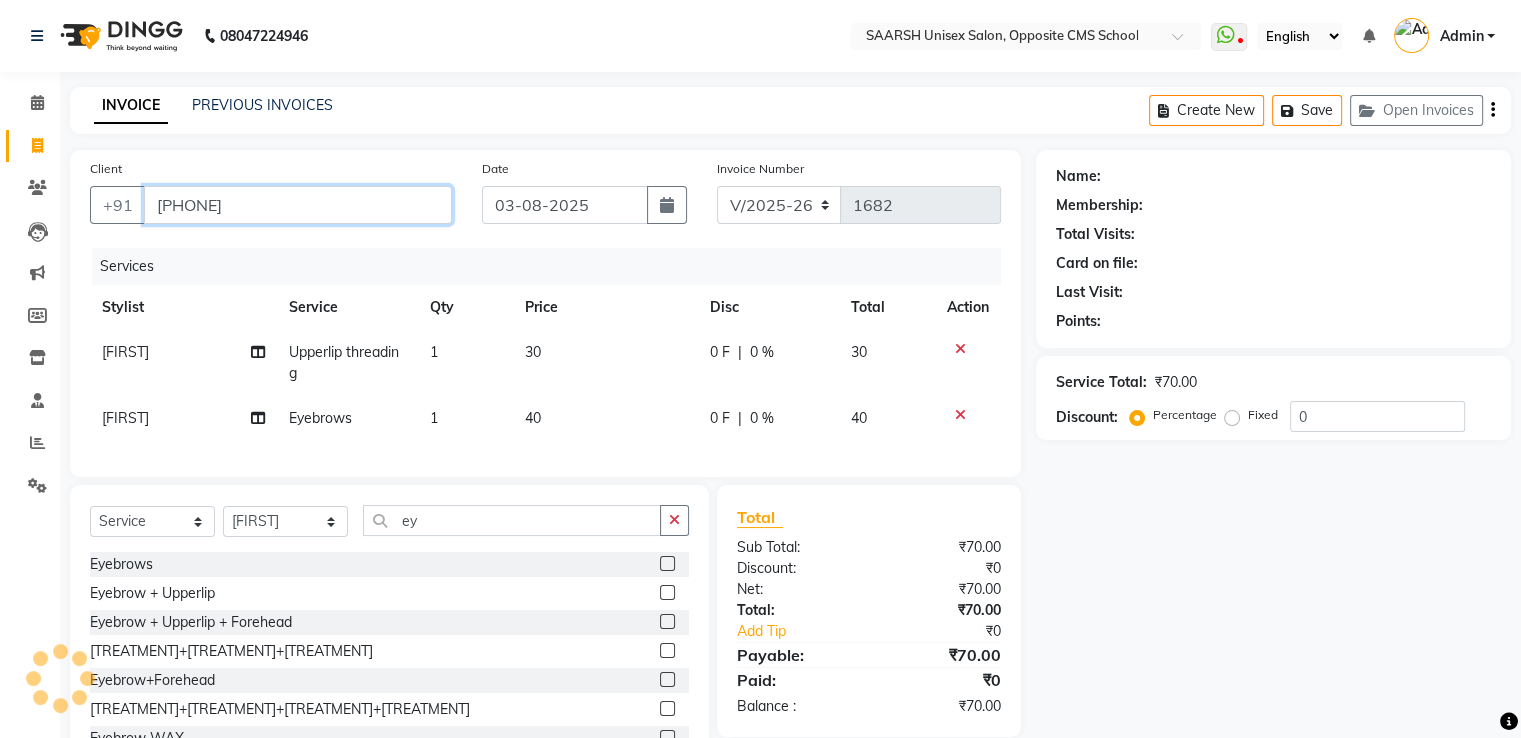 type on "[PHONE]" 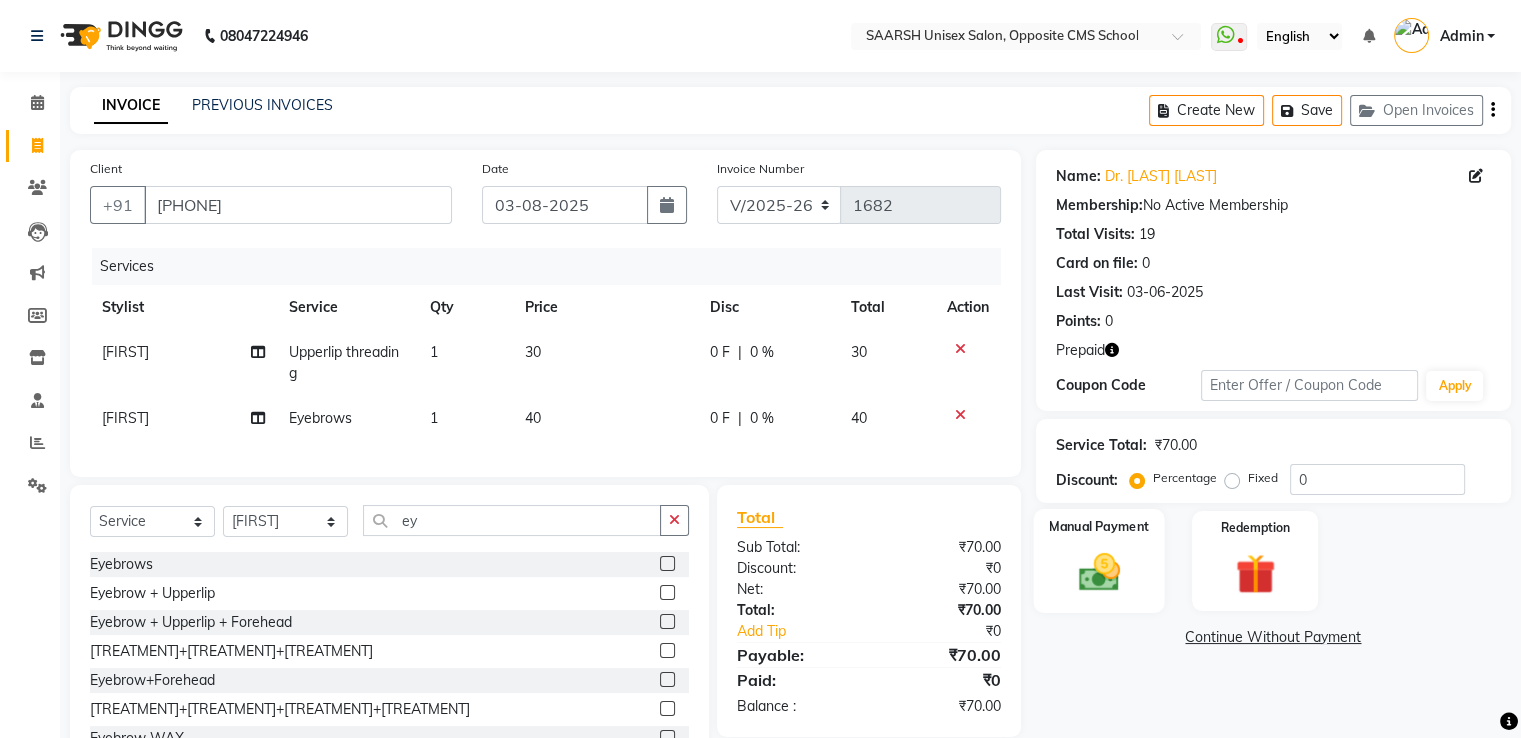 click 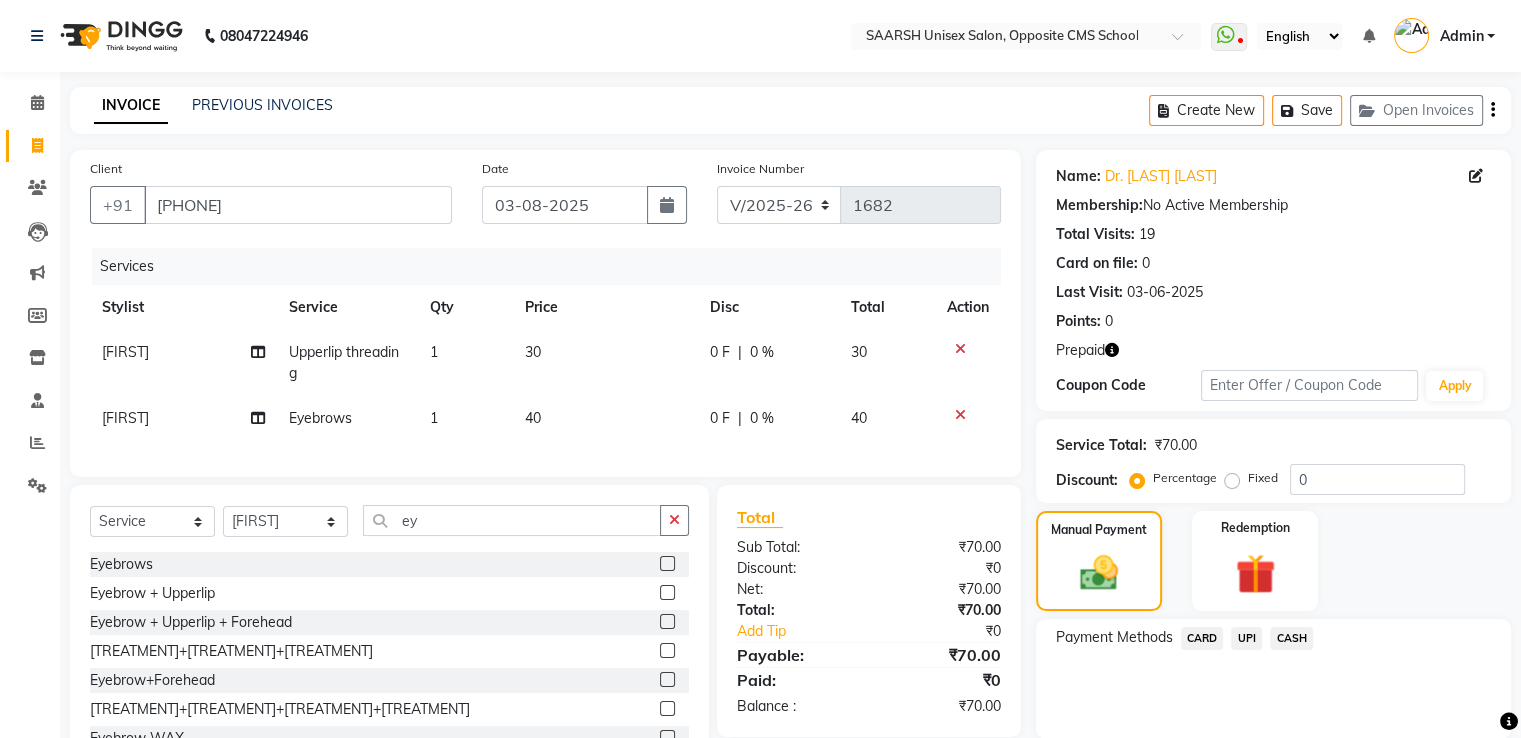 click on "UPI" 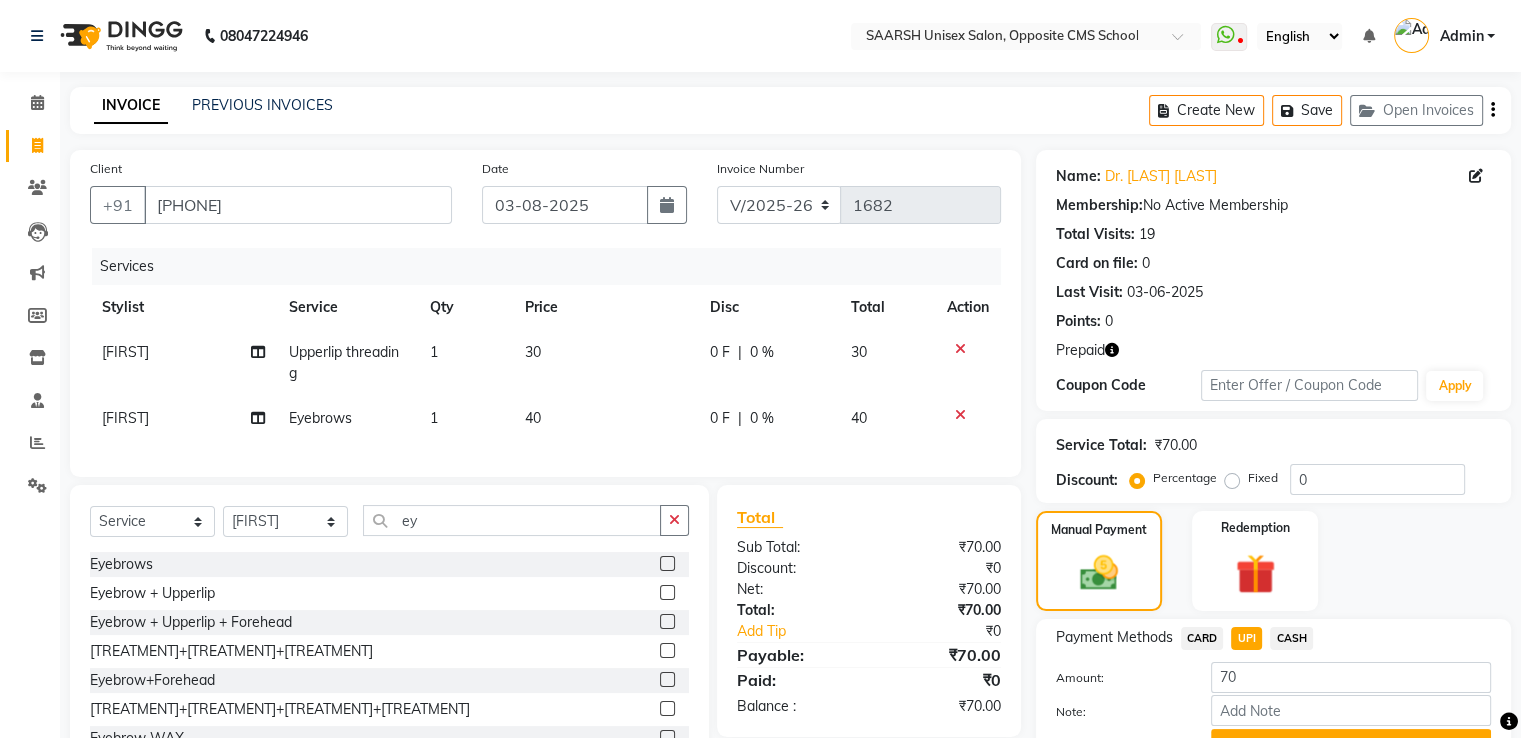 scroll, scrollTop: 102, scrollLeft: 0, axis: vertical 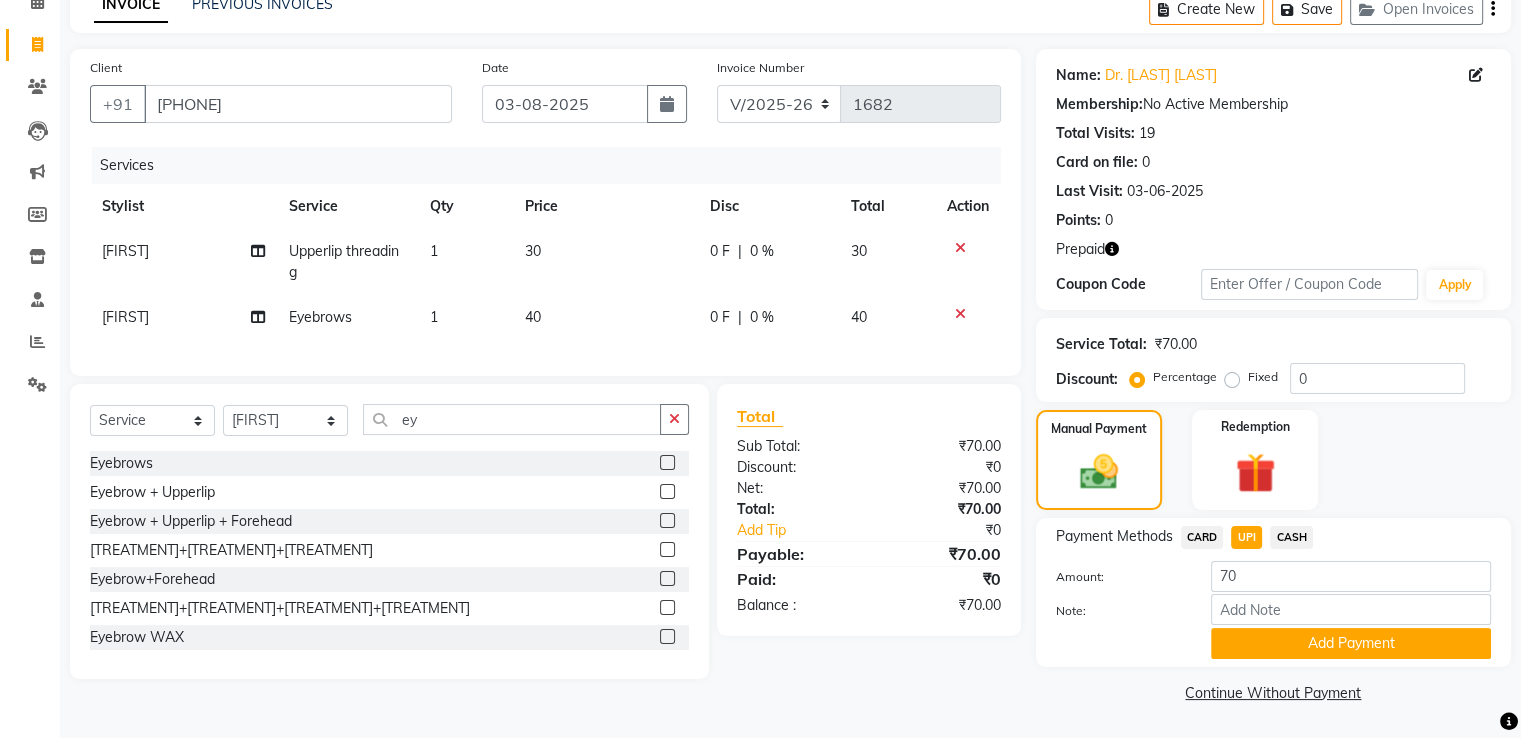 click on "Add Payment" 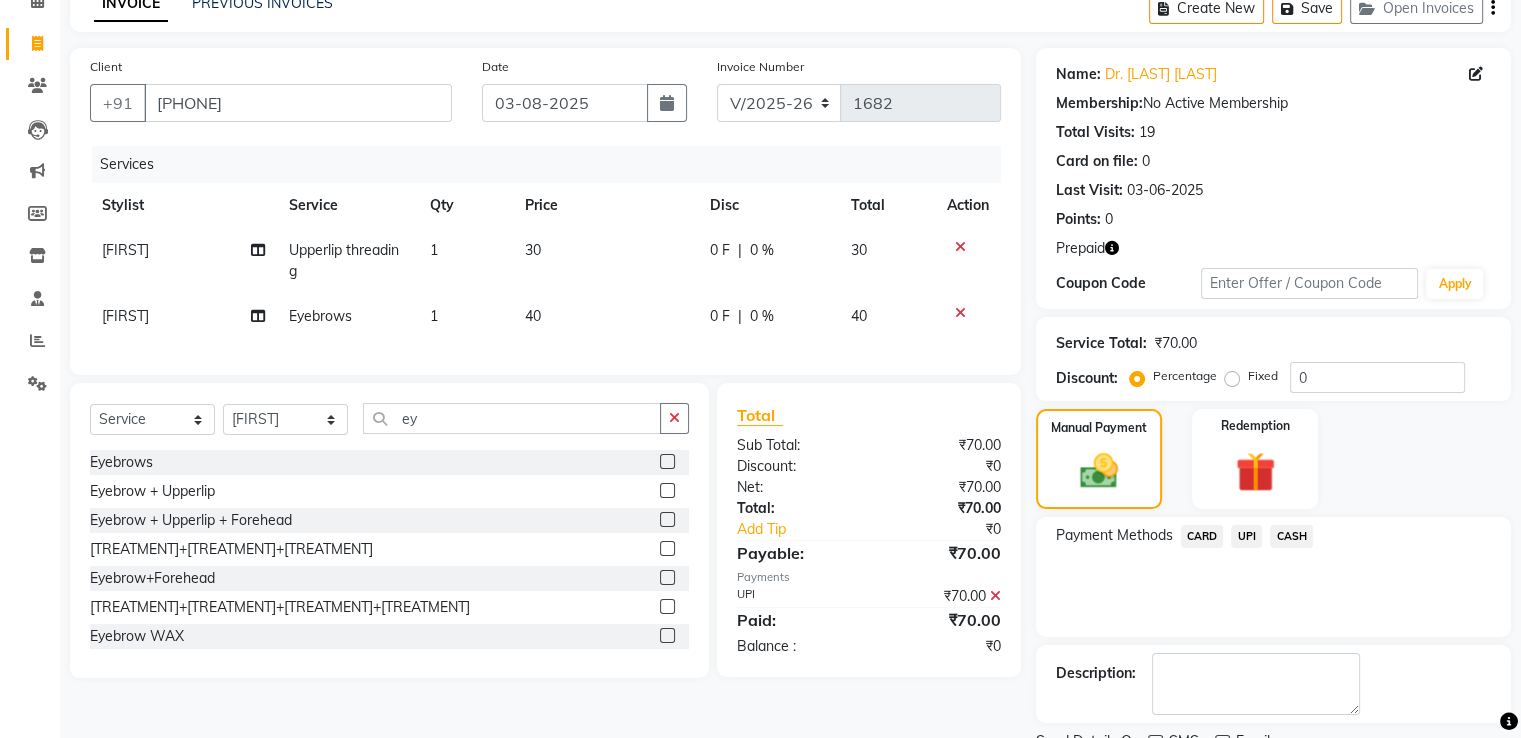 scroll, scrollTop: 184, scrollLeft: 0, axis: vertical 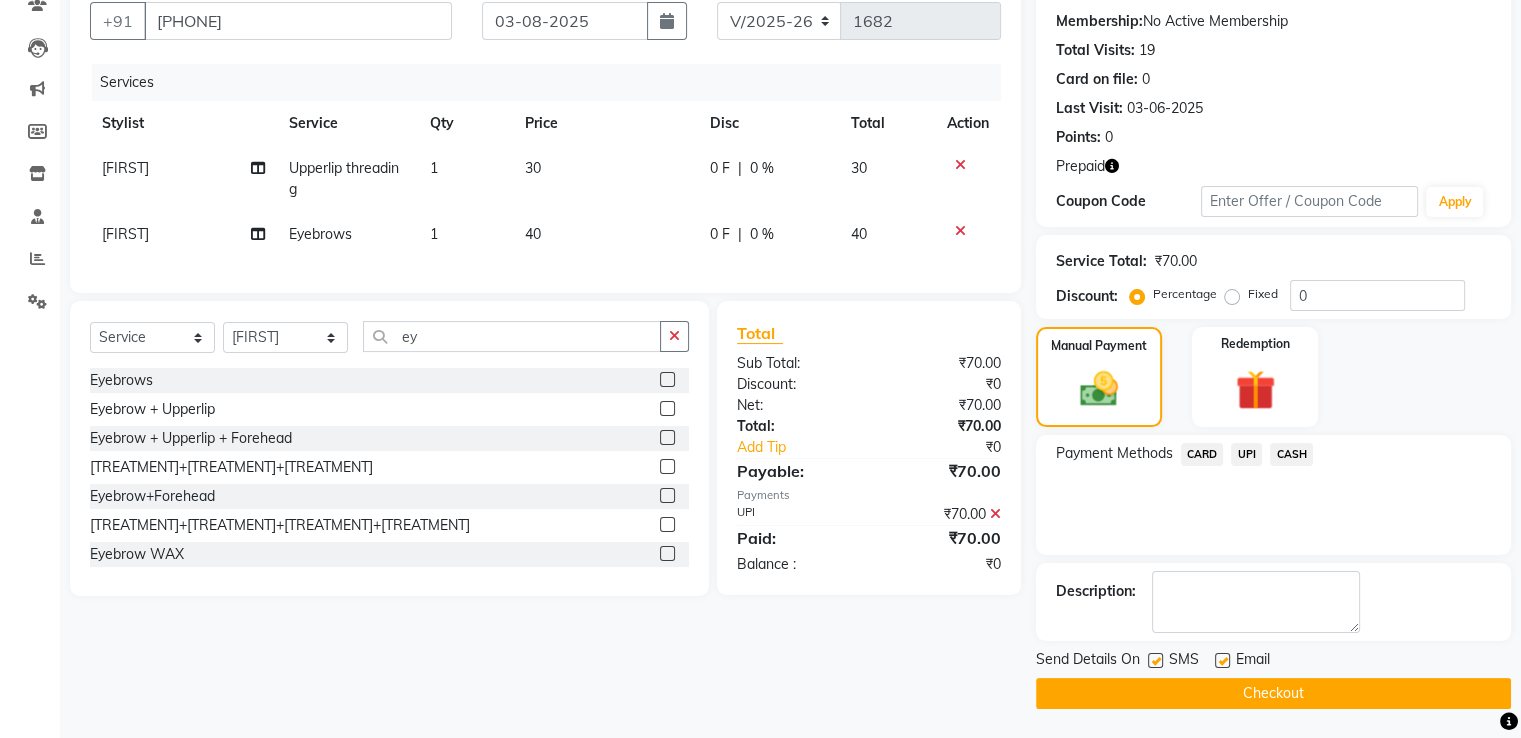 click on "Checkout" 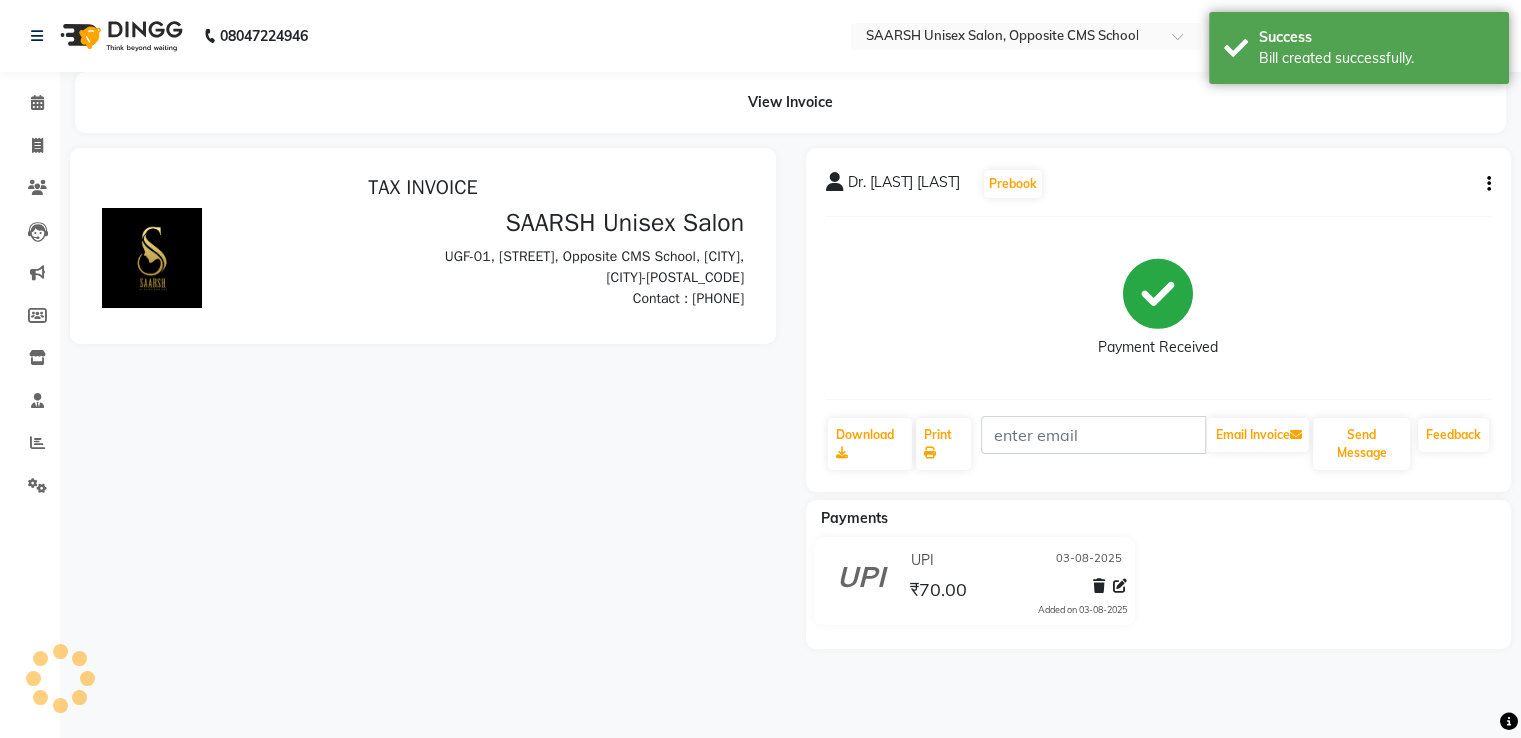 scroll, scrollTop: 0, scrollLeft: 0, axis: both 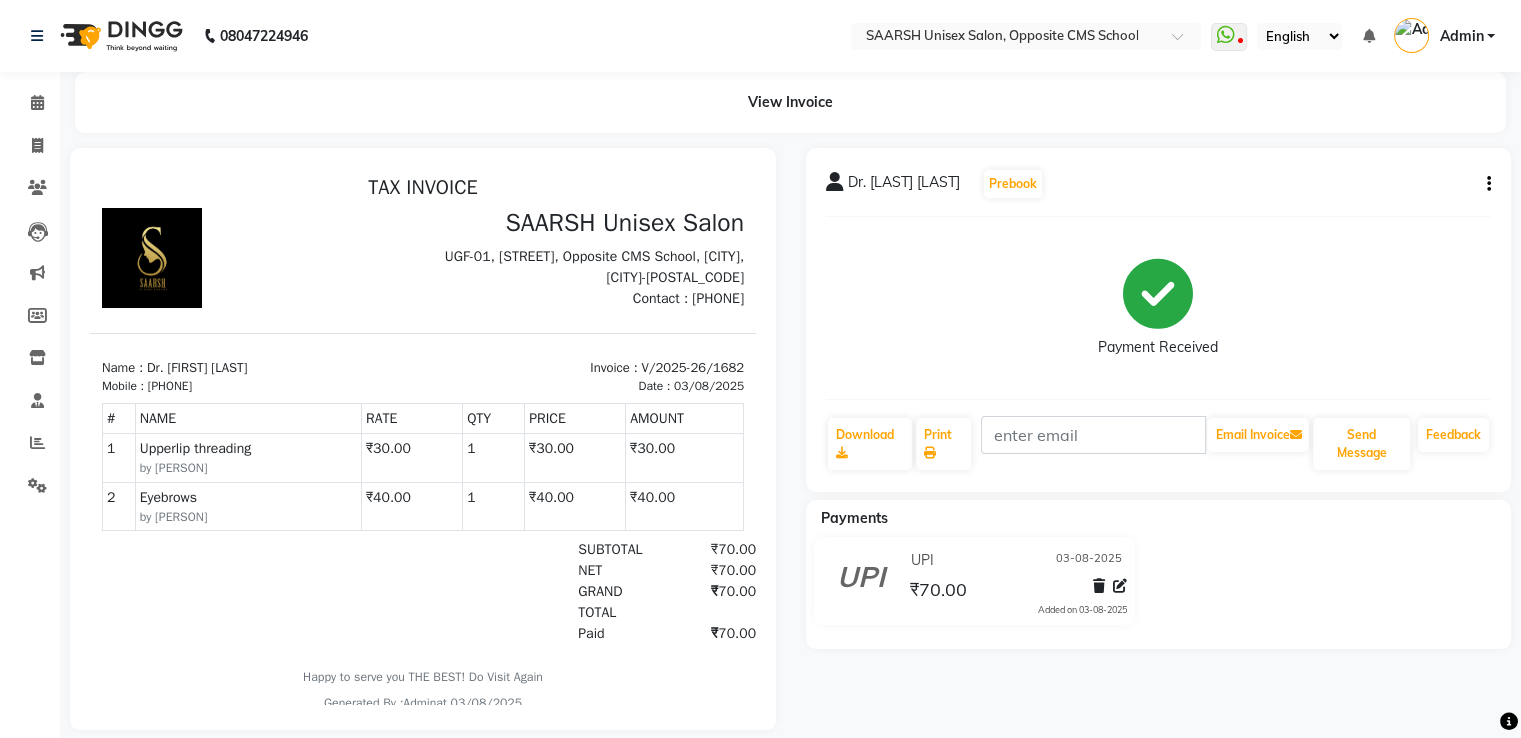 click on "Dr. [LAST] [LAST] Prebook Payment Received Download Print Email Invoice Send Message Feedback Payments UPI [DATE] [CURRENCY] Added on [DATE]" 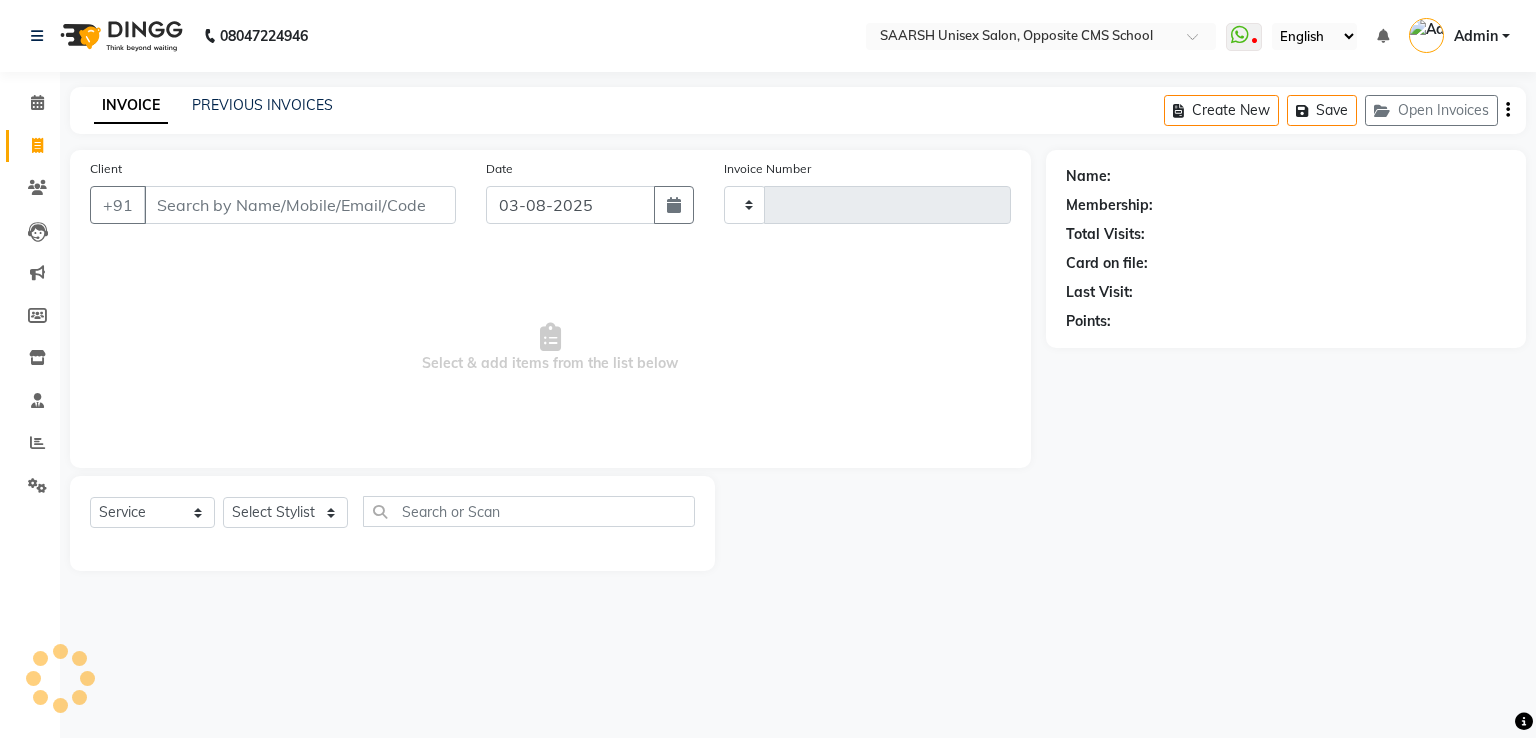 type on "1683" 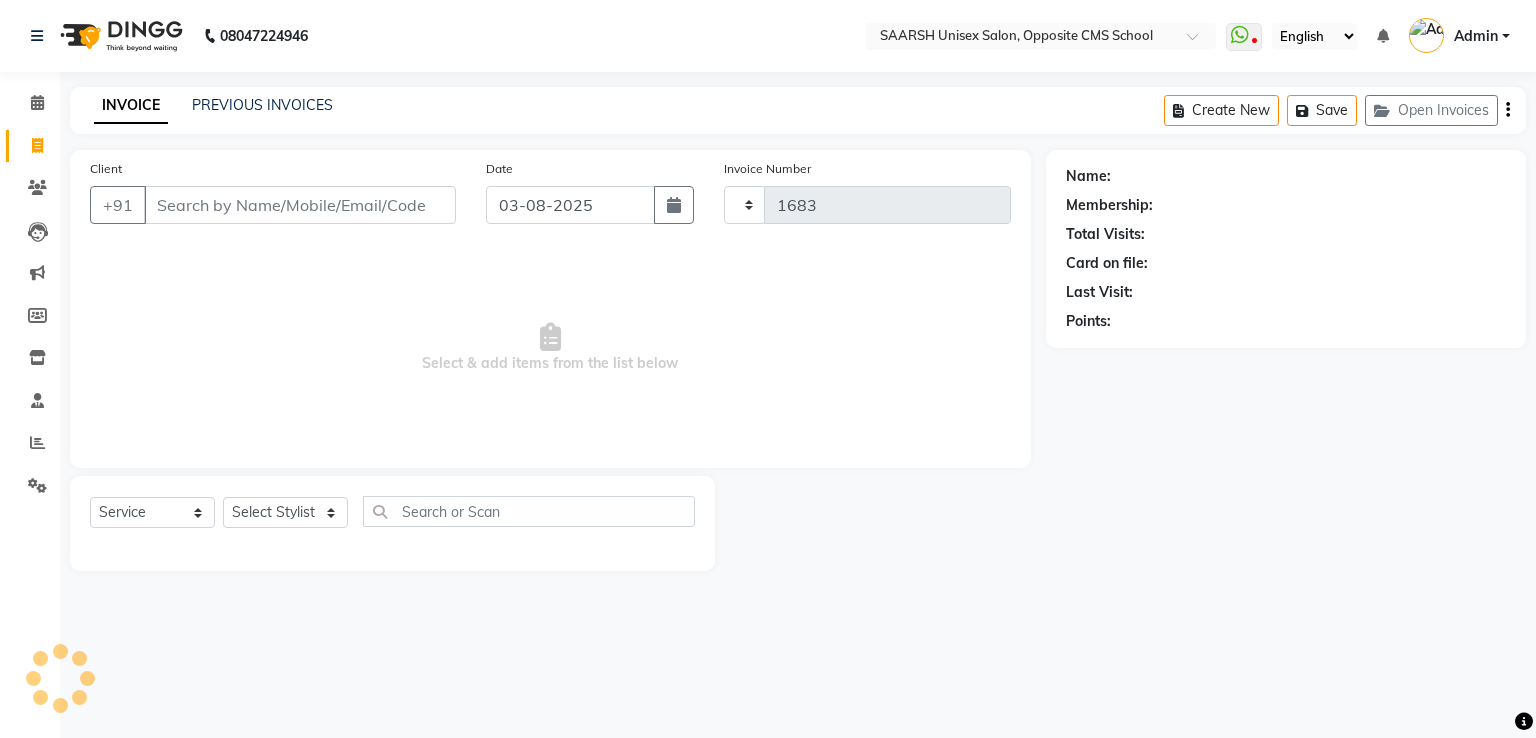 select on "3962" 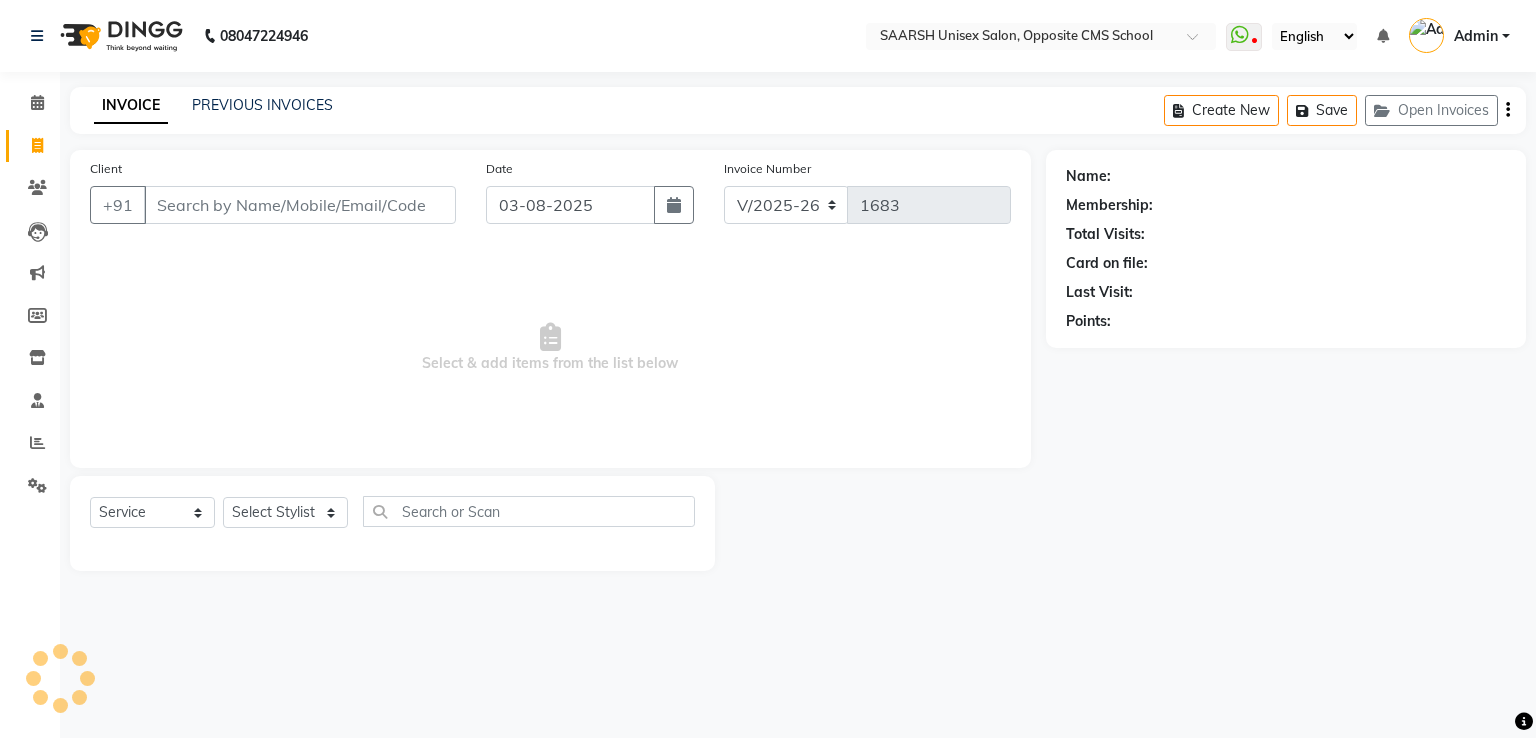 click on "Client" at bounding box center (300, 205) 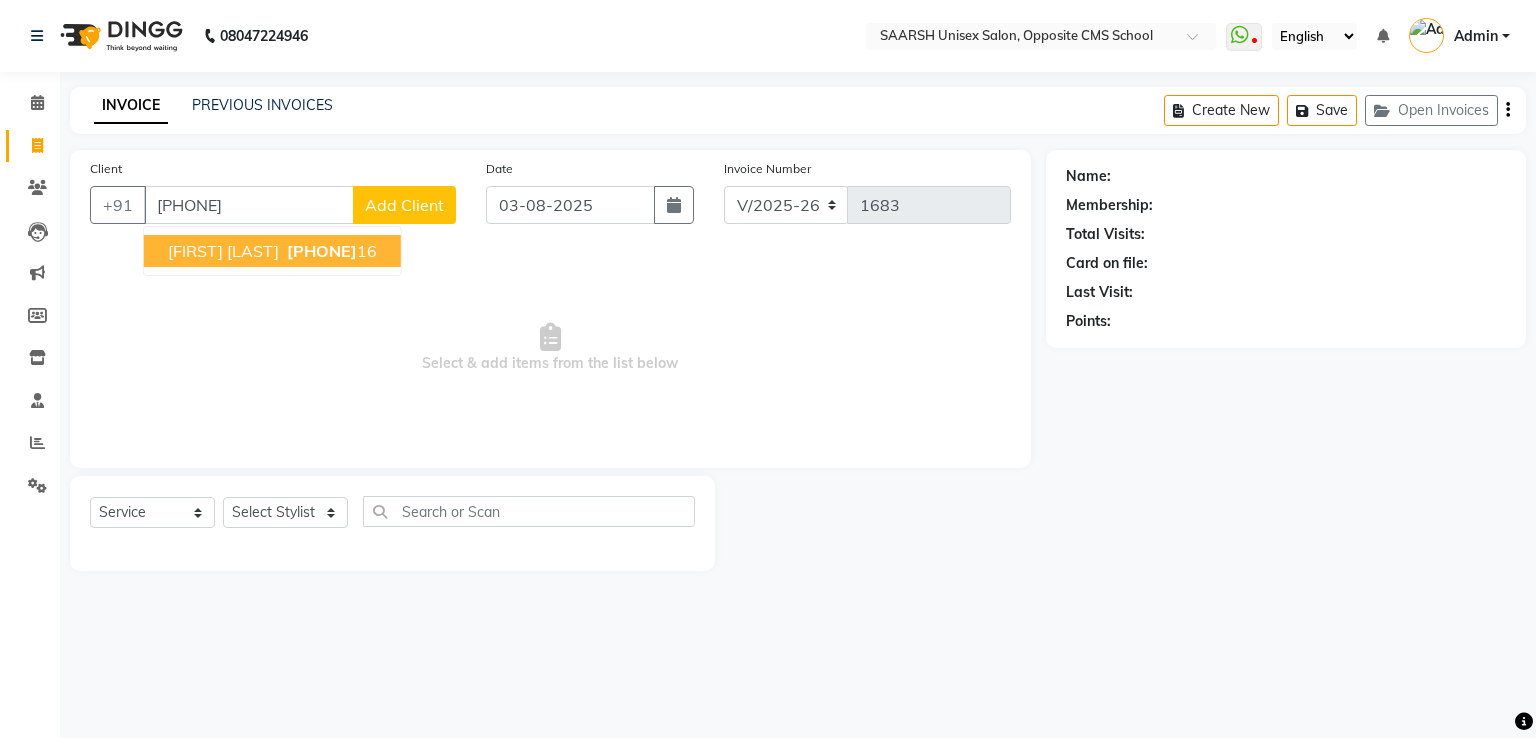 click on "[FIRST] [LAST]" at bounding box center (223, 251) 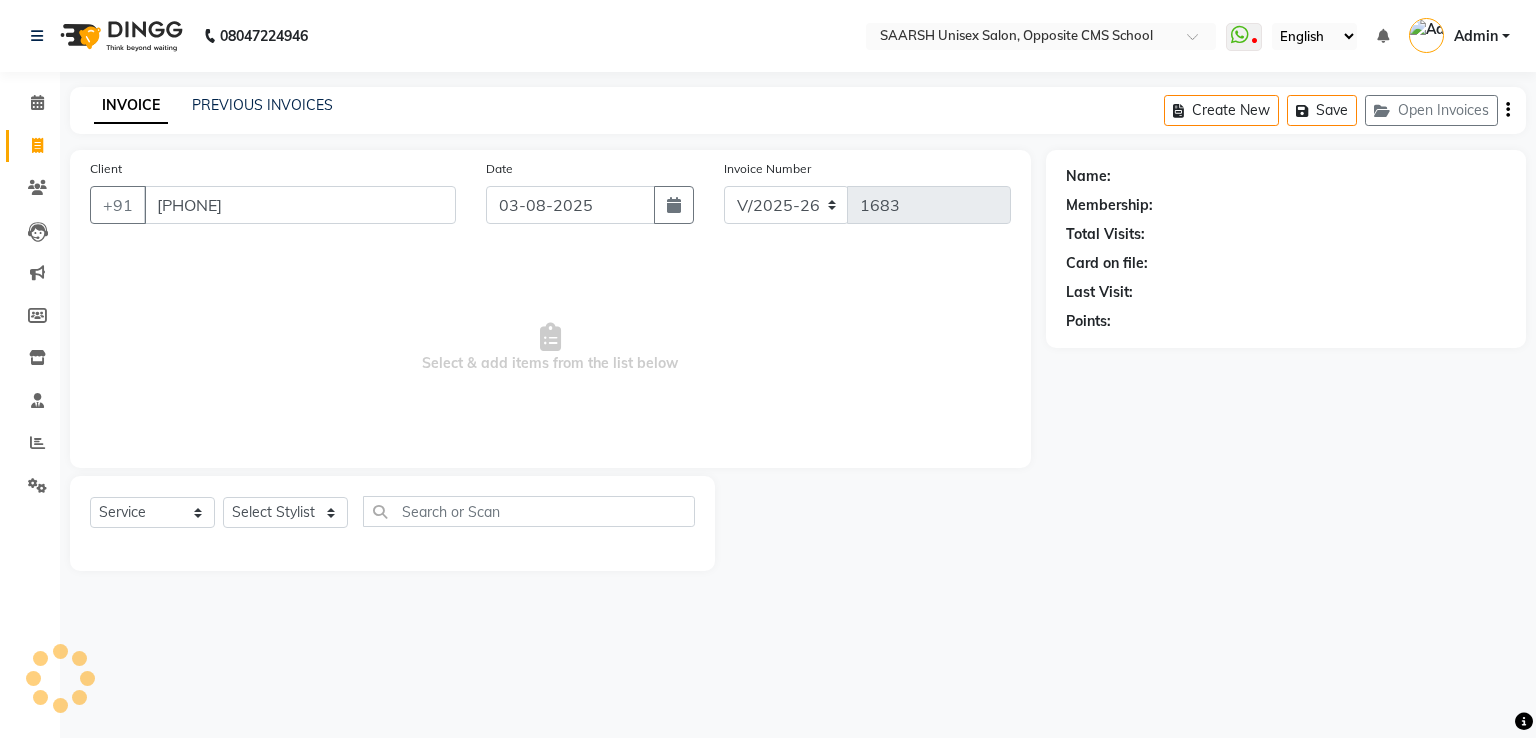 type on "[PHONE]" 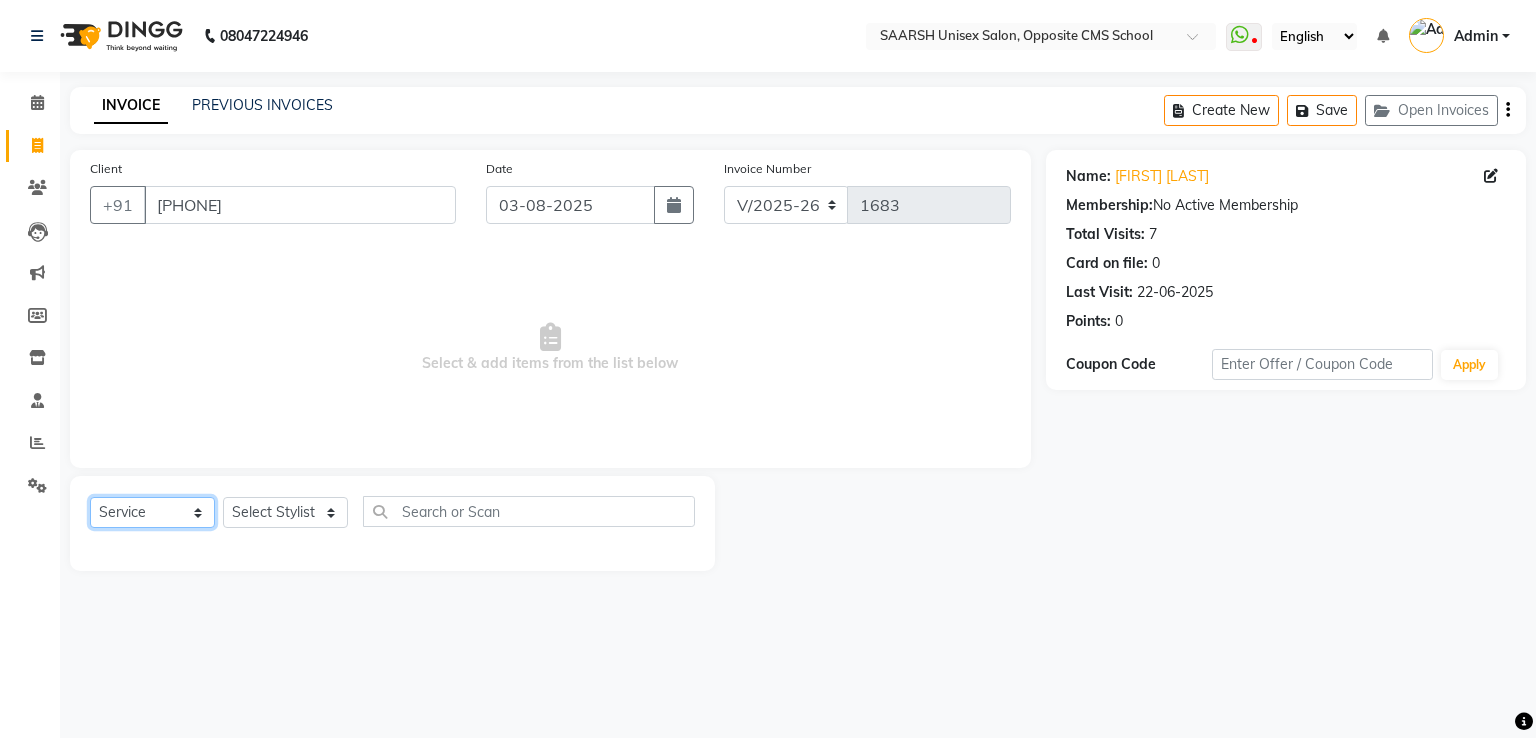 click on "Select  Service  Product  Membership  Package Voucher Prepaid Gift Card" 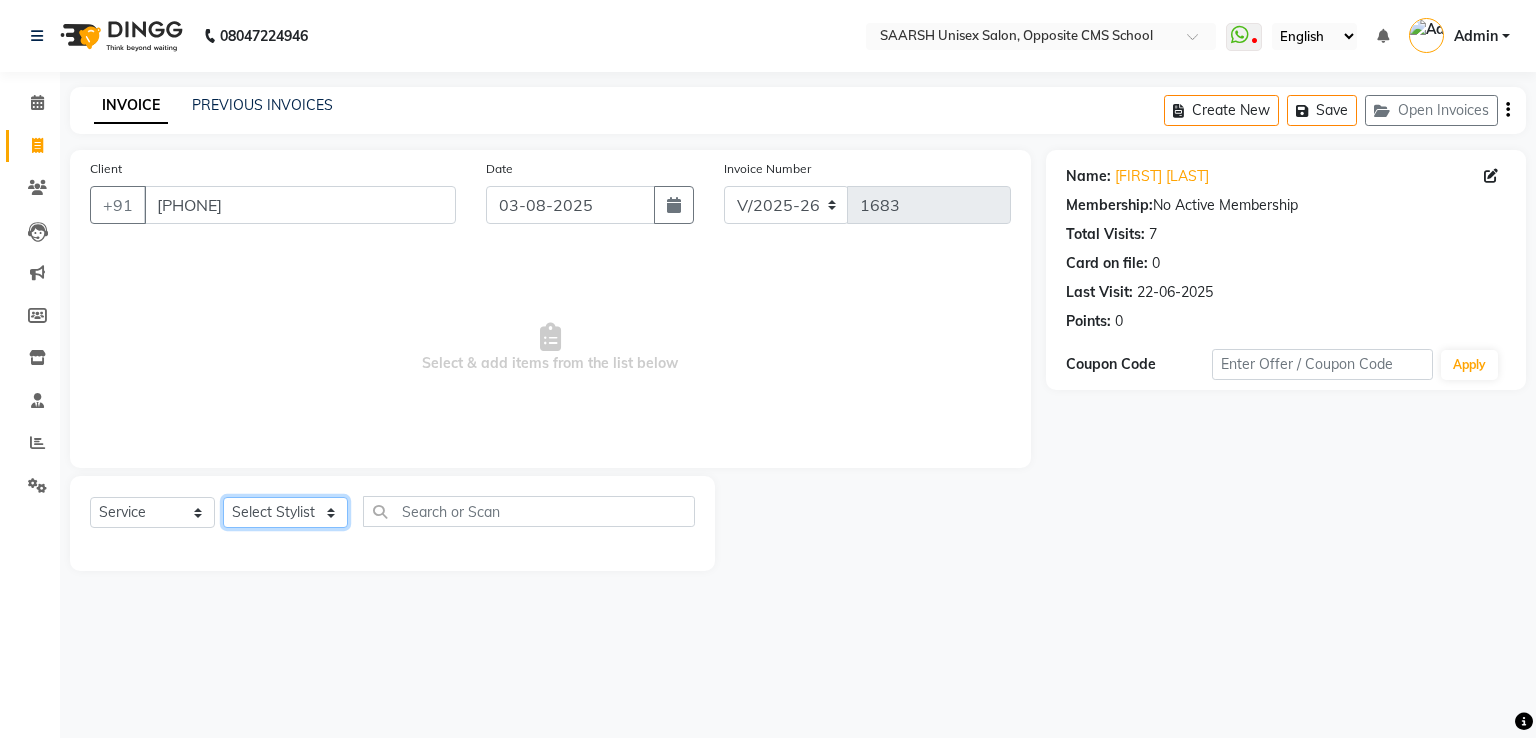 click on "Select Stylist [FIRST] [FIRST] [FIRST] [FIRST] [FIRST] [FIRST] [FIRST] [FIRST] [FIRST]" 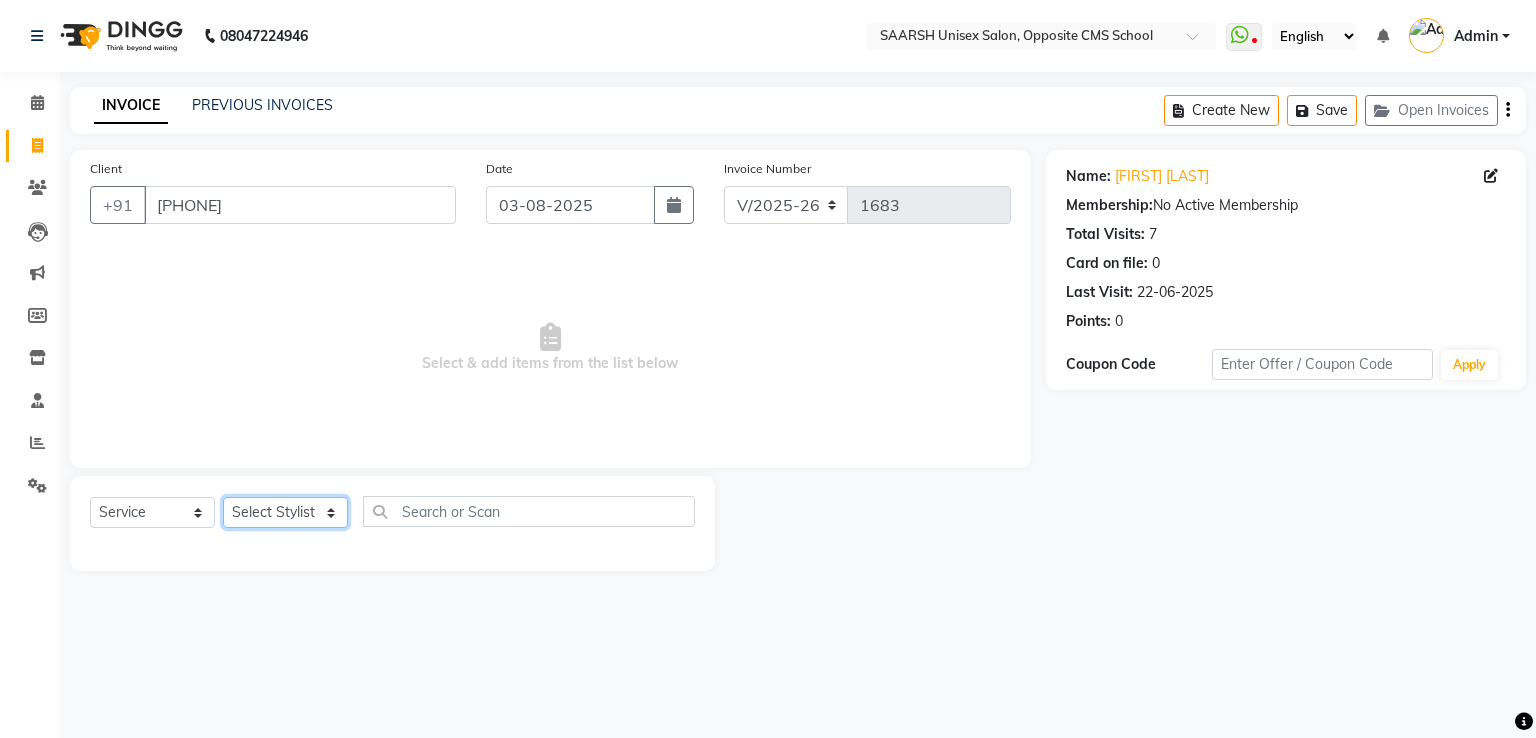 select on "85961" 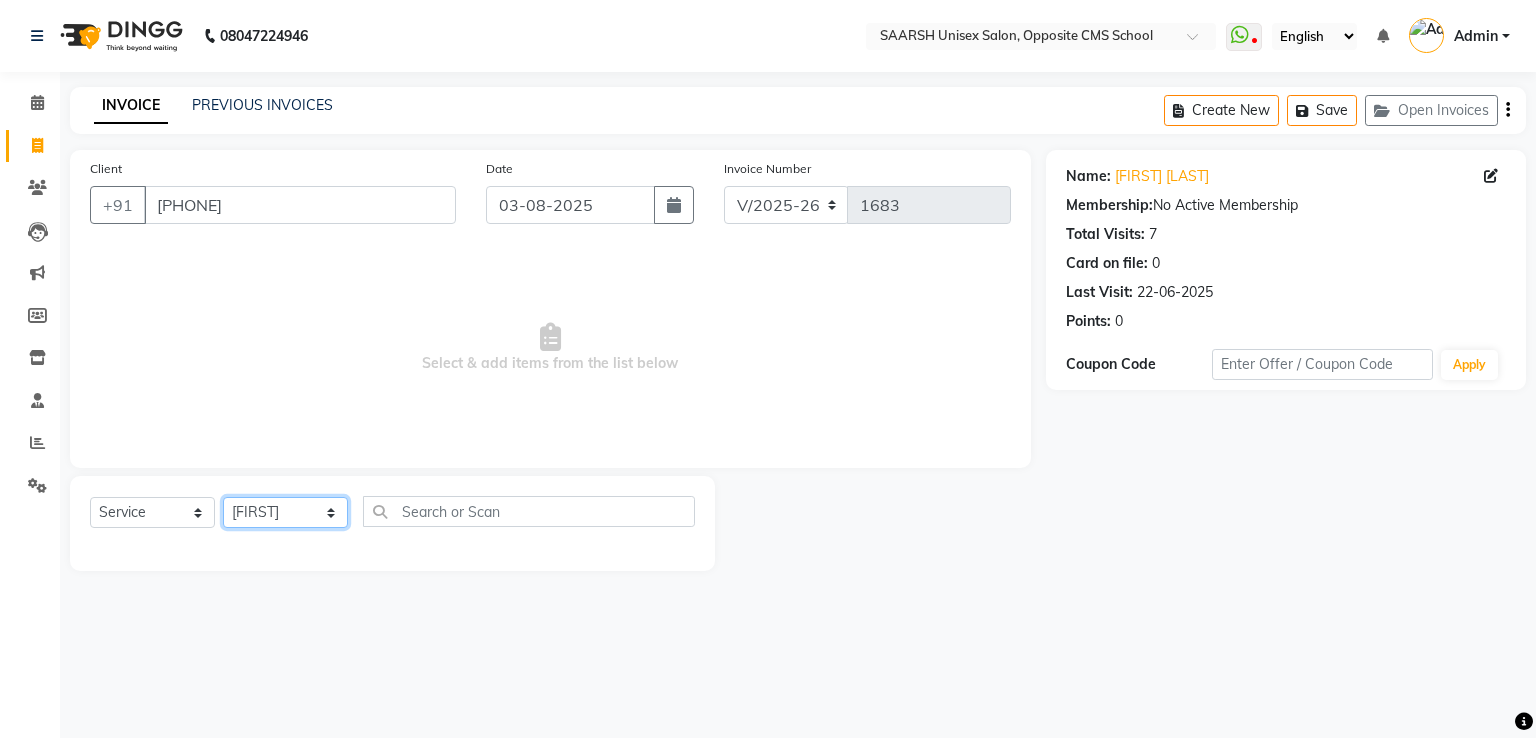 click on "Select Stylist [FIRST] [FIRST] [FIRST] [FIRST] [FIRST] [FIRST] [FIRST] [FIRST] [FIRST]" 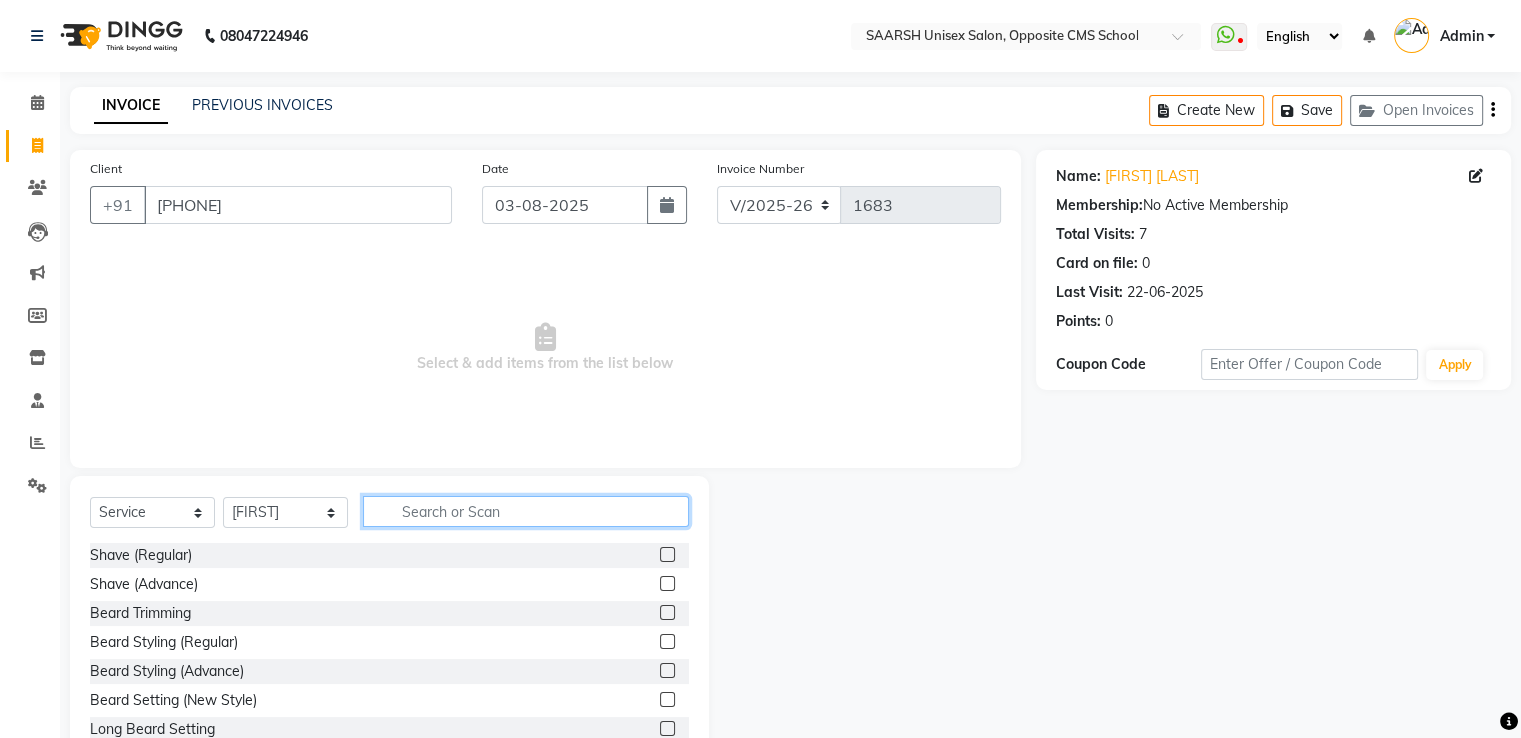 click 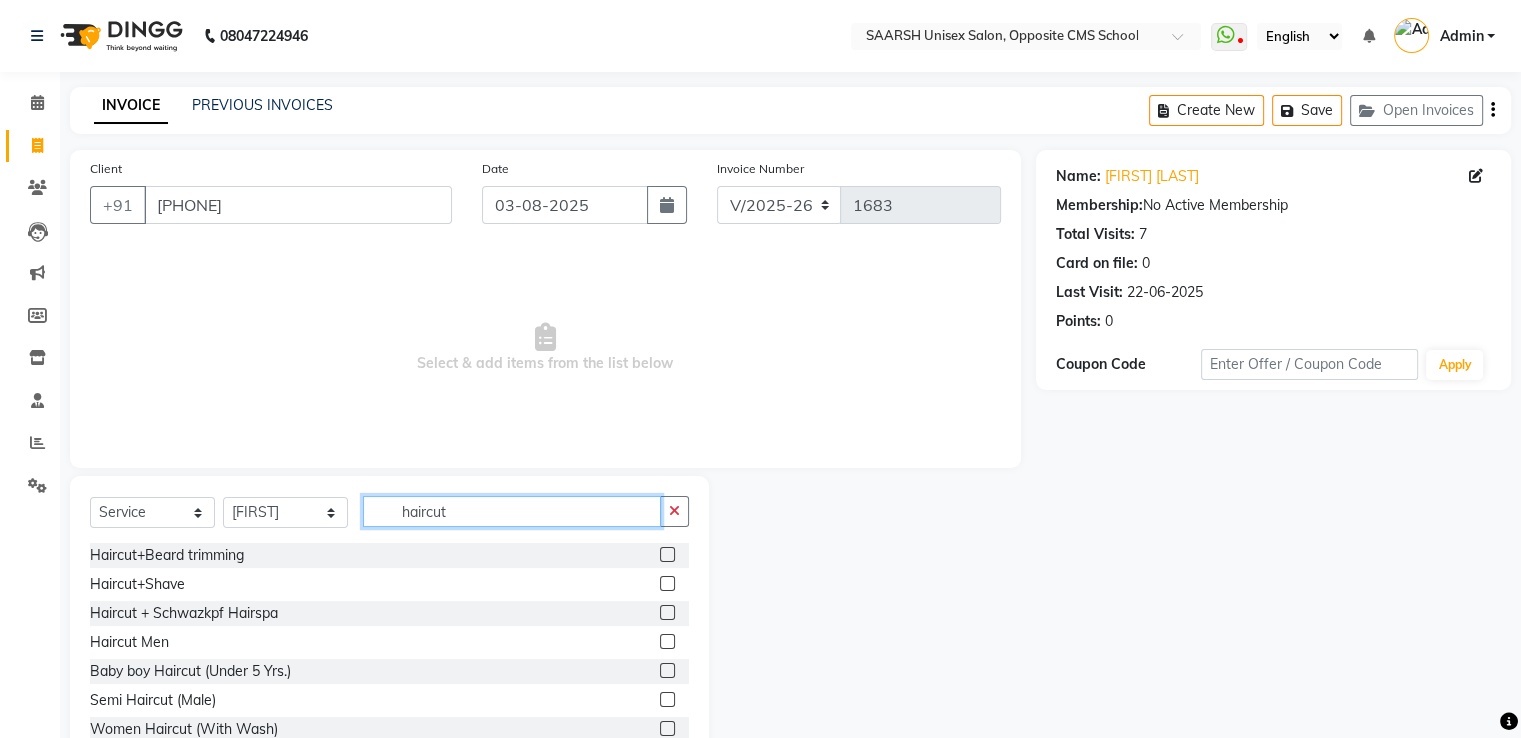 scroll, scrollTop: 40, scrollLeft: 0, axis: vertical 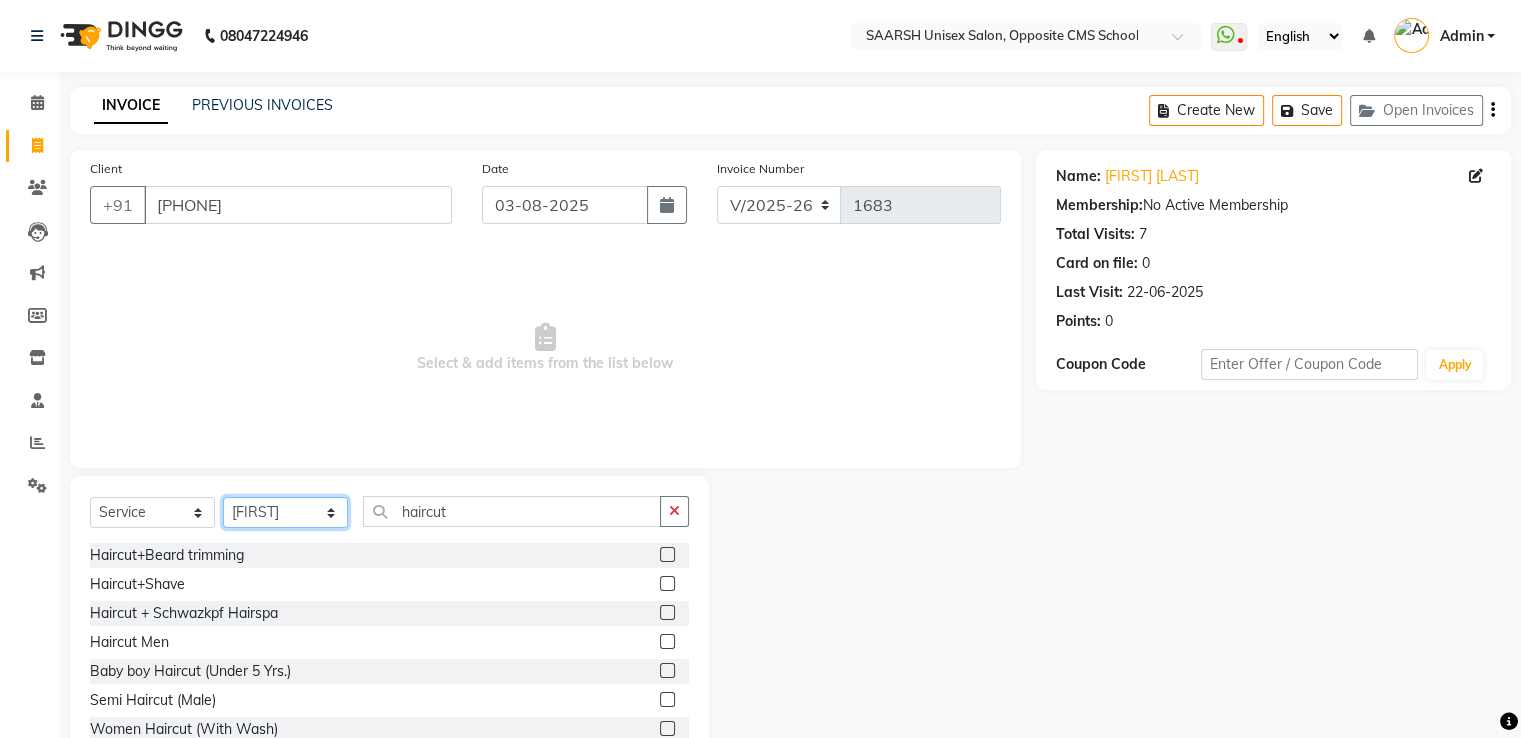 click on "Select Stylist [FIRST] [FIRST] [FIRST] [FIRST] [FIRST] [FIRST] [FIRST] [FIRST] [FIRST]" 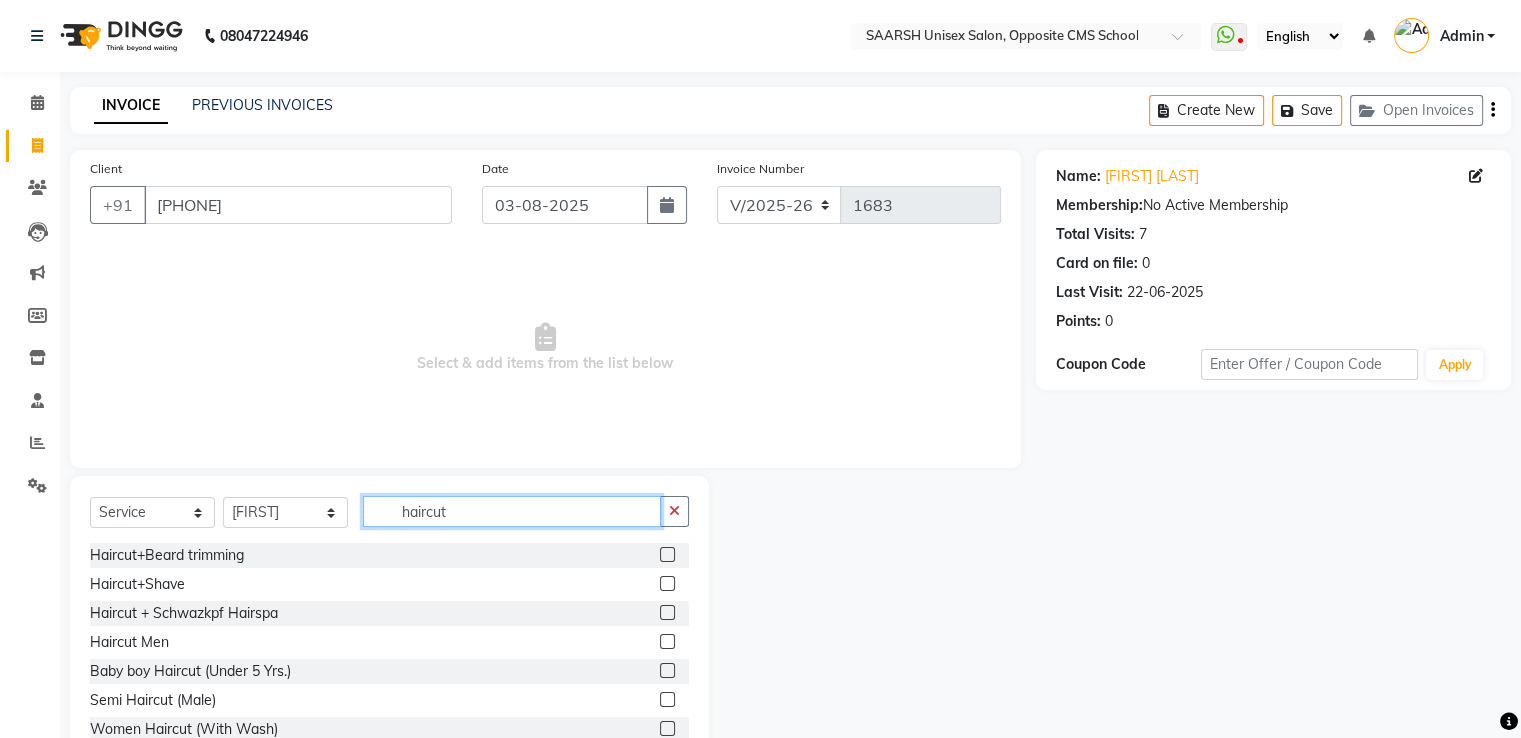 click on "haircut" 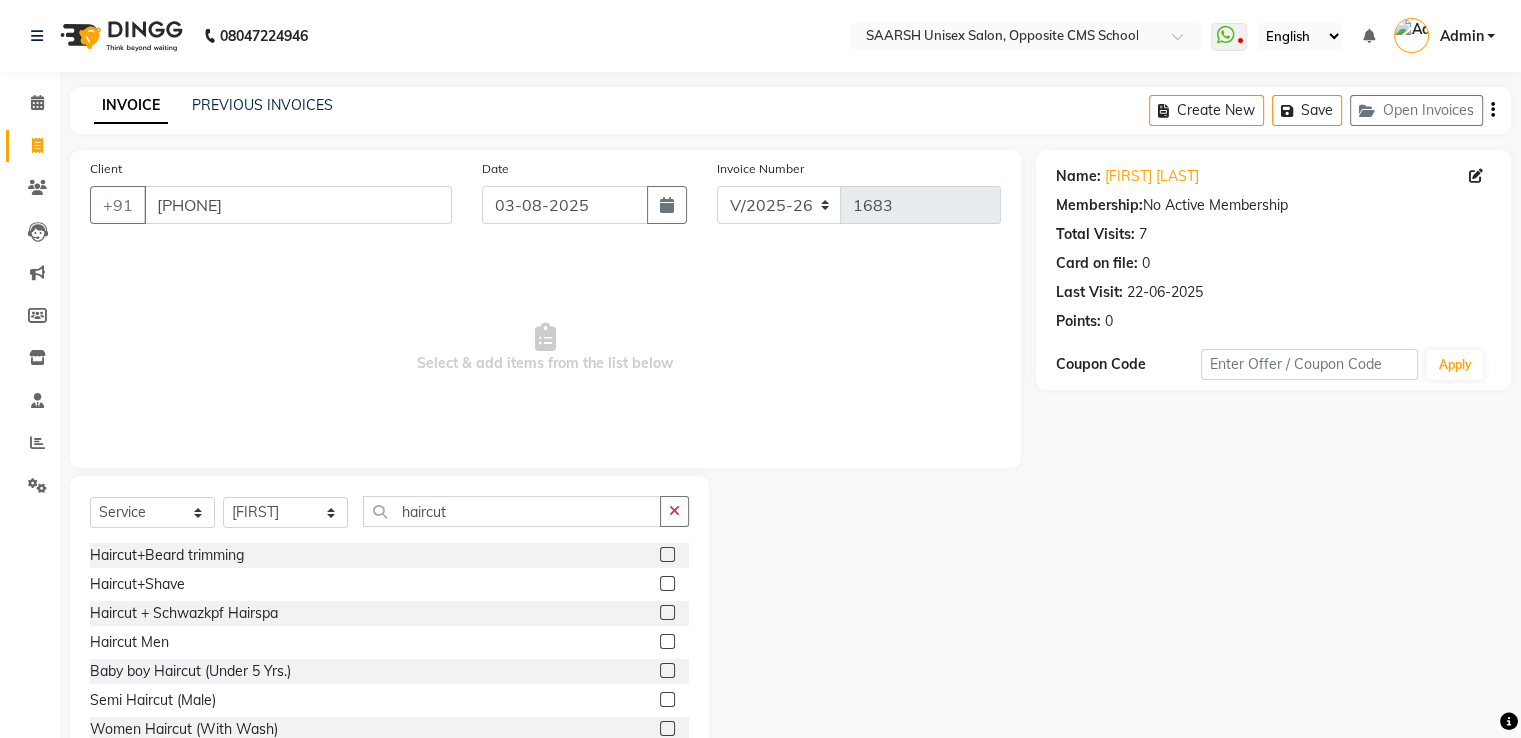 drag, startPoint x: 467, startPoint y: 509, endPoint x: 480, endPoint y: 514, distance: 13.928389 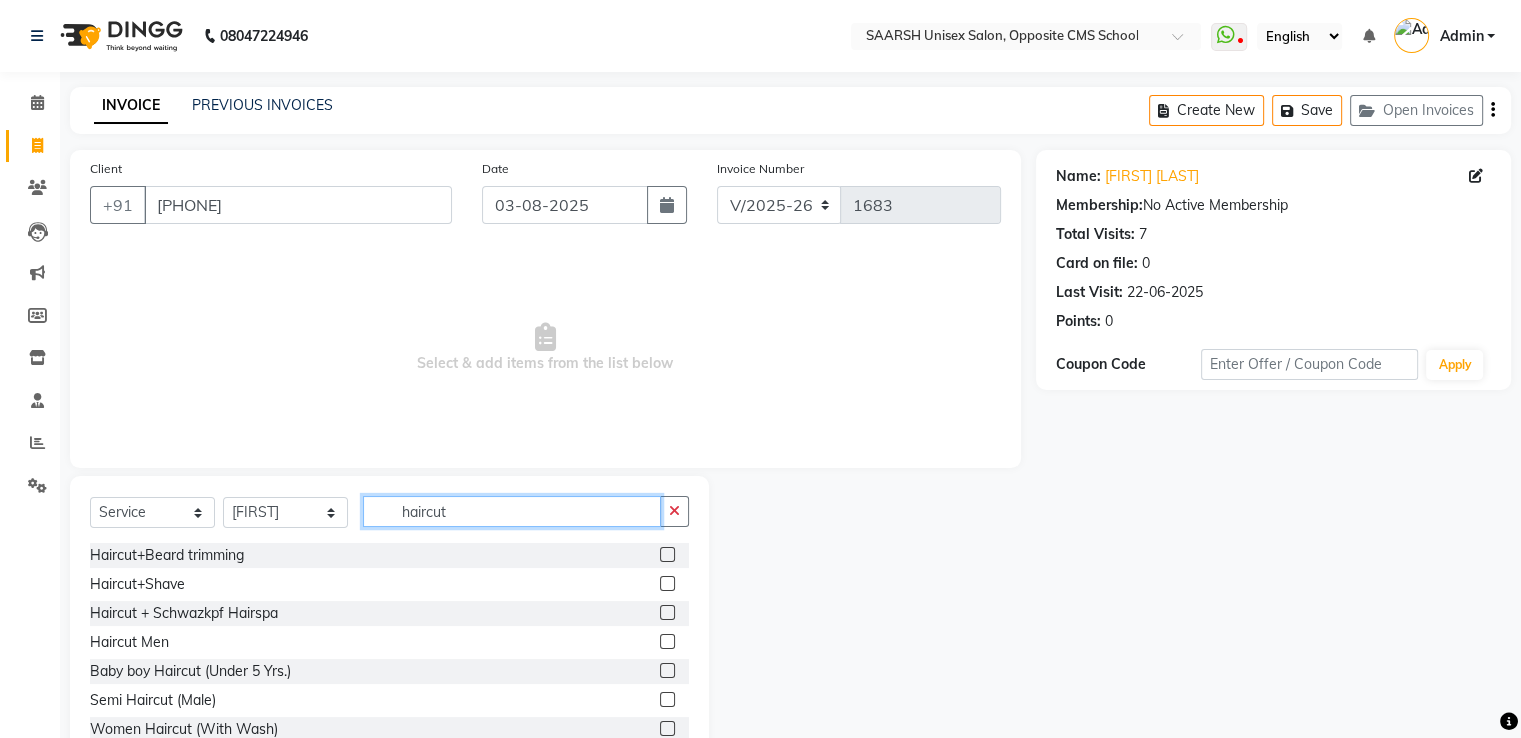 click on "haircut" 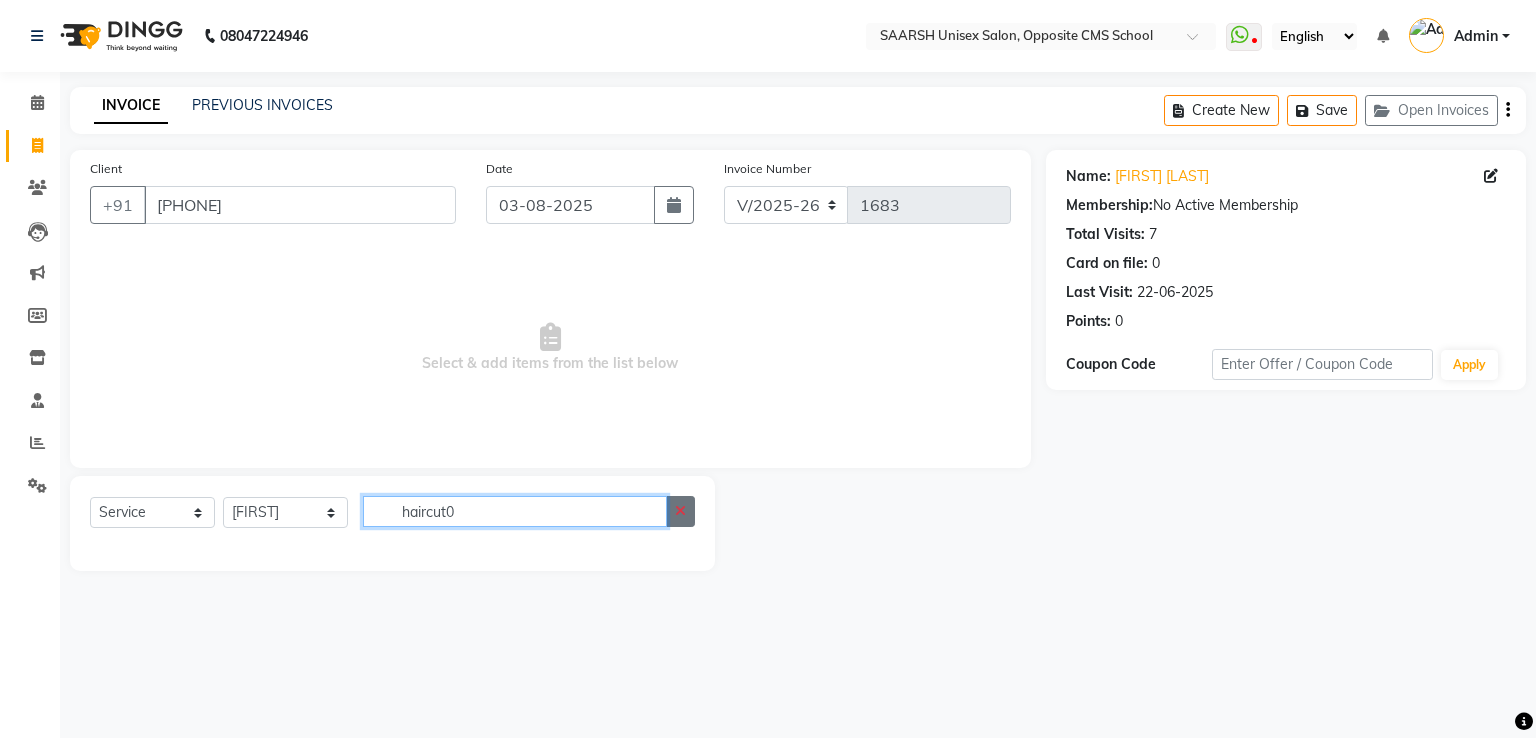 type on "haircut0" 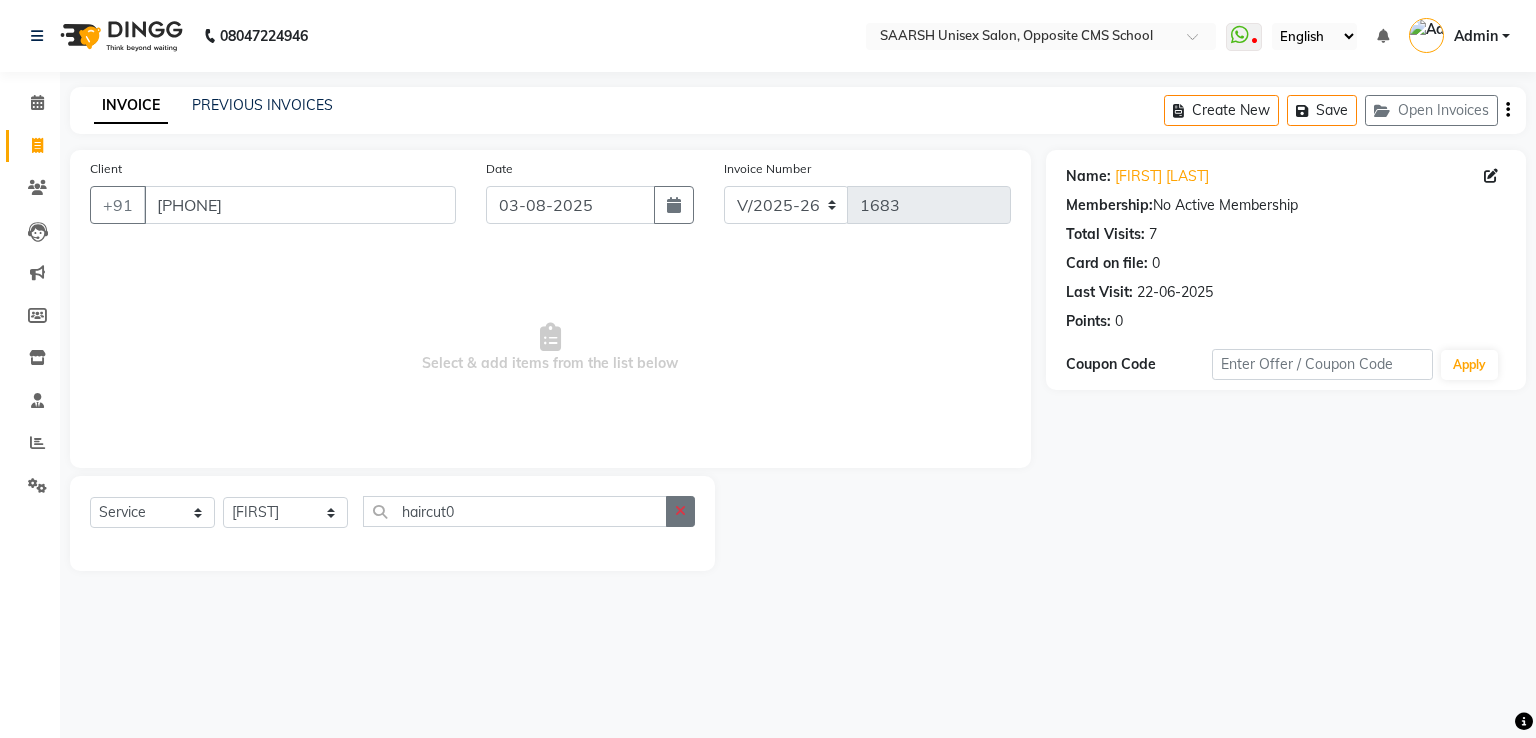 click 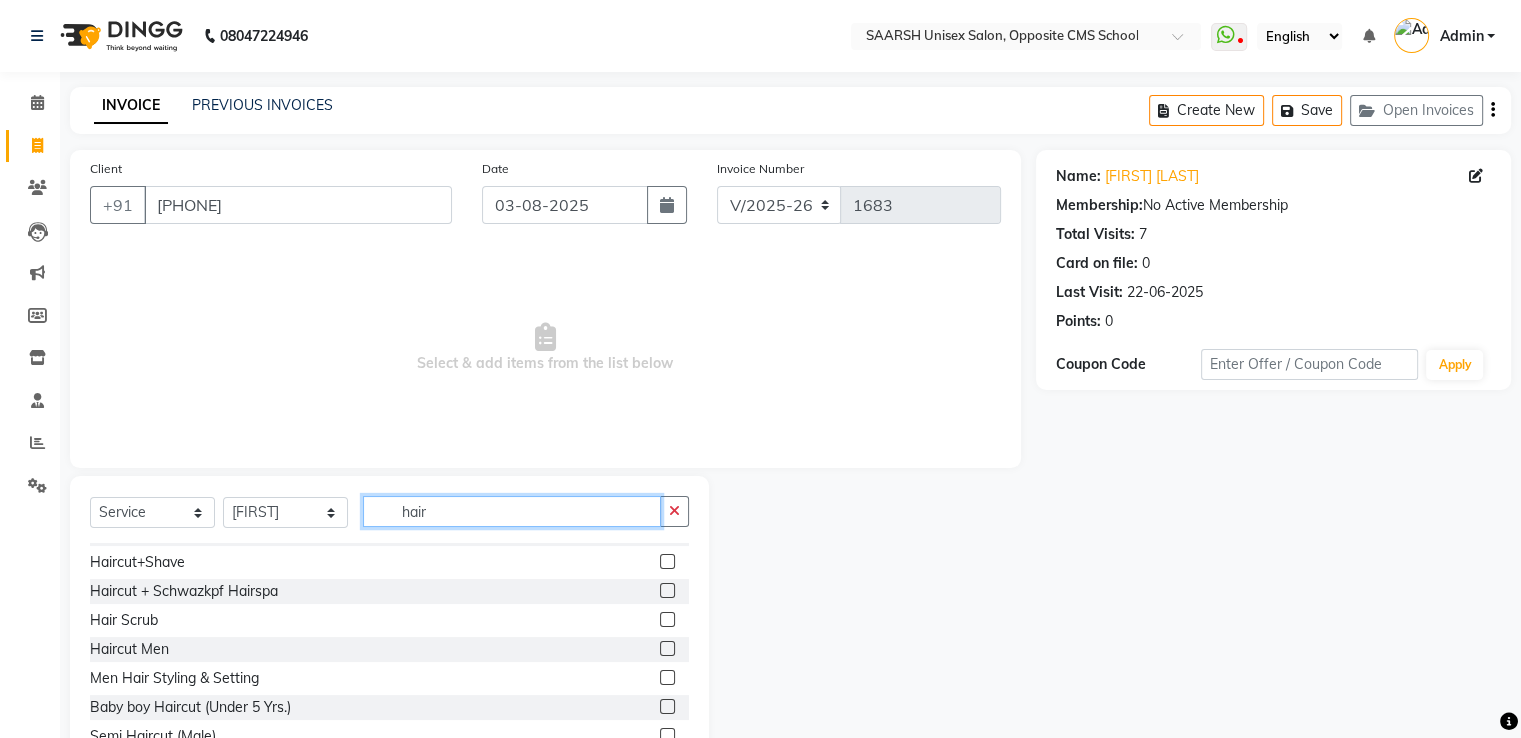 scroll, scrollTop: 40, scrollLeft: 0, axis: vertical 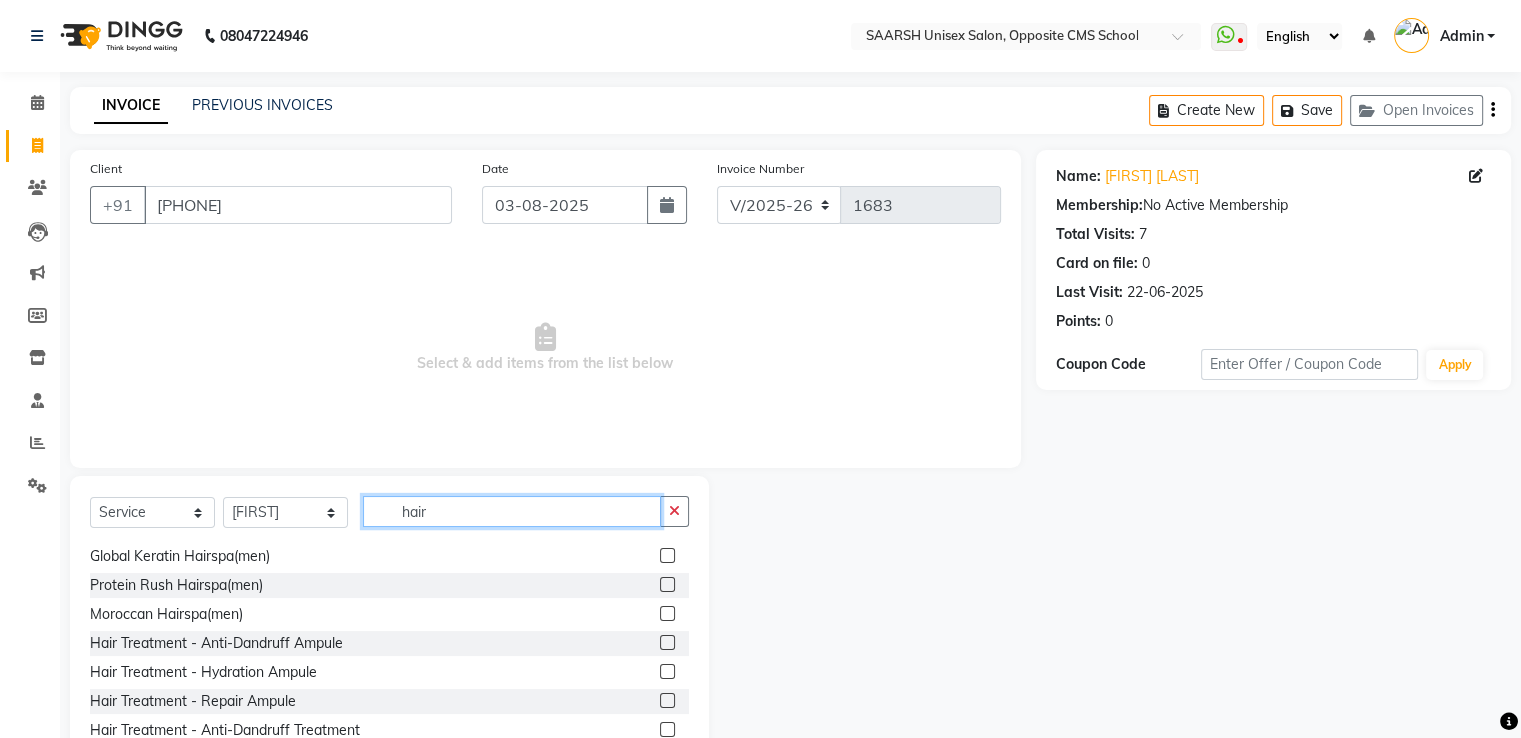 type on "hair" 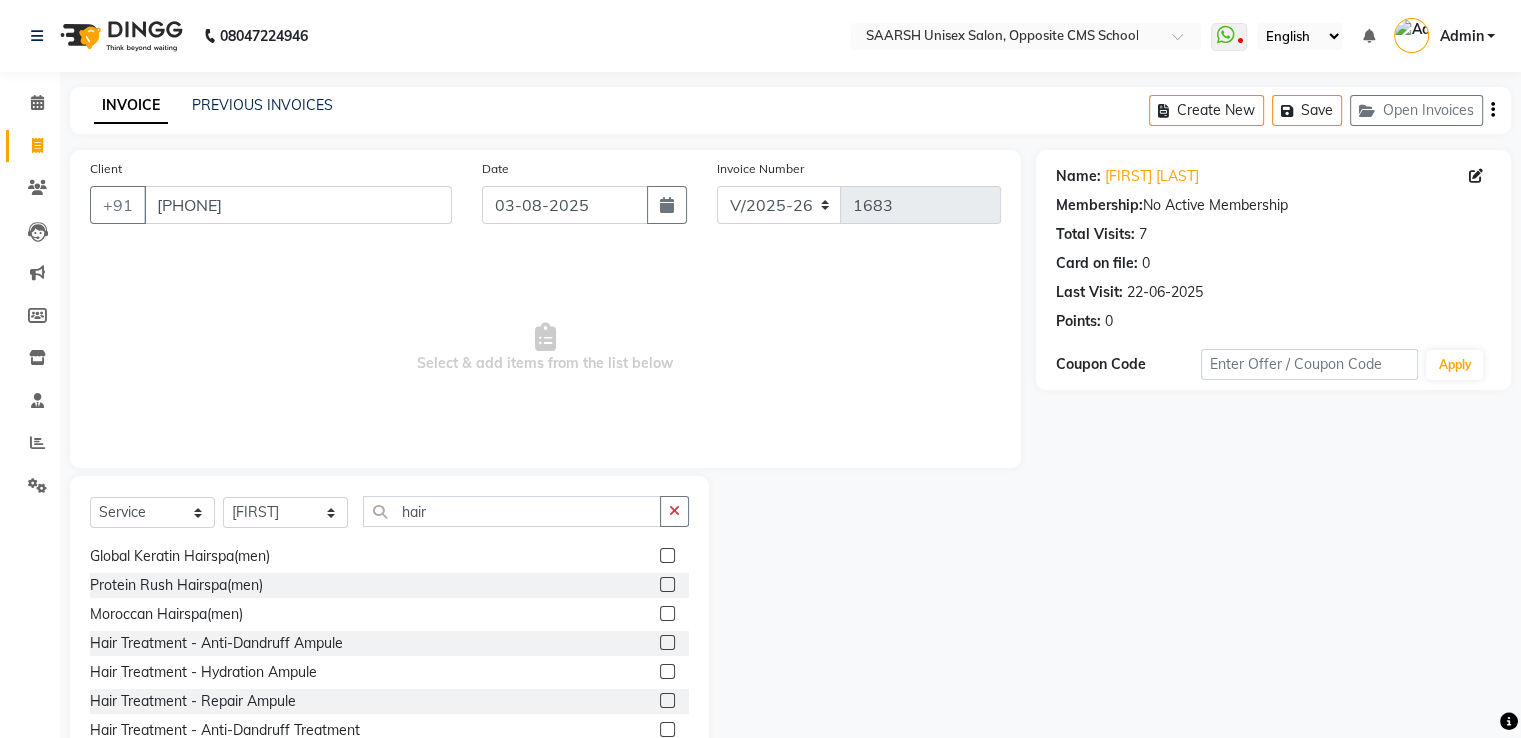click on "Select Service Product Membership Package Voucher Prepaid Gift Card Select Stylist [FIRST] [FIRST] [FIRST] [FIRST] [FIRST] [FIRST] [FIRST] [FIRST] [FIRST] hair Haircut+Beard trimming Haircut+Shave Haircut + Schwazkpf Hairspa Hair Scrub Haircut Men Men Hair Styling & Setting Baby boy Haircut (Under 5 Yrs.) Semi Haircut (Male) Women Haircut (With Wash) Women Haircut (Without Wash) Women Hair Trimming Baby Girl Haircut (Under 5 Yrs.) Regular Hairwash women Hair Mask Regular Hairwash male Loreal Hairspa(women) Schwarzkopf Hairspa(women) Wella Hairspa(women) Argan Oil Hair SPA Global Keratin Hairspa(women) Philtre Repair Protein Rush Hairspa(women) Moroccon Hairspa(women) MavI Hair SPA Anti-Dandruff Hair SPA Gypsy Hair SPA Loreal Hairspa(men) Schwarzkopf Hairspa(men) Wella Hairspa(MEN) Argan Oil HAIR SPA Global Keratin Hairspa(men) Protein Rush Hairspa(men) Moroccan Hairspa(men) Hair Treatment - Anti-Dandruff Ampule Hair Fall Treatment Ampule" 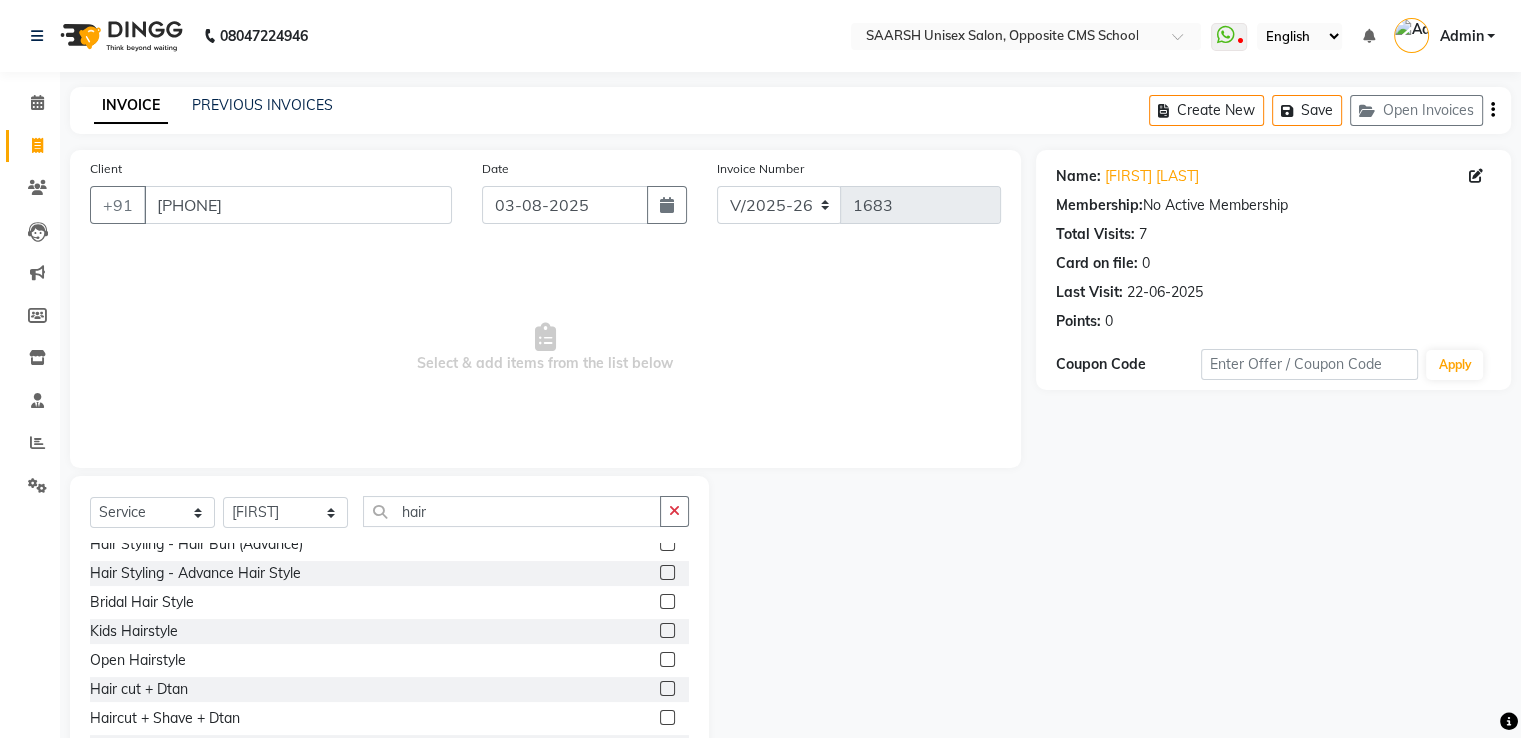 scroll, scrollTop: 1240, scrollLeft: 0, axis: vertical 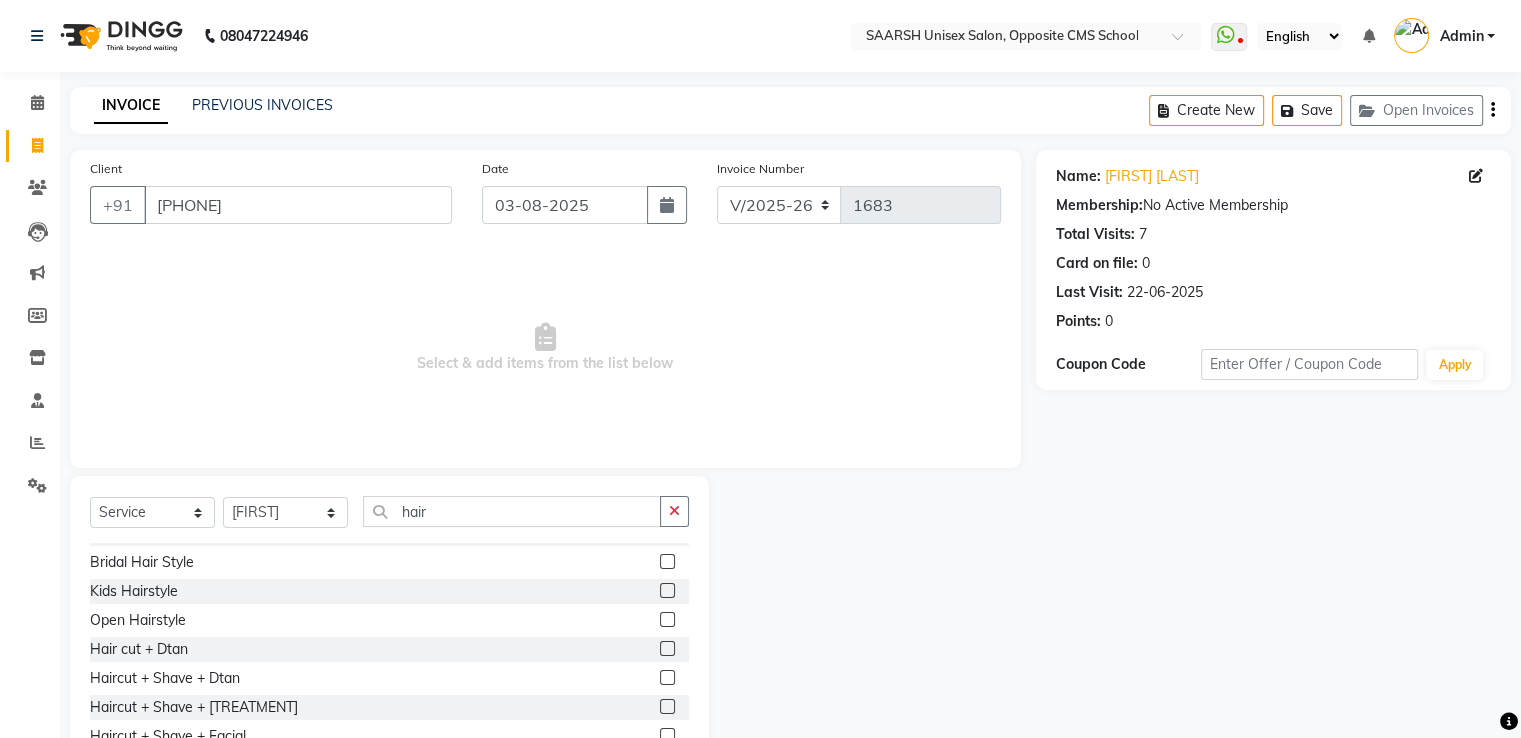 click 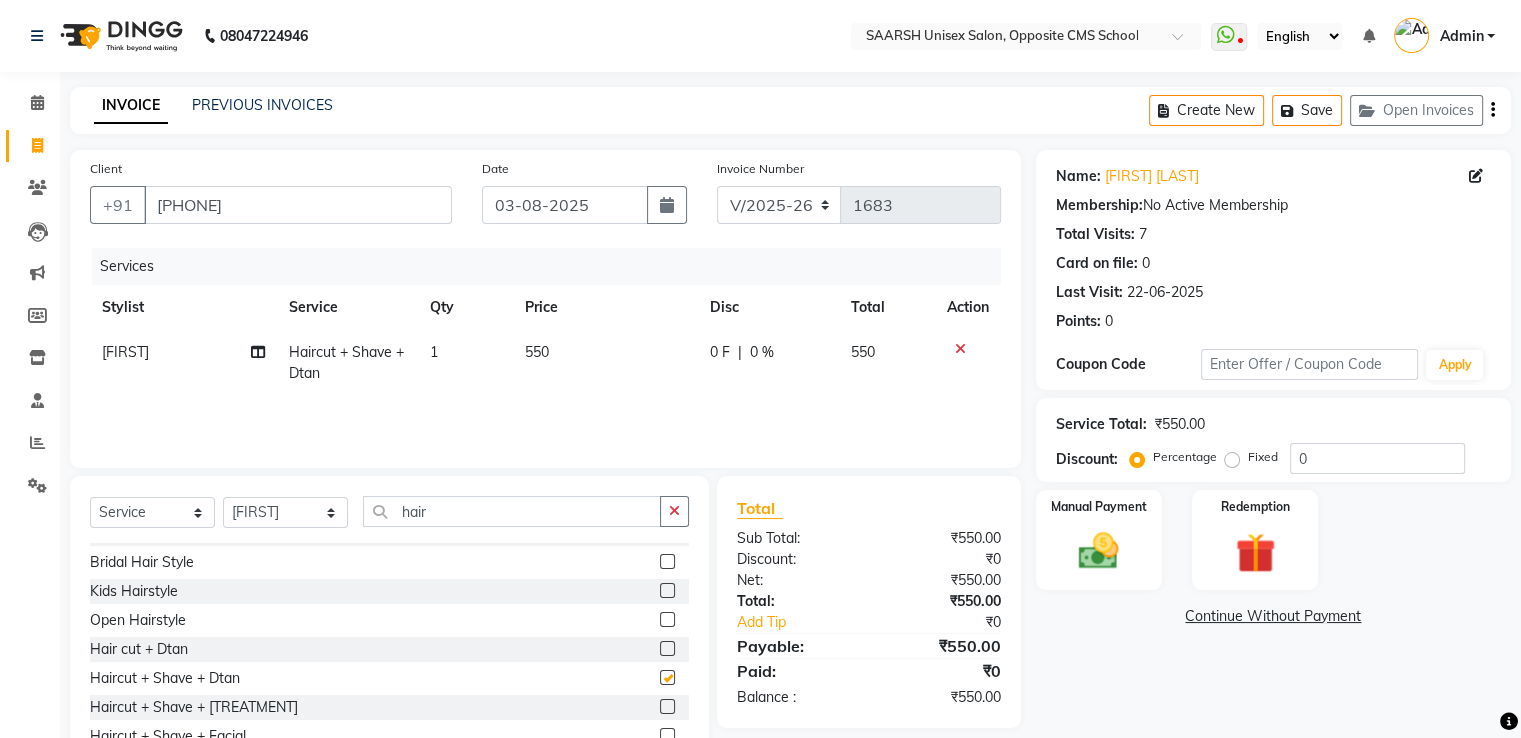checkbox on "false" 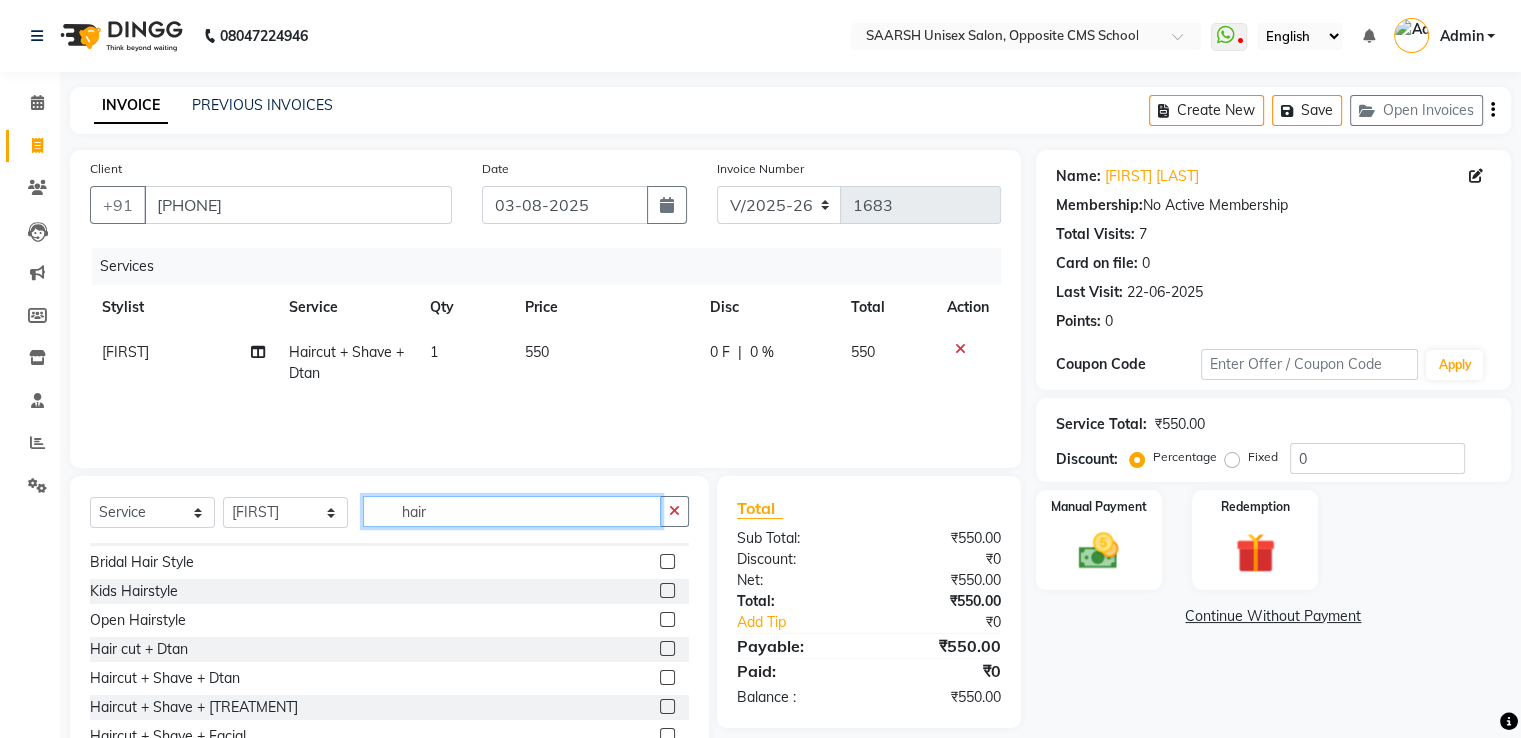 click on "hair" 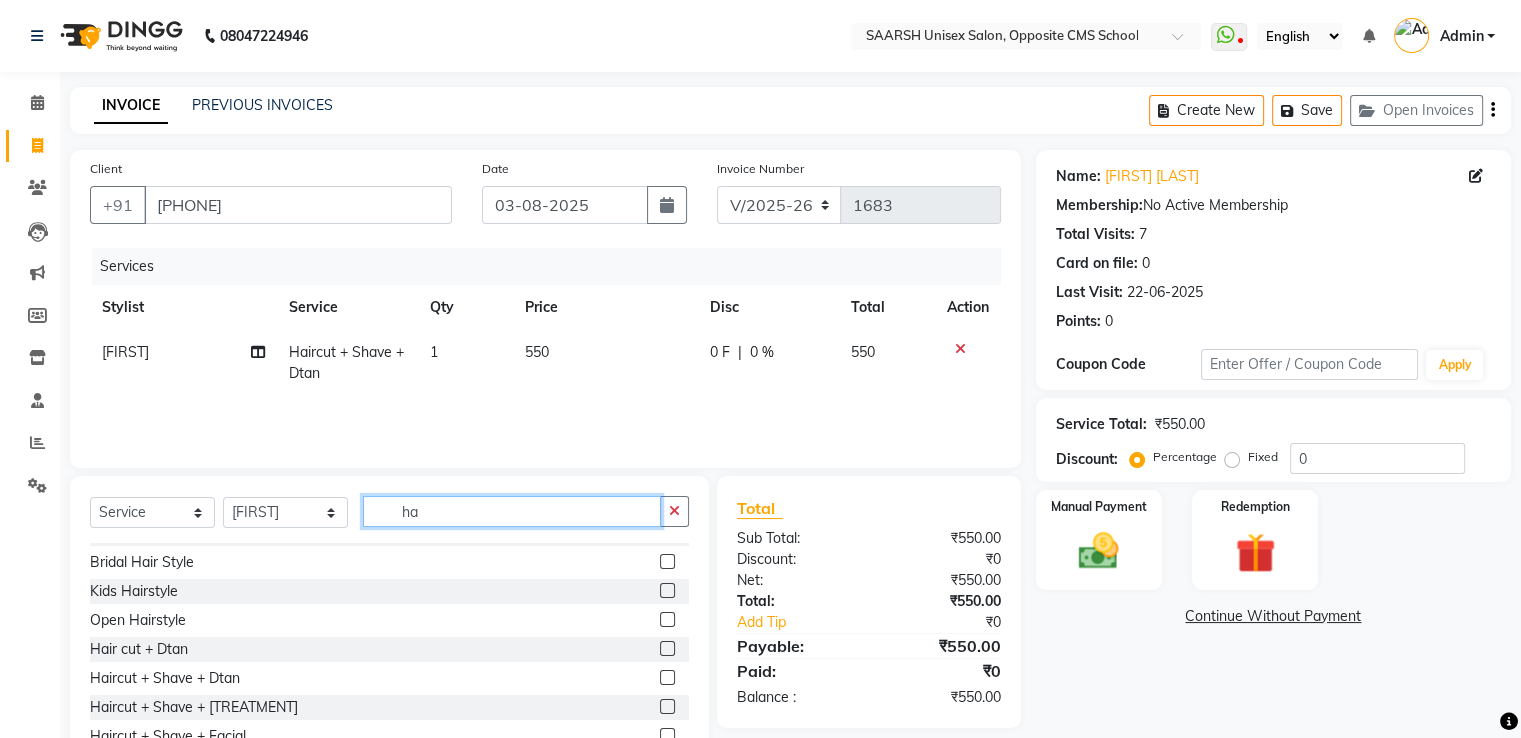 type on "h" 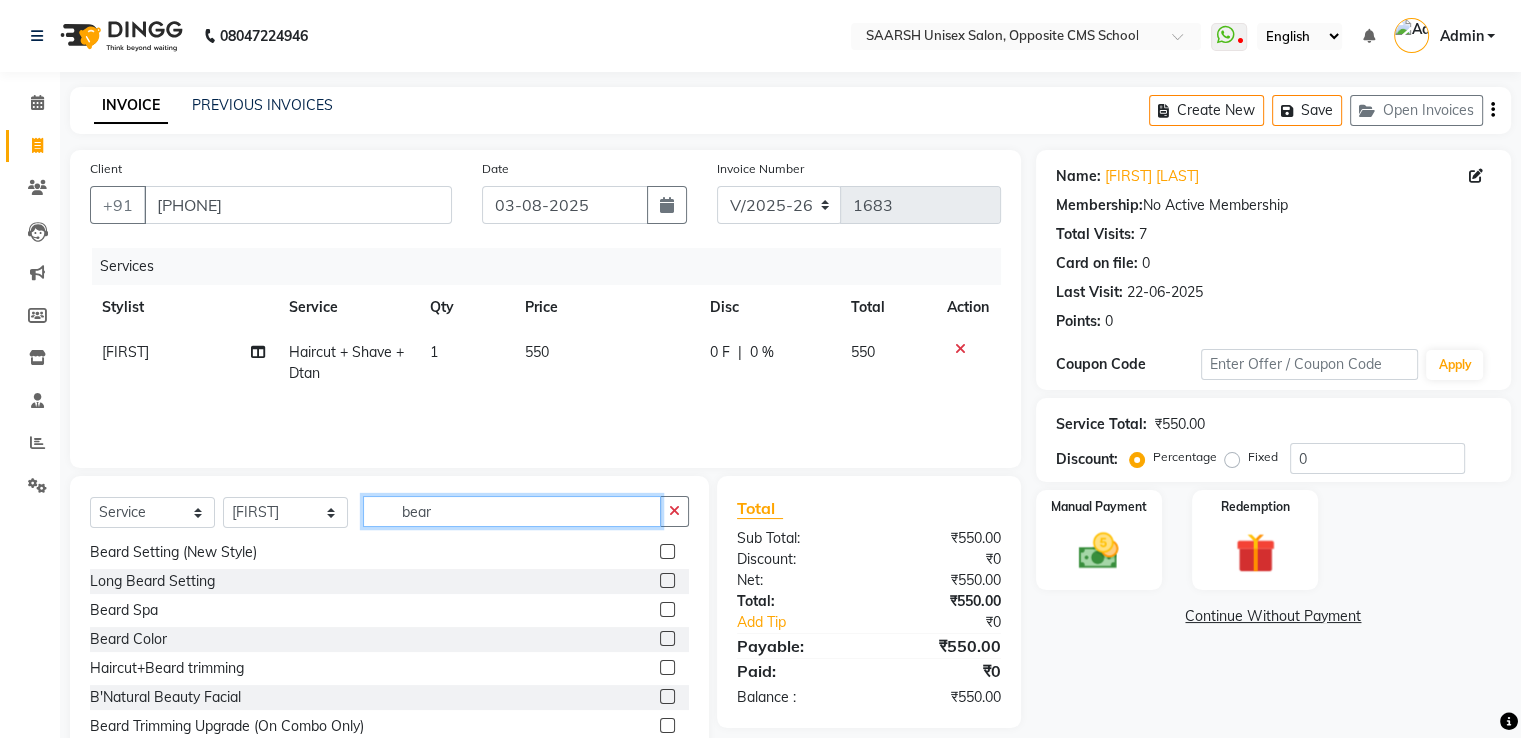 scroll, scrollTop: 60, scrollLeft: 0, axis: vertical 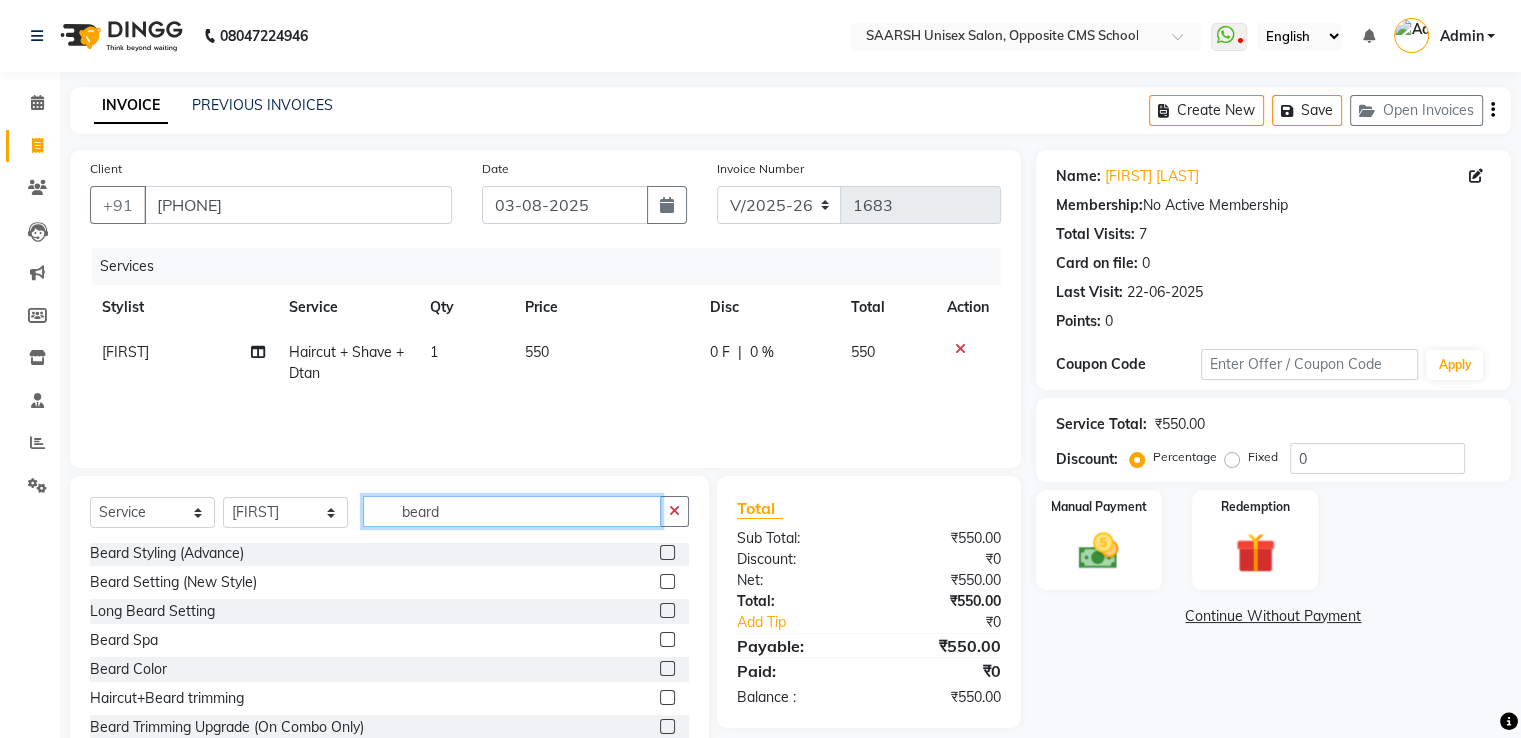 type on "beard" 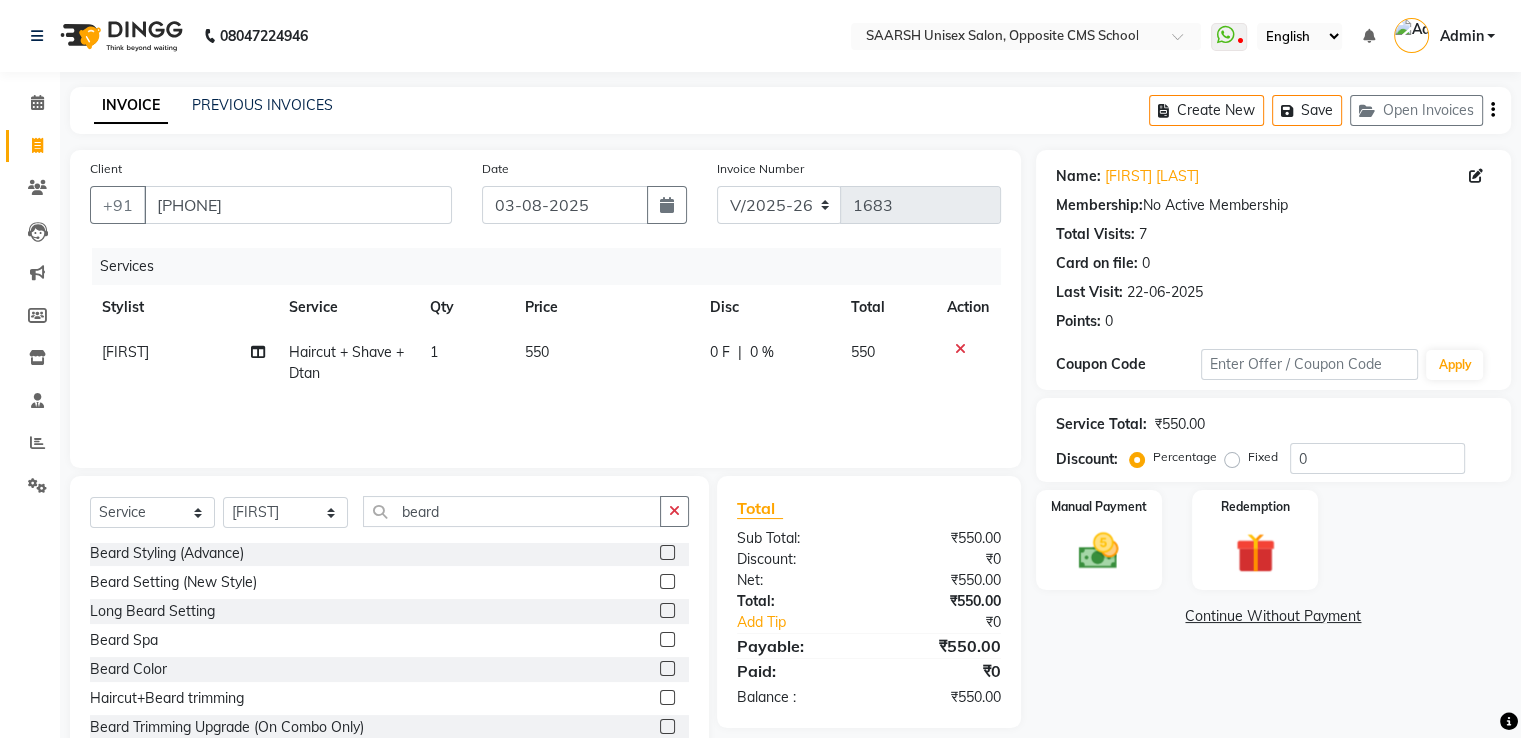 click 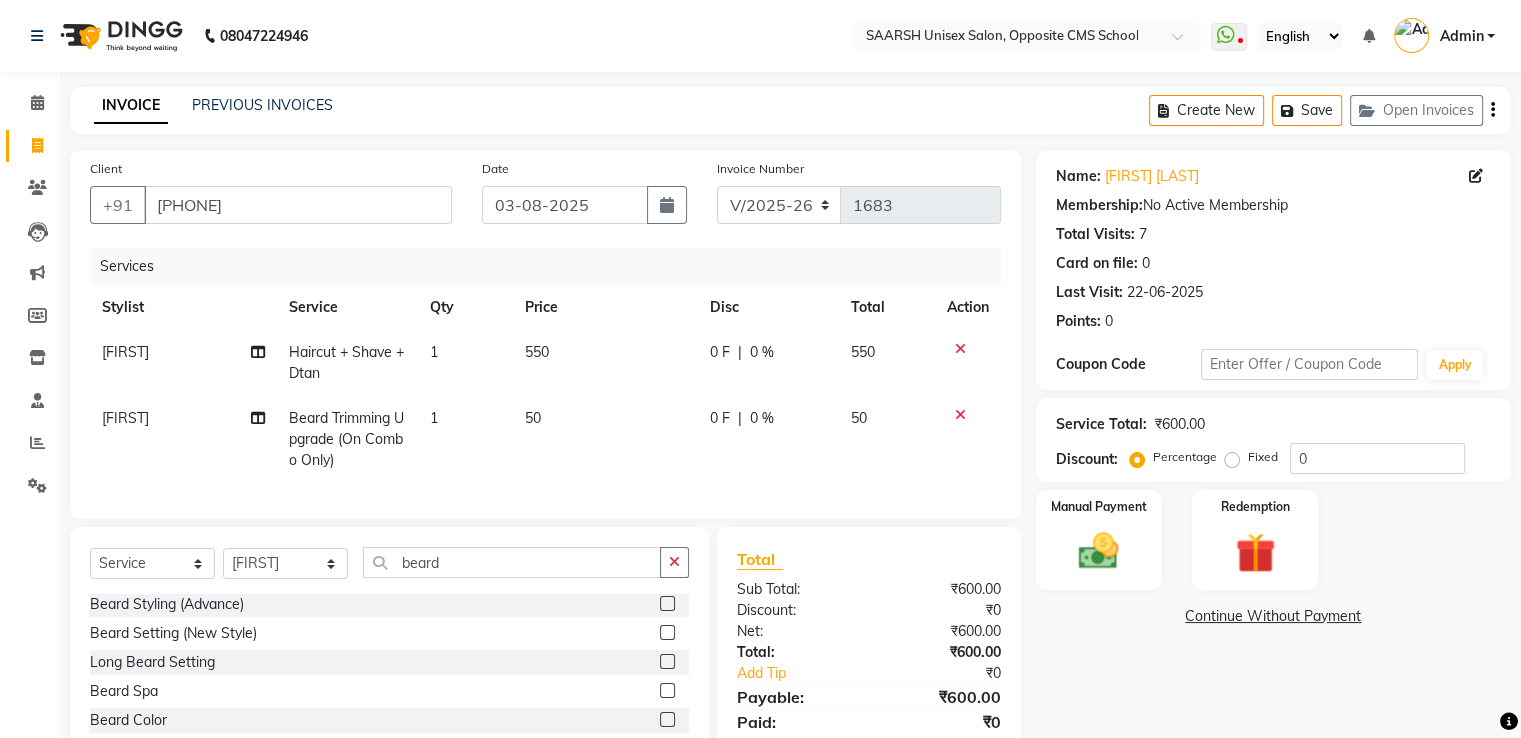 checkbox on "false" 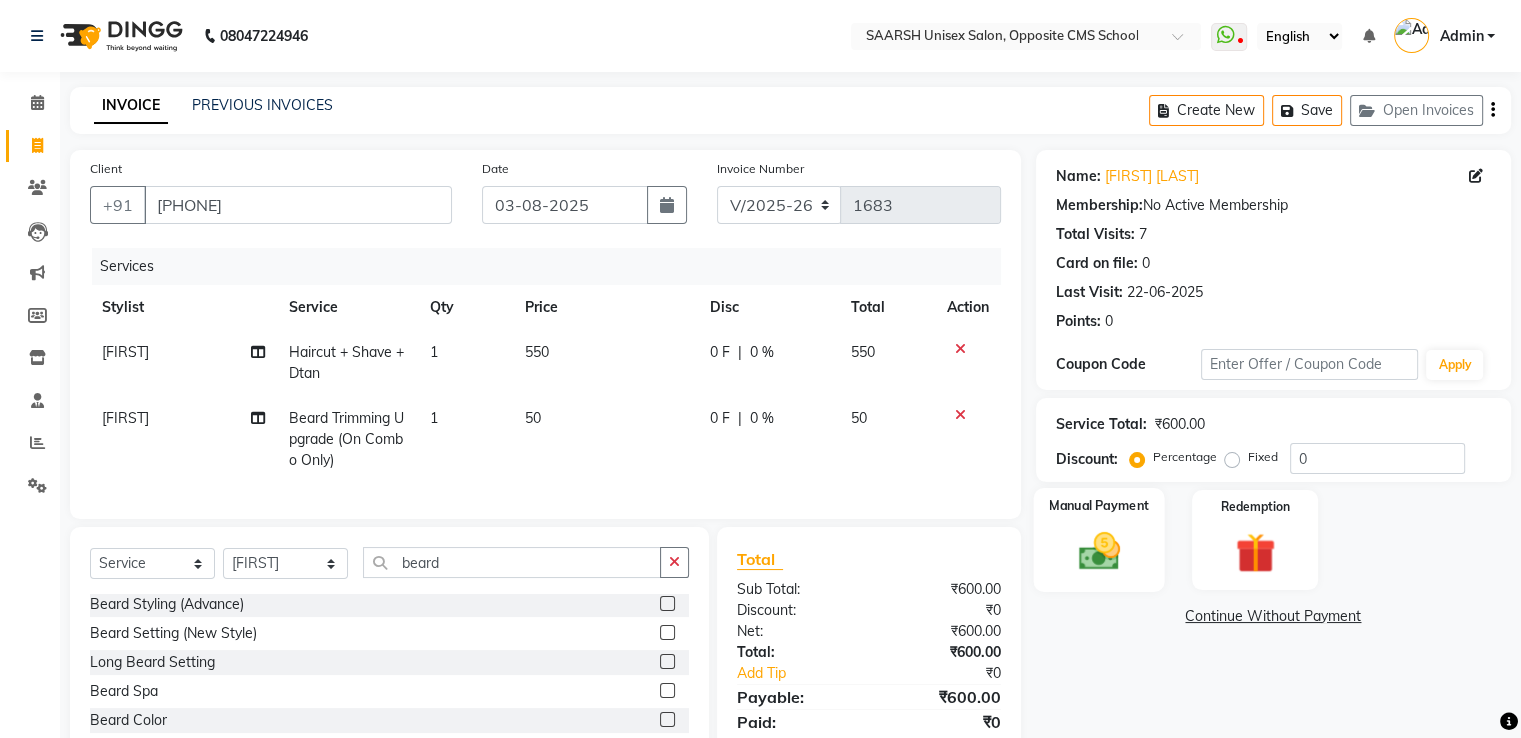 click 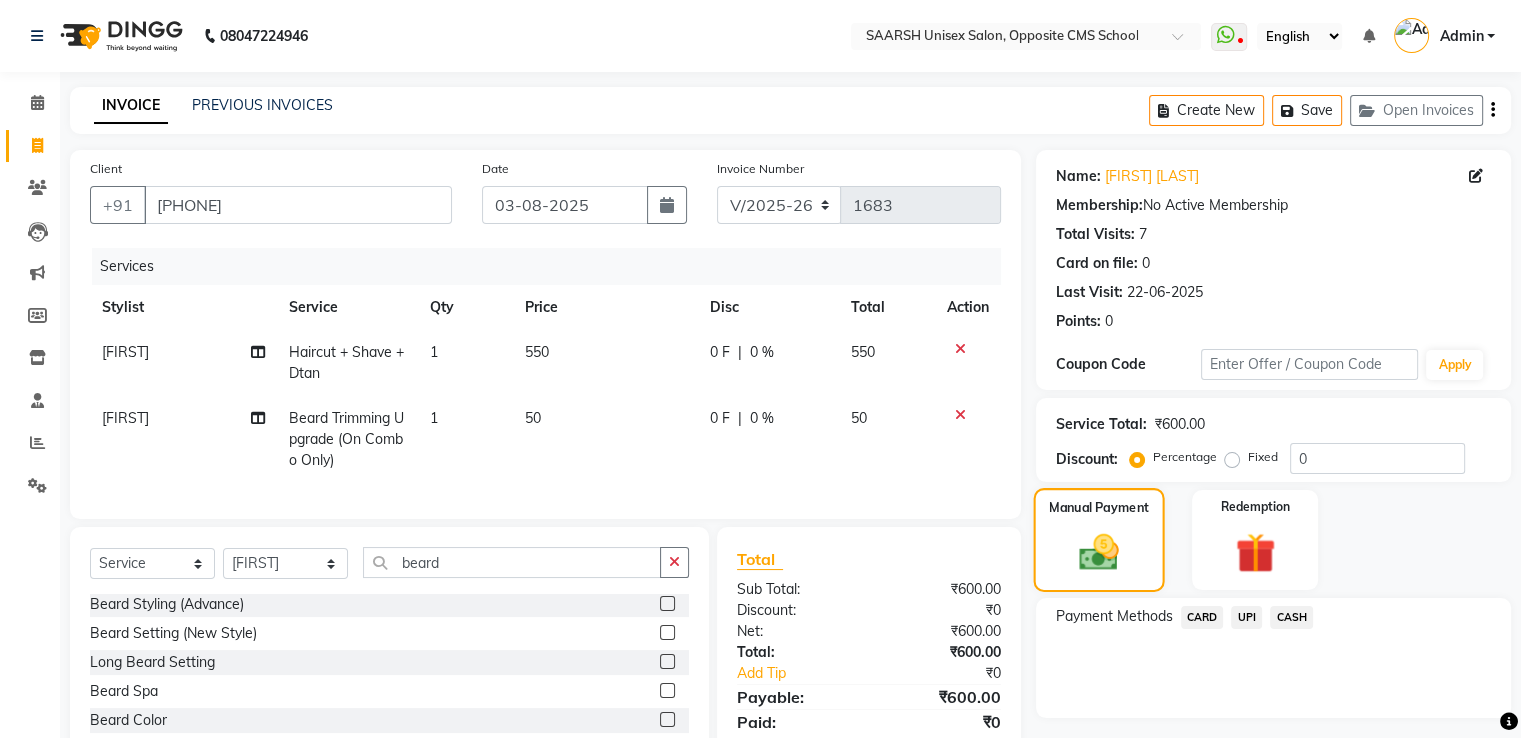 scroll, scrollTop: 130, scrollLeft: 0, axis: vertical 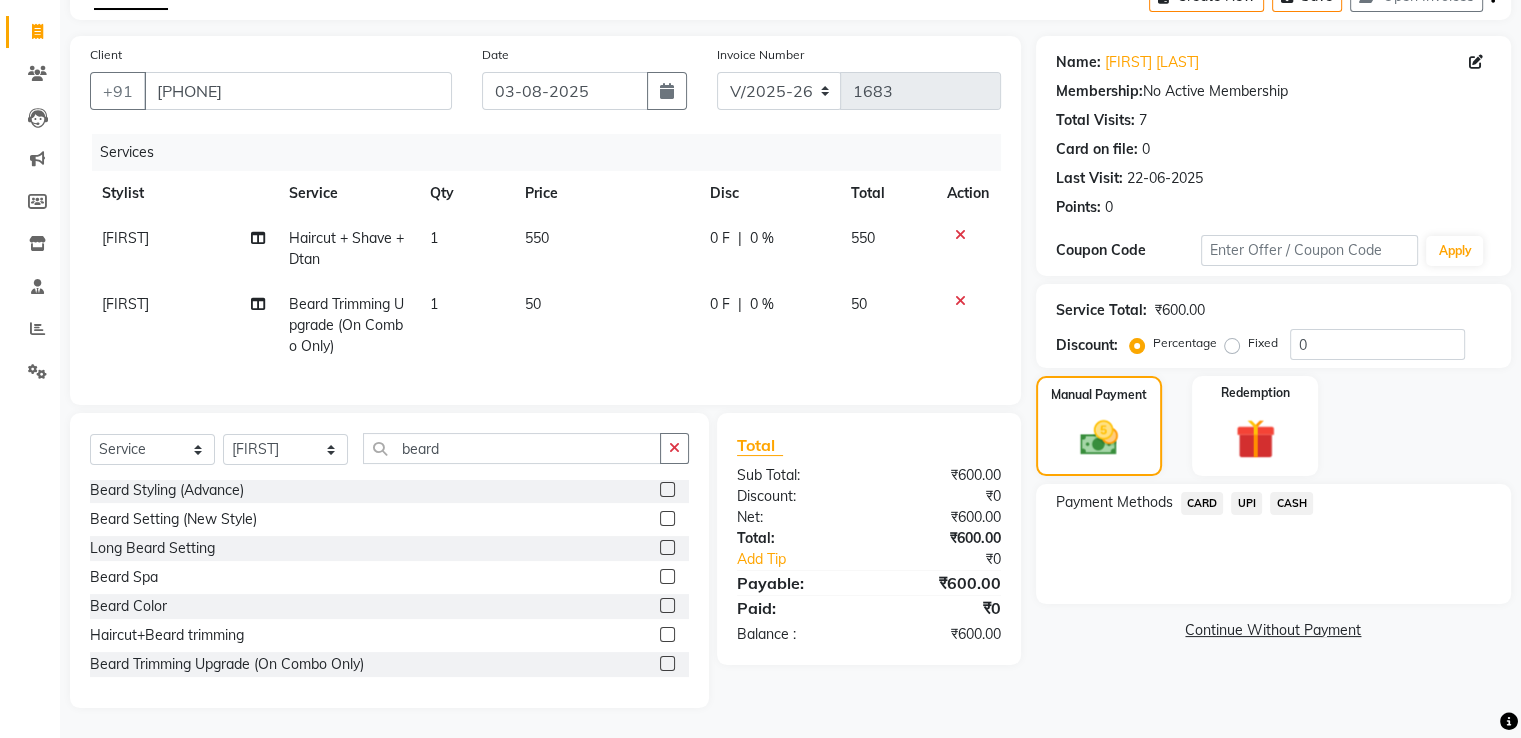 click on "UPI" 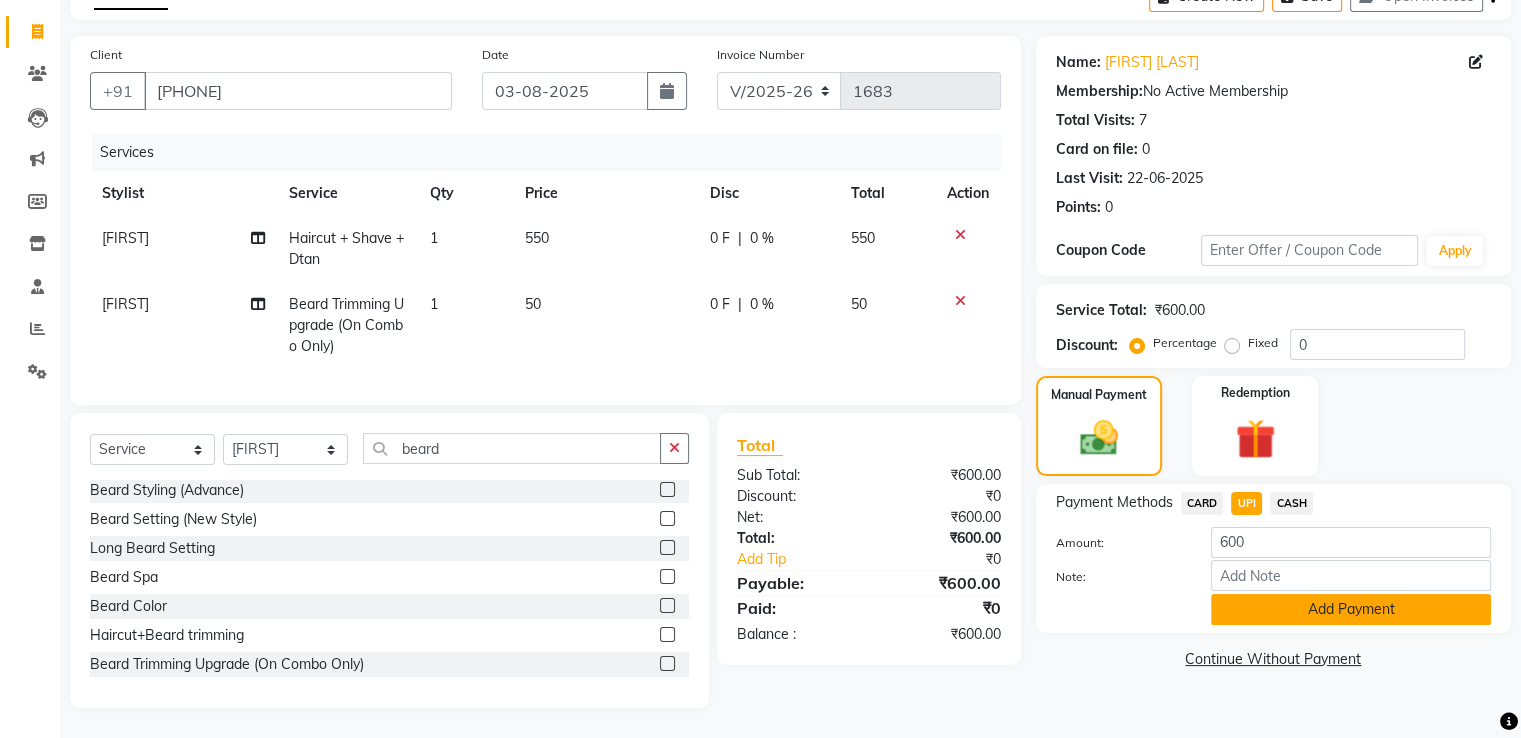 click on "Add Payment" 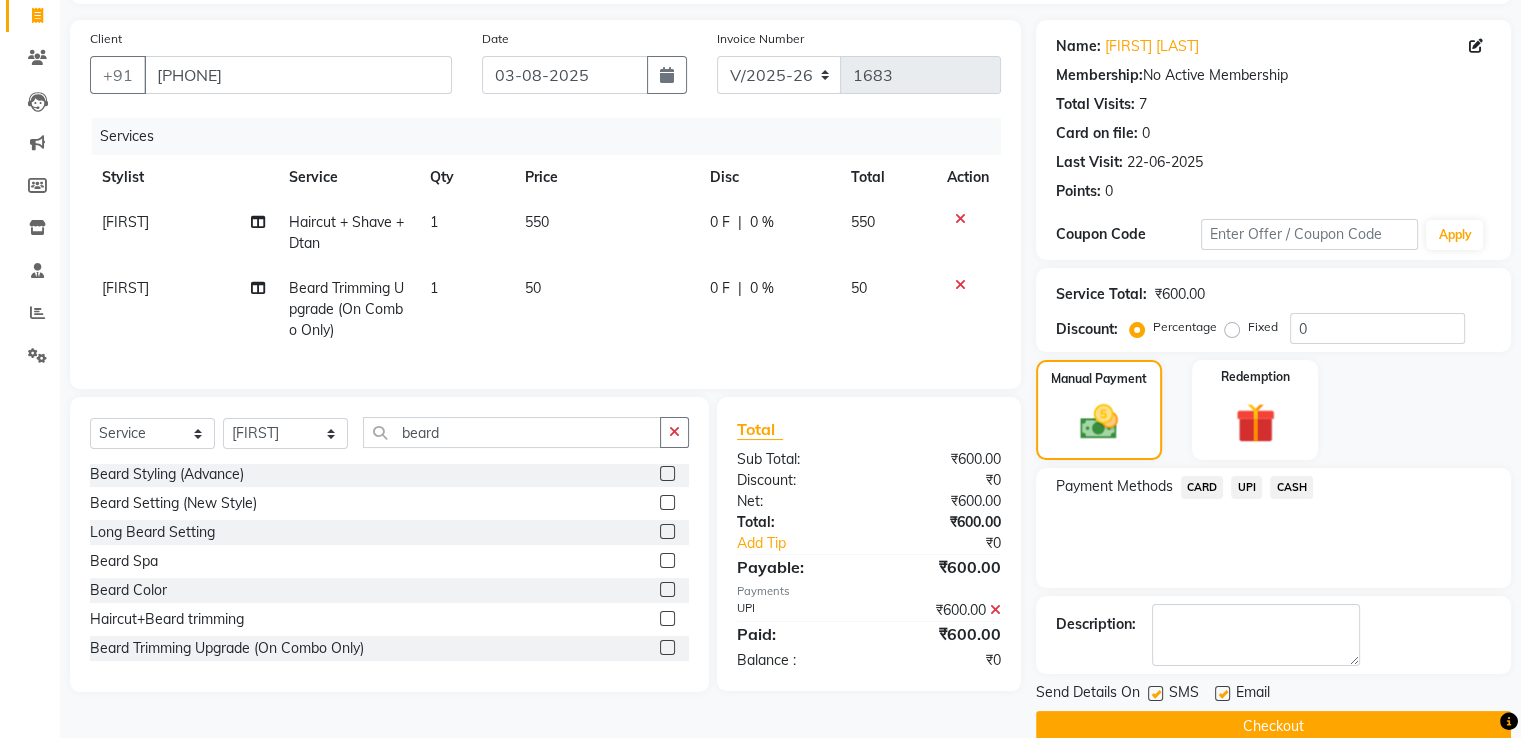 scroll, scrollTop: 163, scrollLeft: 0, axis: vertical 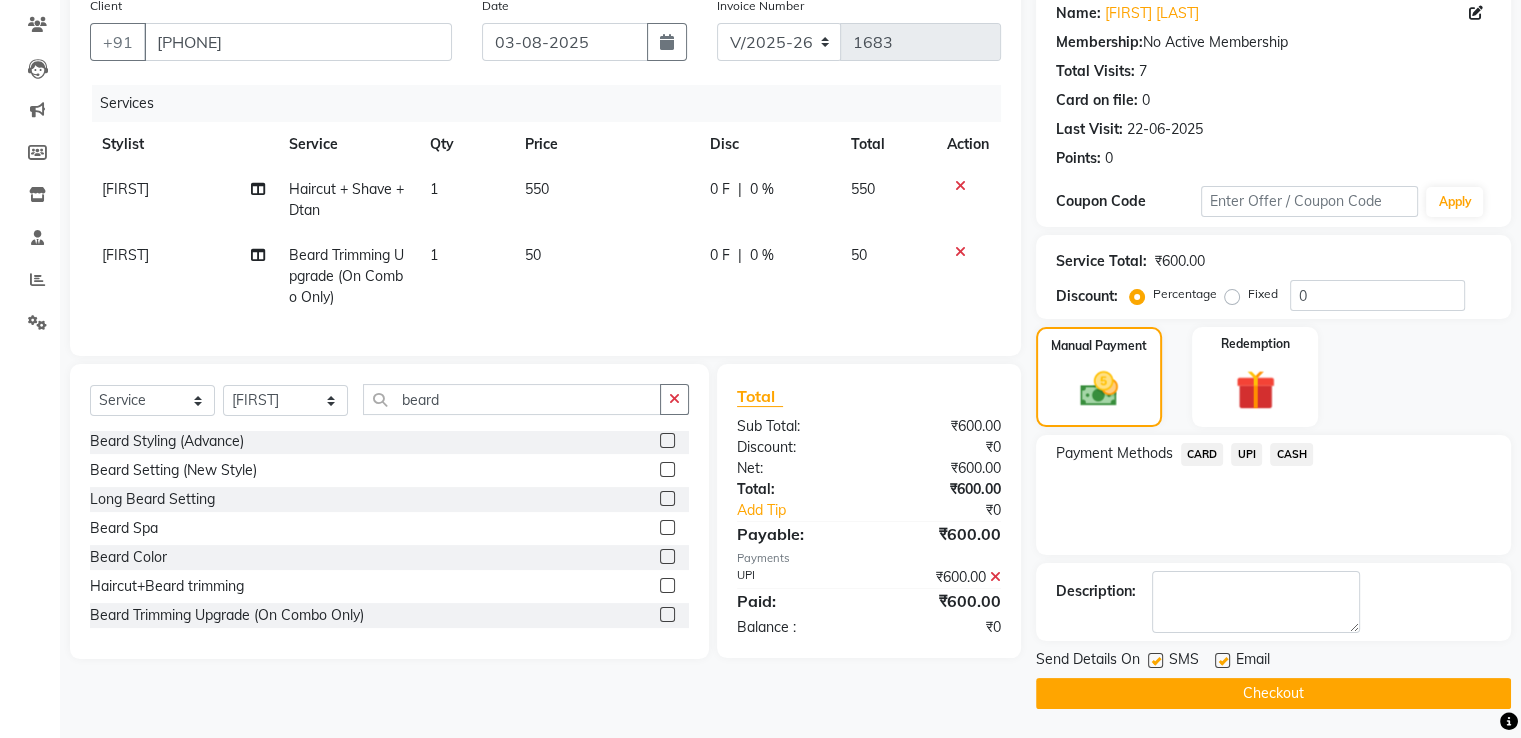 click on "Checkout" 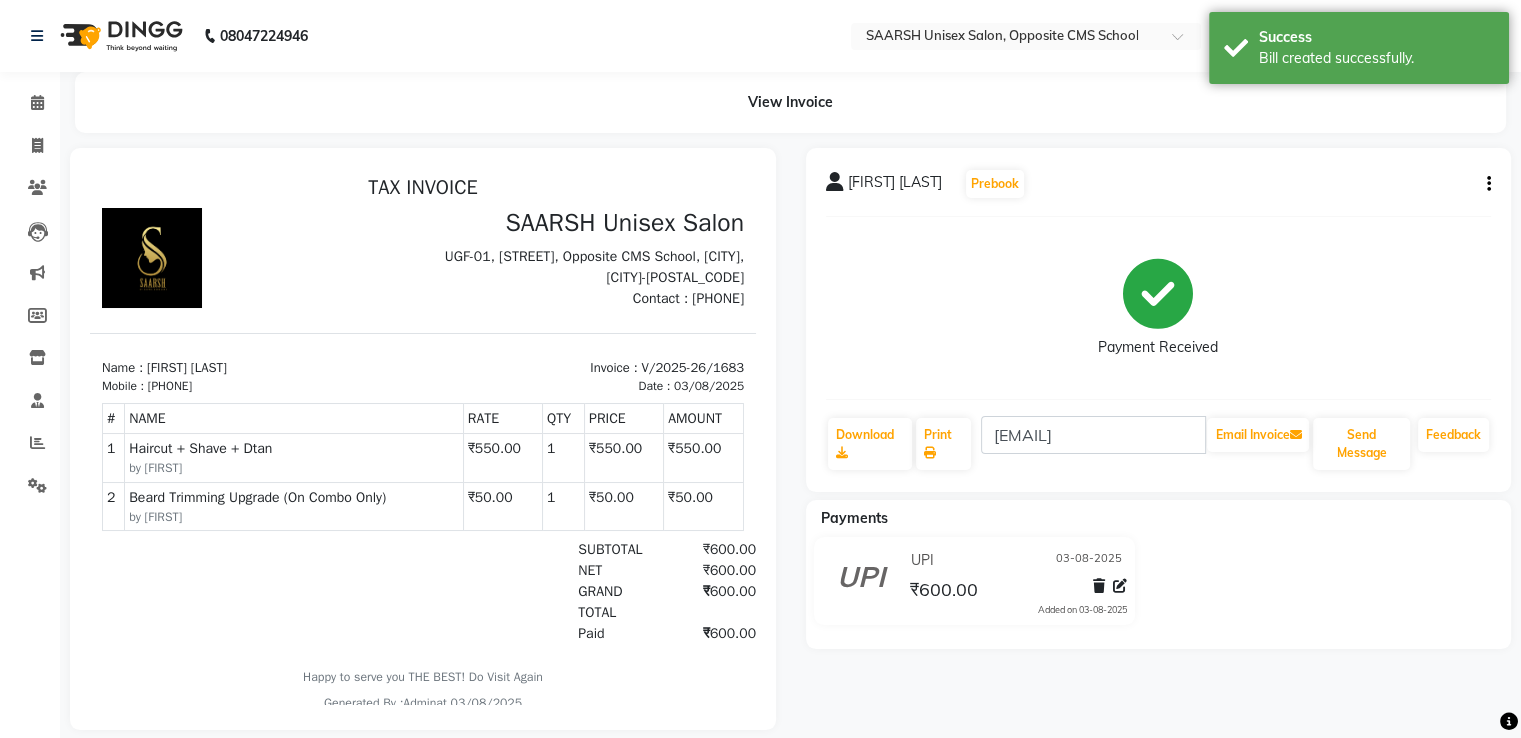 scroll, scrollTop: 0, scrollLeft: 0, axis: both 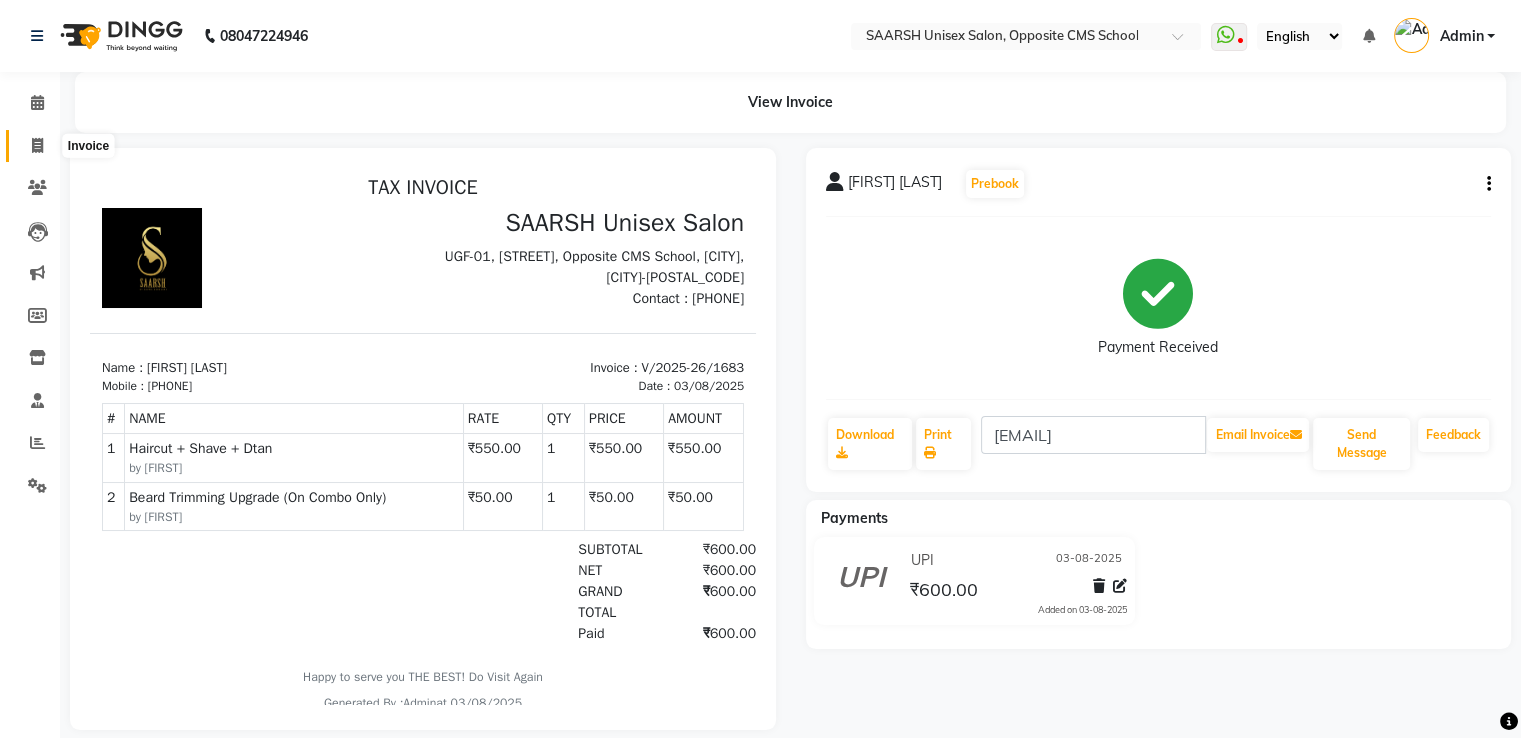 click 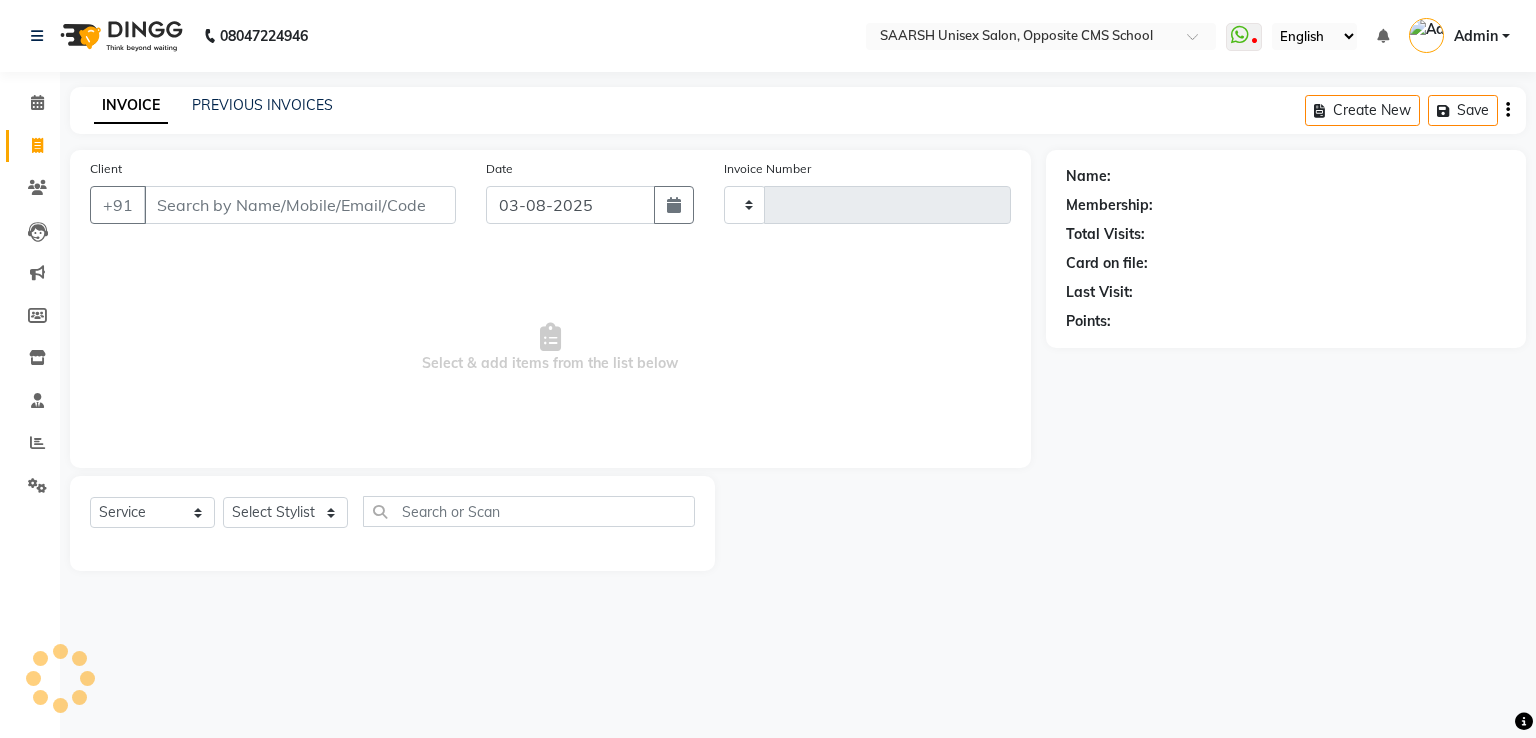 type on "1684" 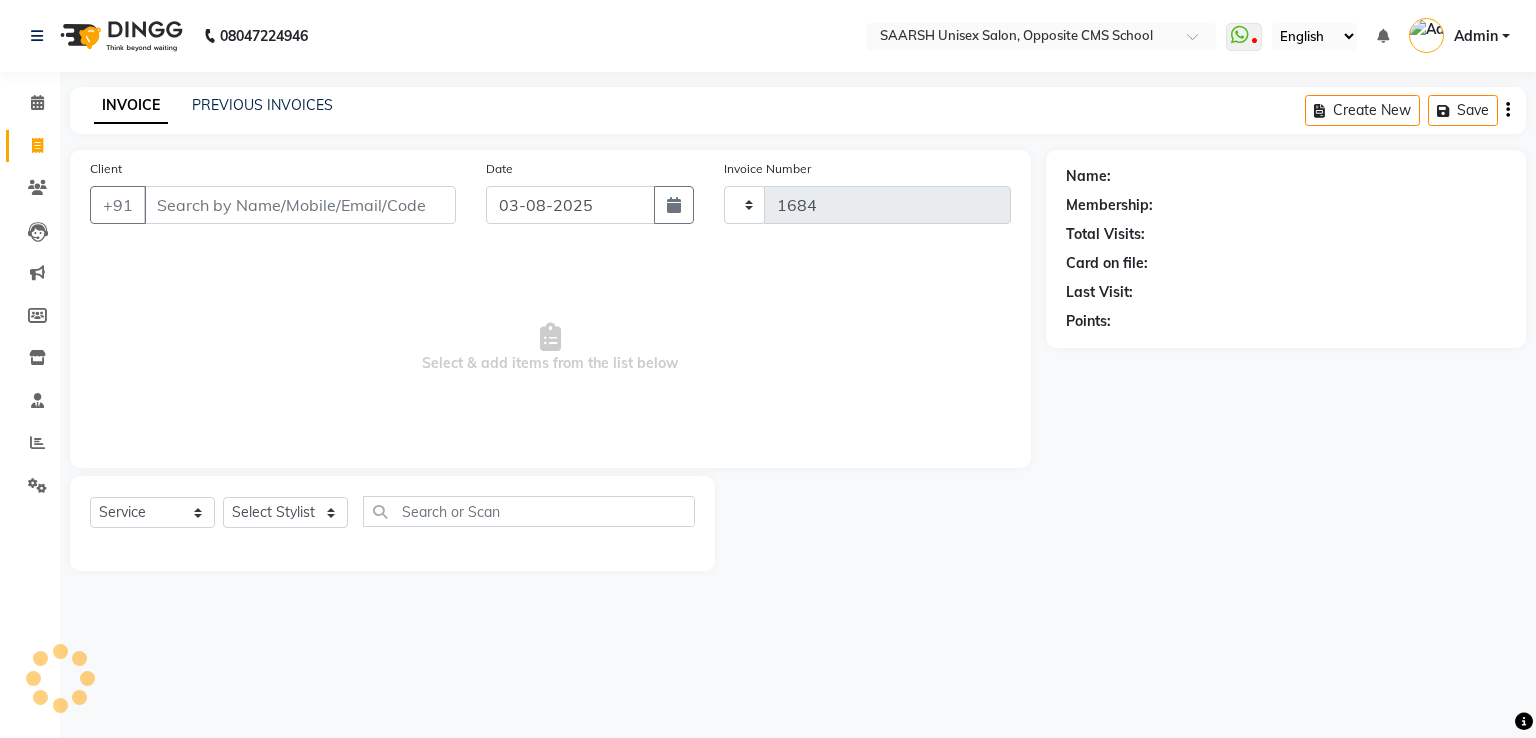 select on "3962" 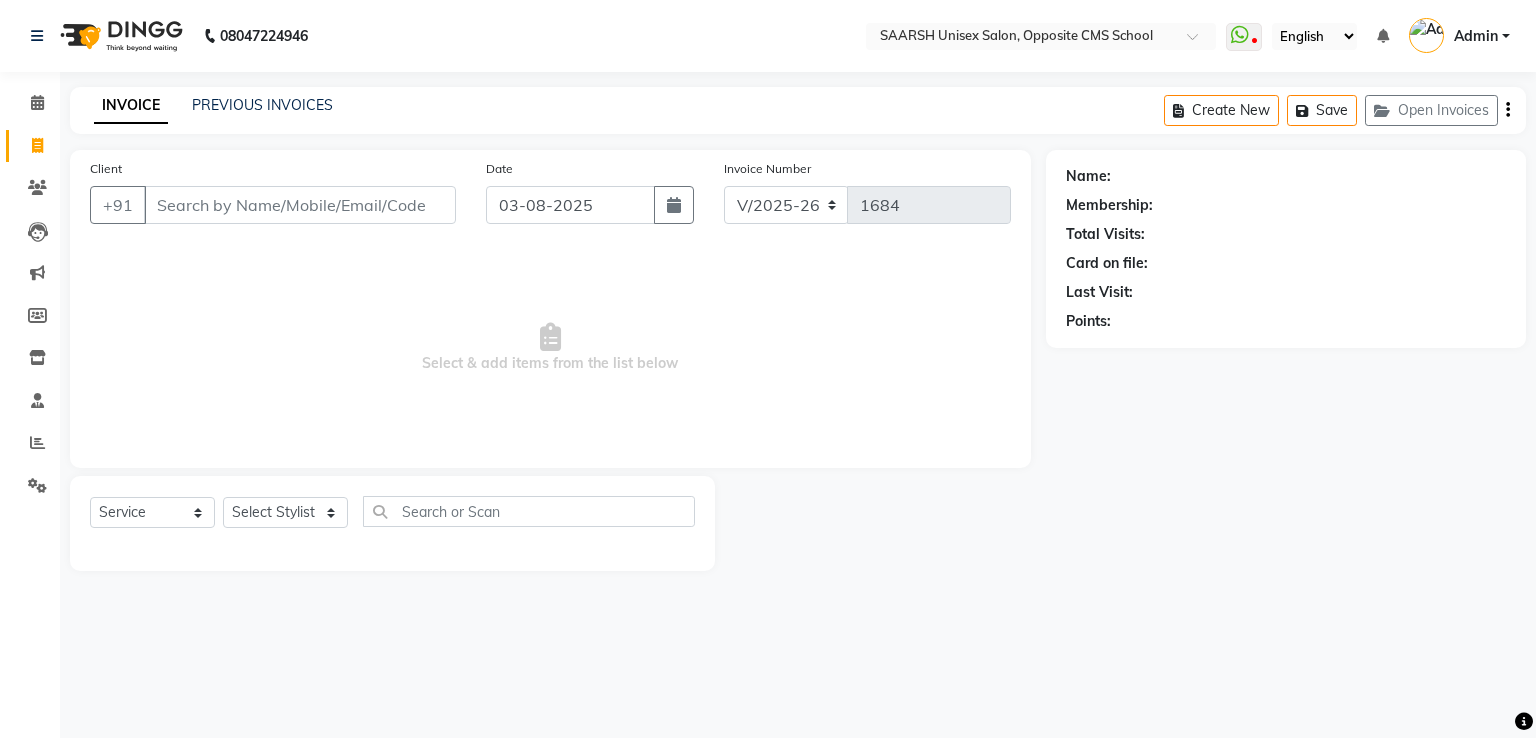 click on "Client" at bounding box center [300, 205] 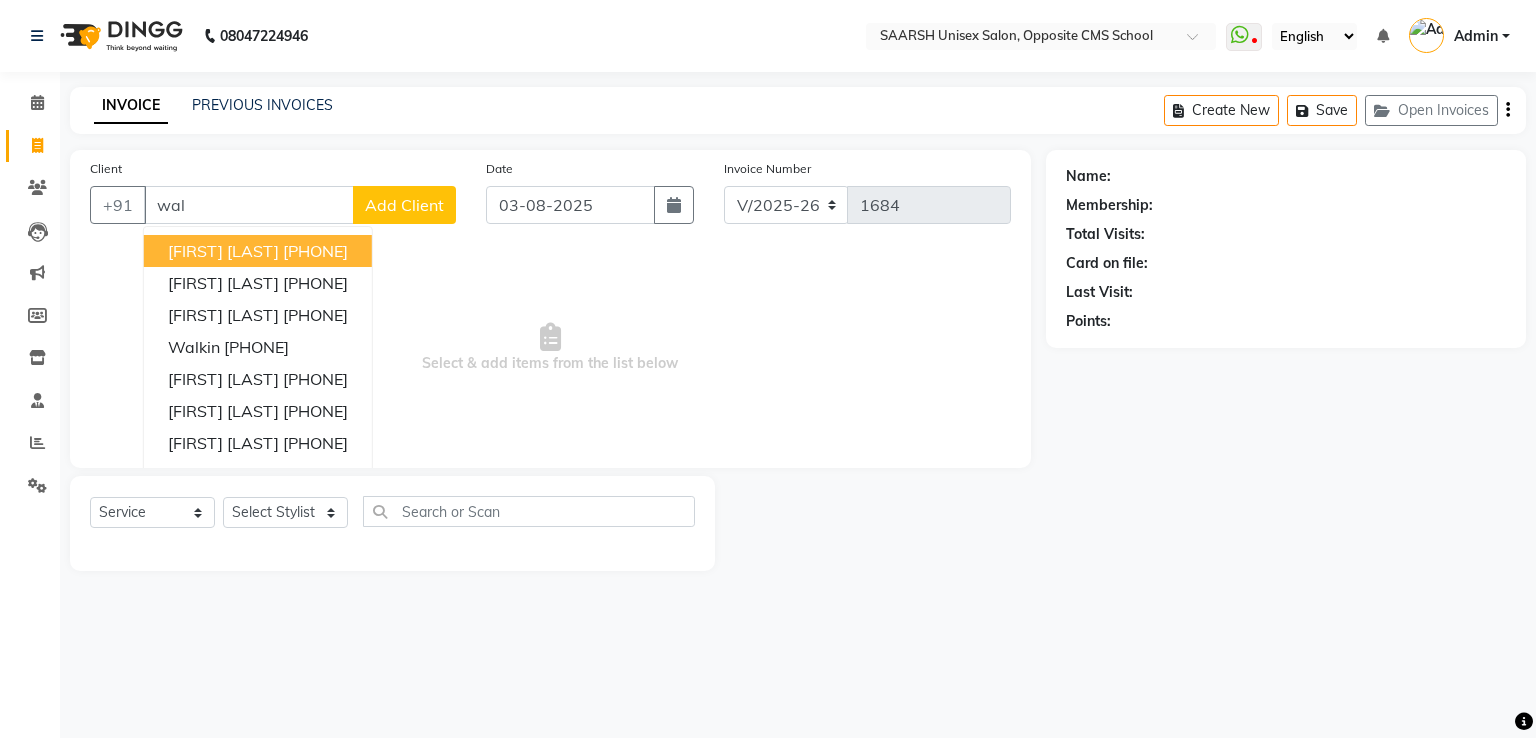click on "wal" at bounding box center (249, 205) 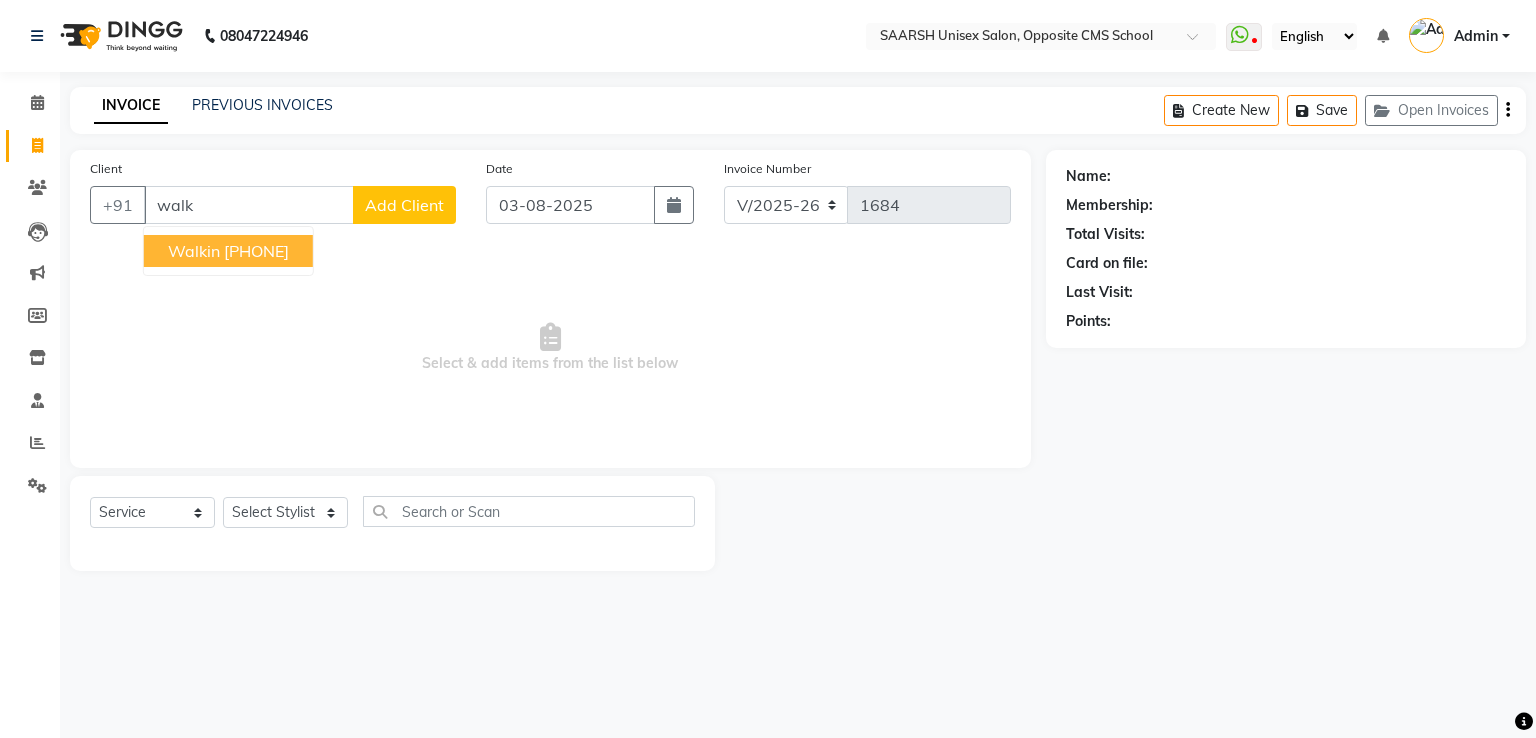 click on "[PHONE]" at bounding box center [256, 251] 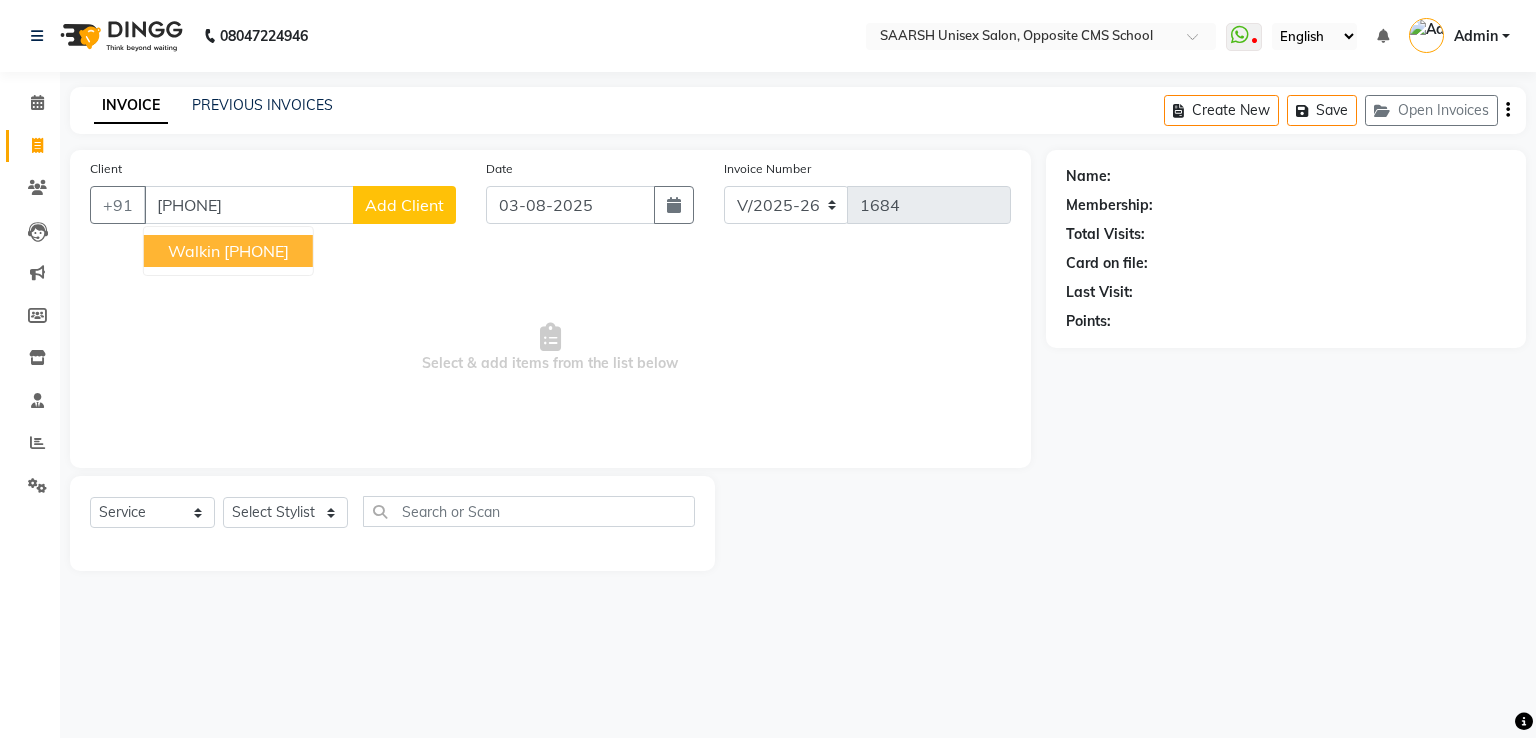 type on "[PHONE]" 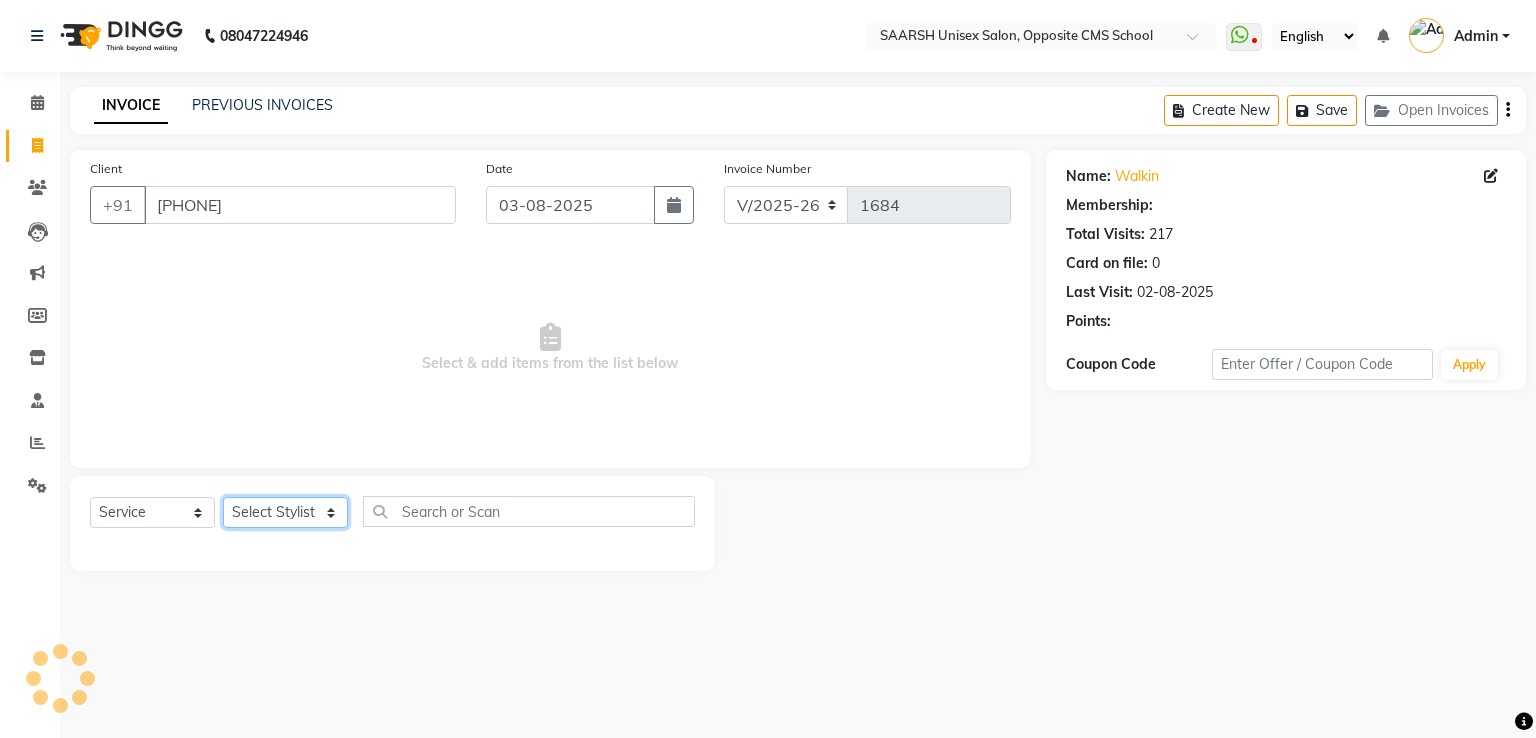 click on "Select Stylist [FIRST] [FIRST] [FIRST] [FIRST] [FIRST] [FIRST] [FIRST] [FIRST] [FIRST]" 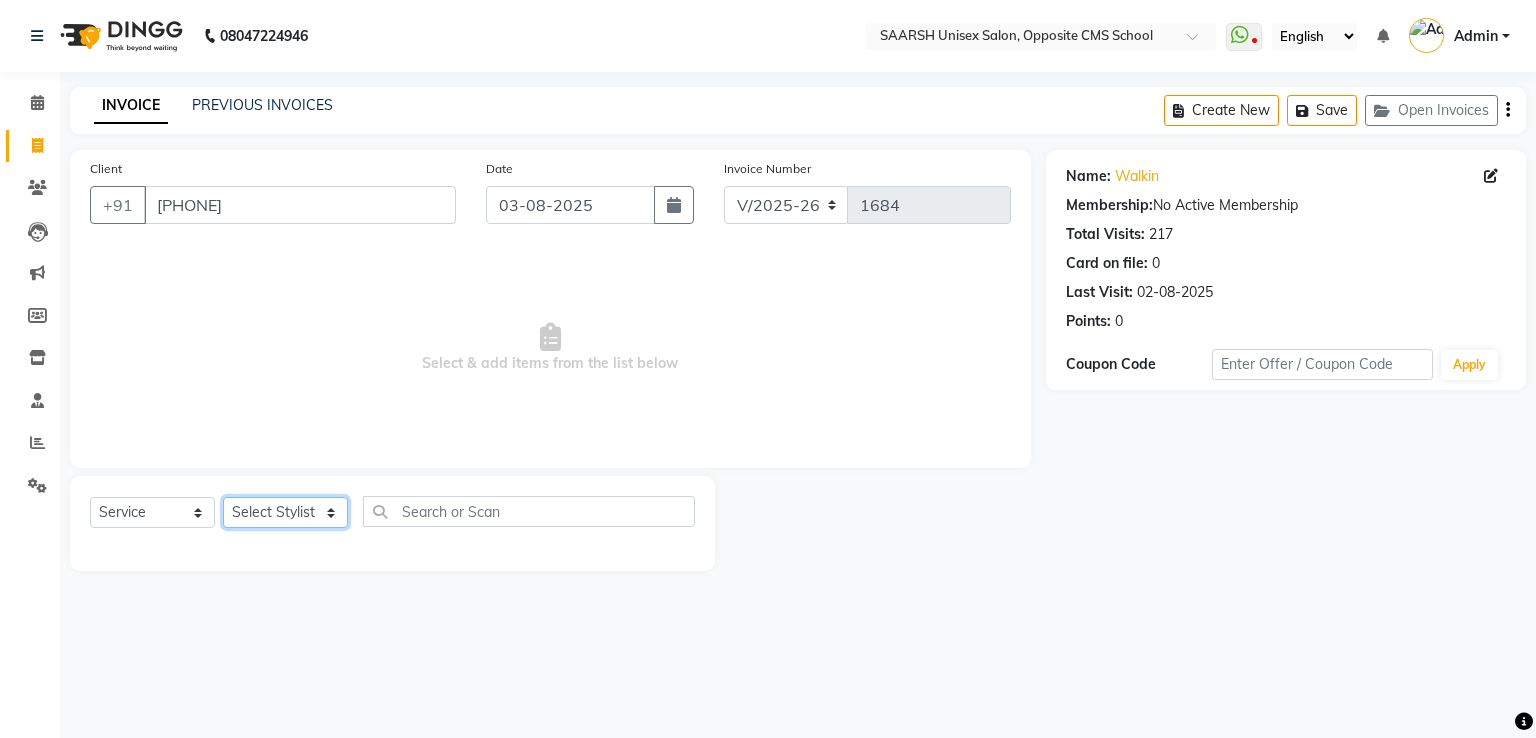 select on "20641" 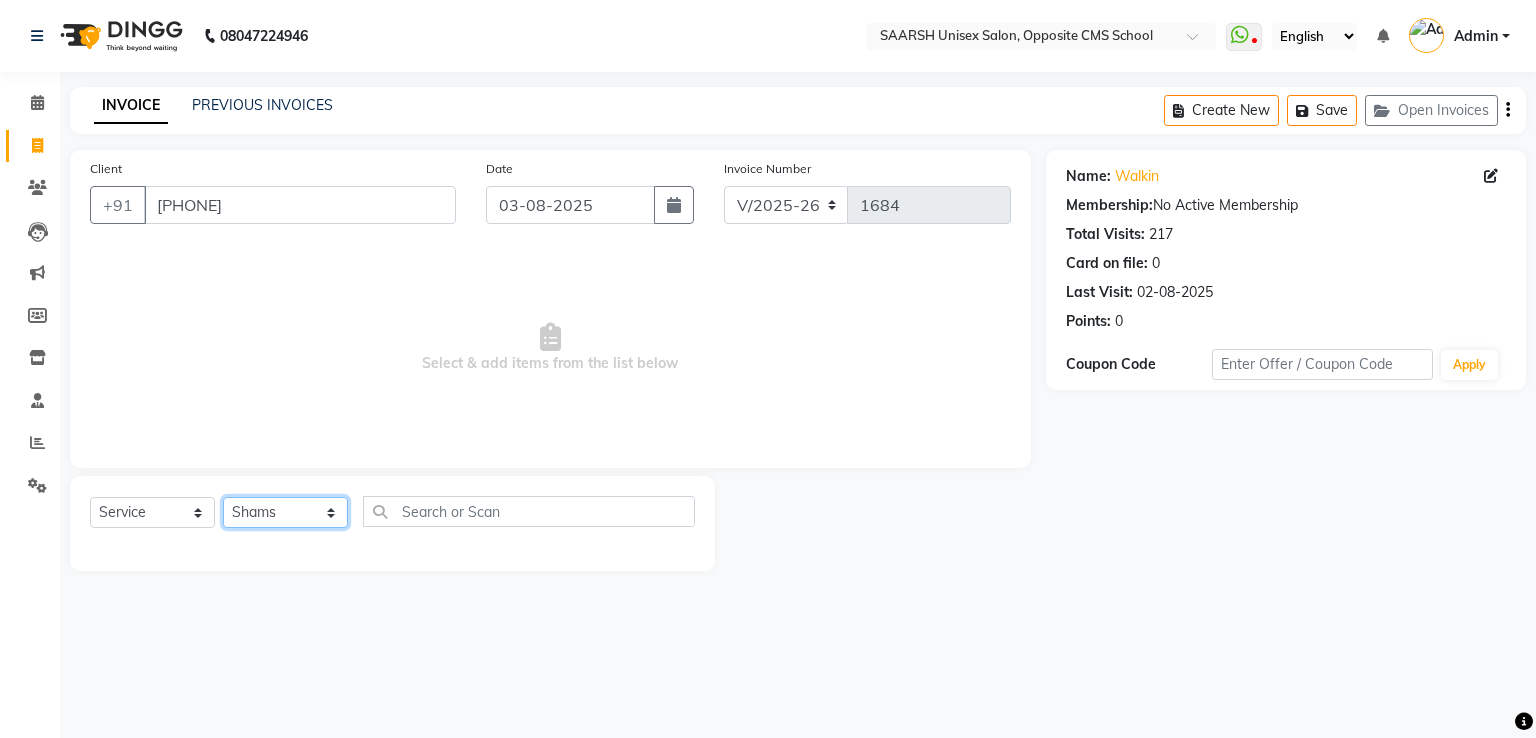 click on "Select Stylist [FIRST] [FIRST] [FIRST] [FIRST] [FIRST] [FIRST] [FIRST] [FIRST] [FIRST]" 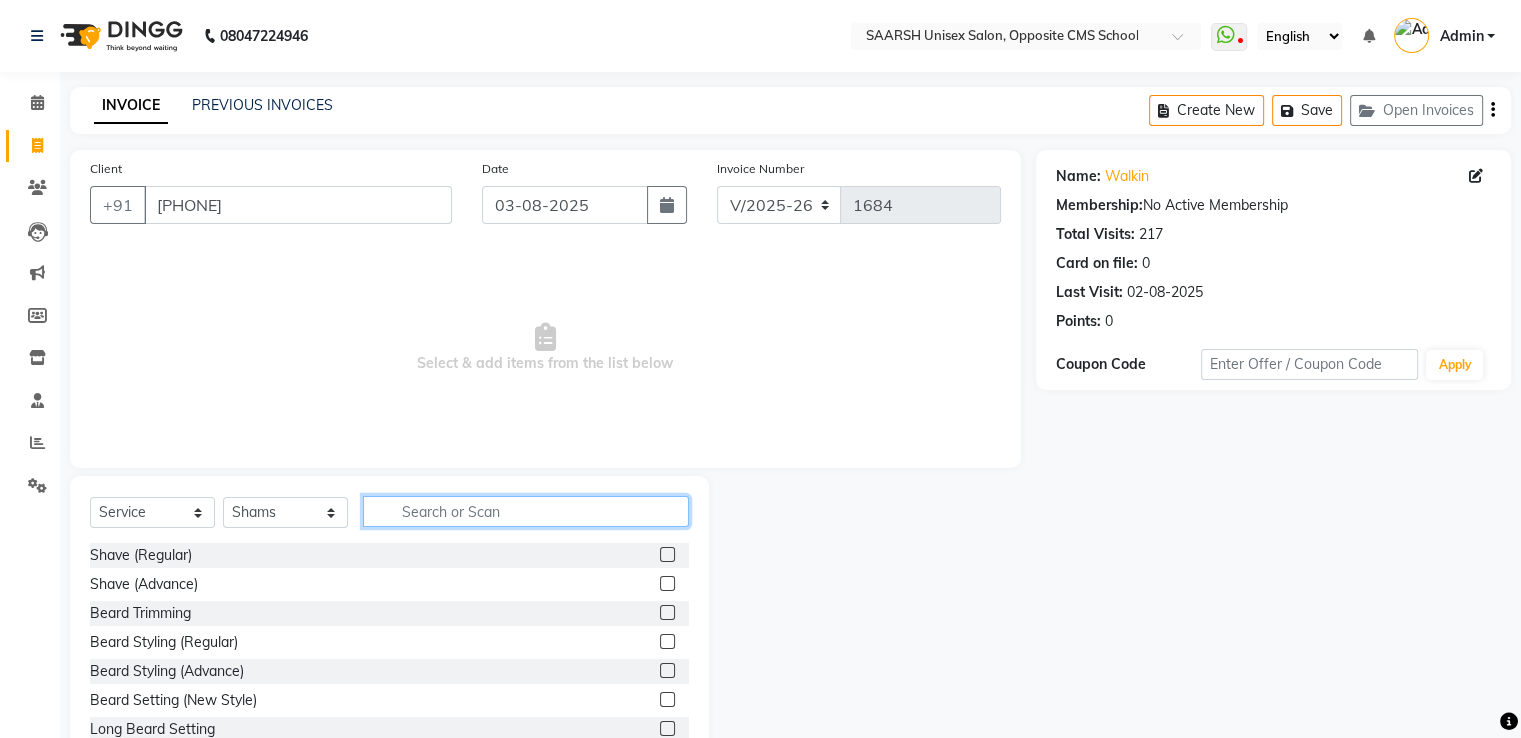 click 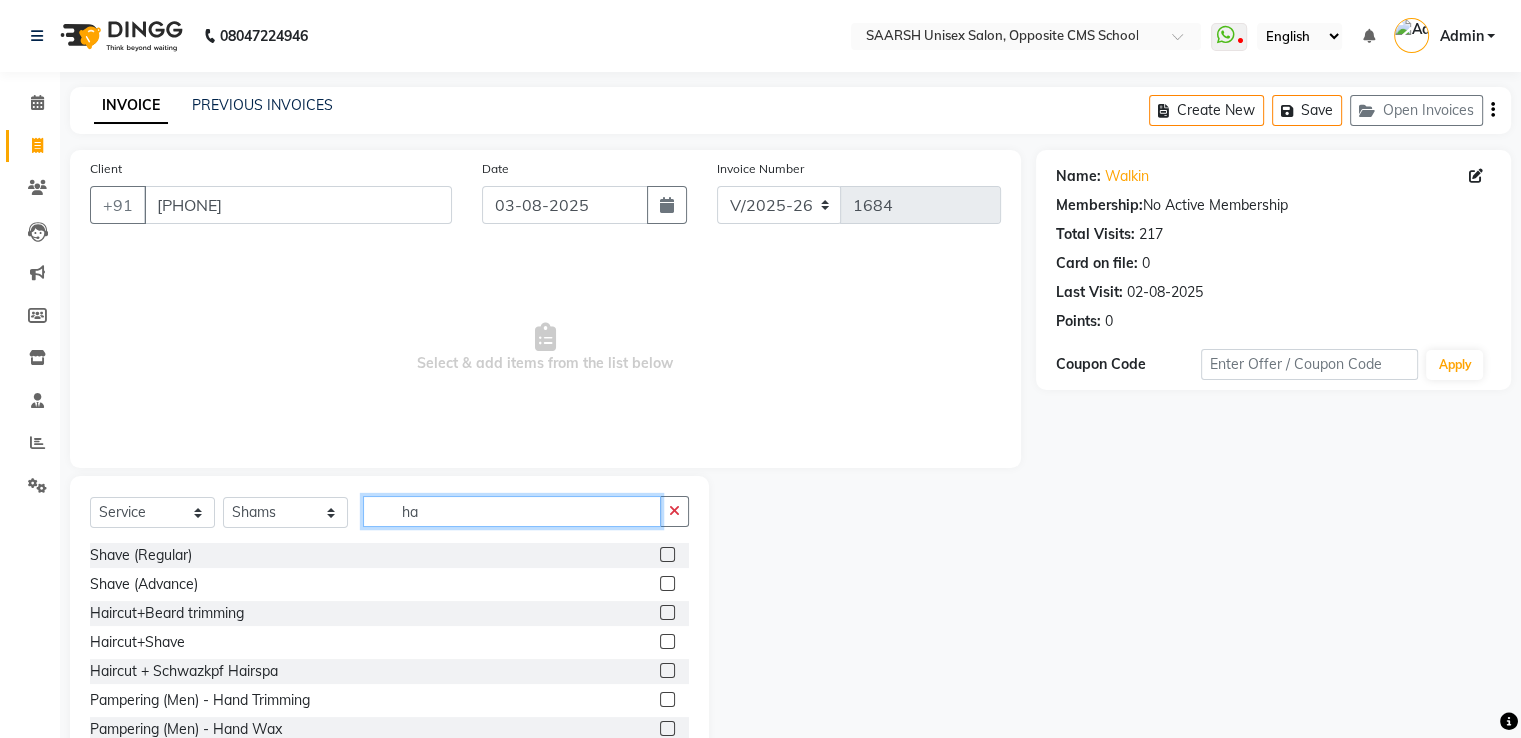 type on "ha" 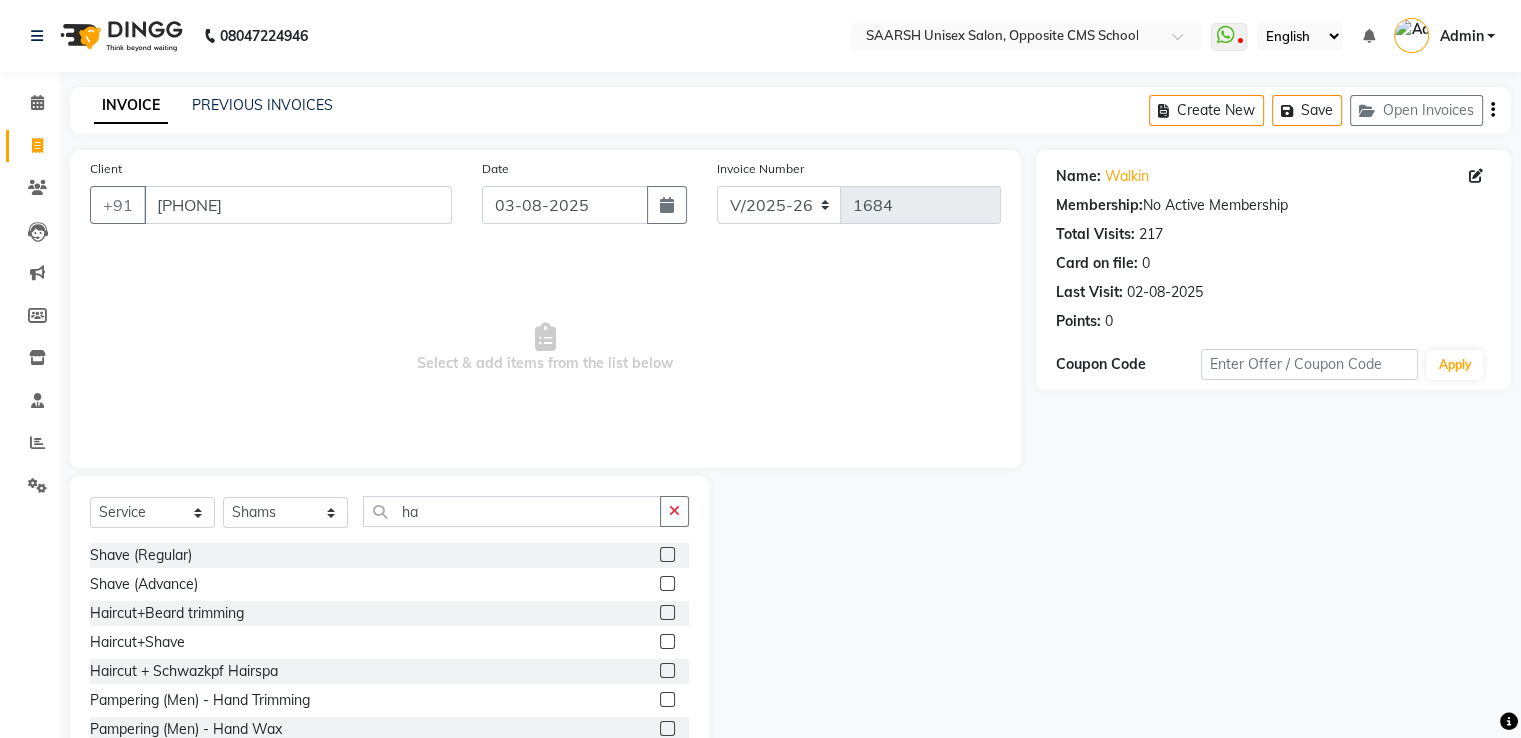 click 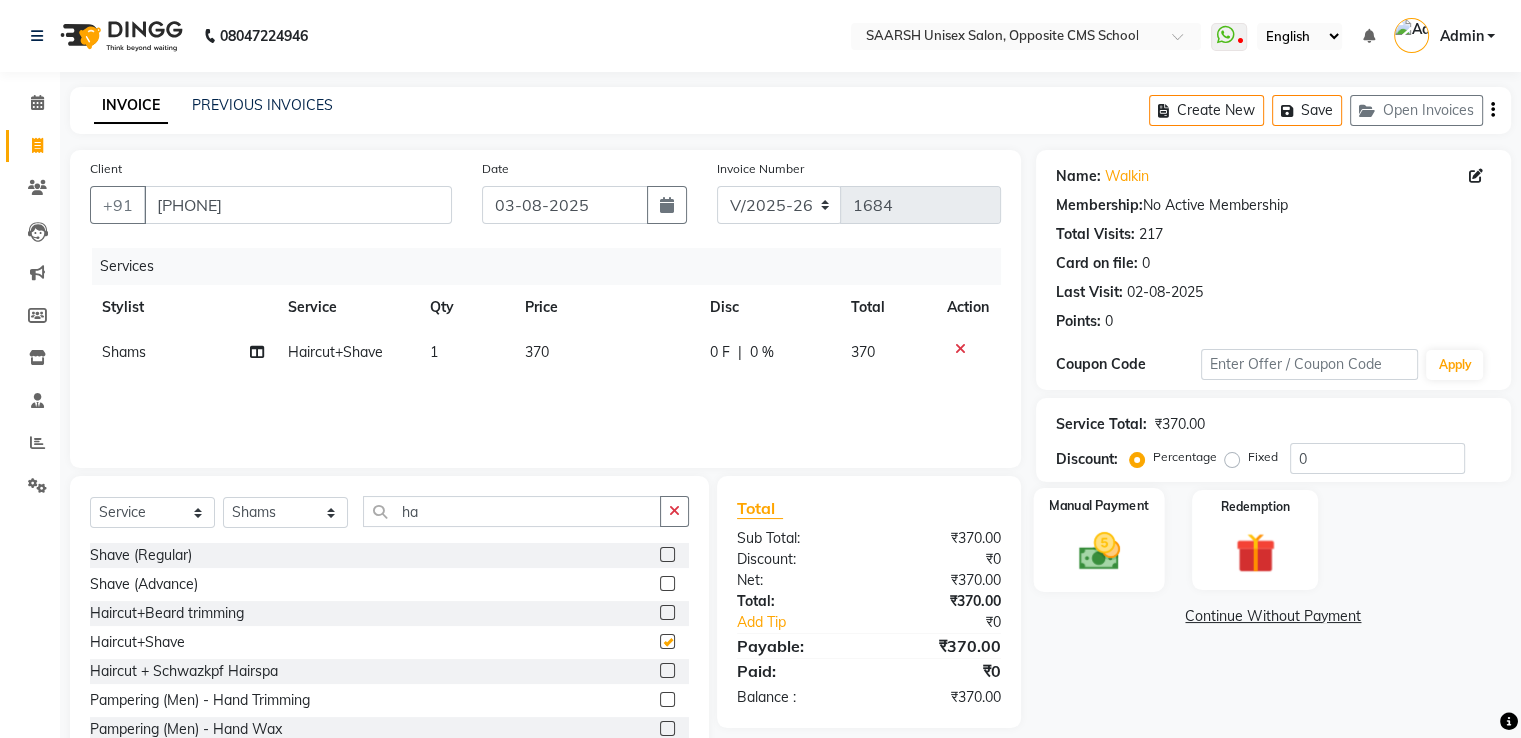 checkbox on "false" 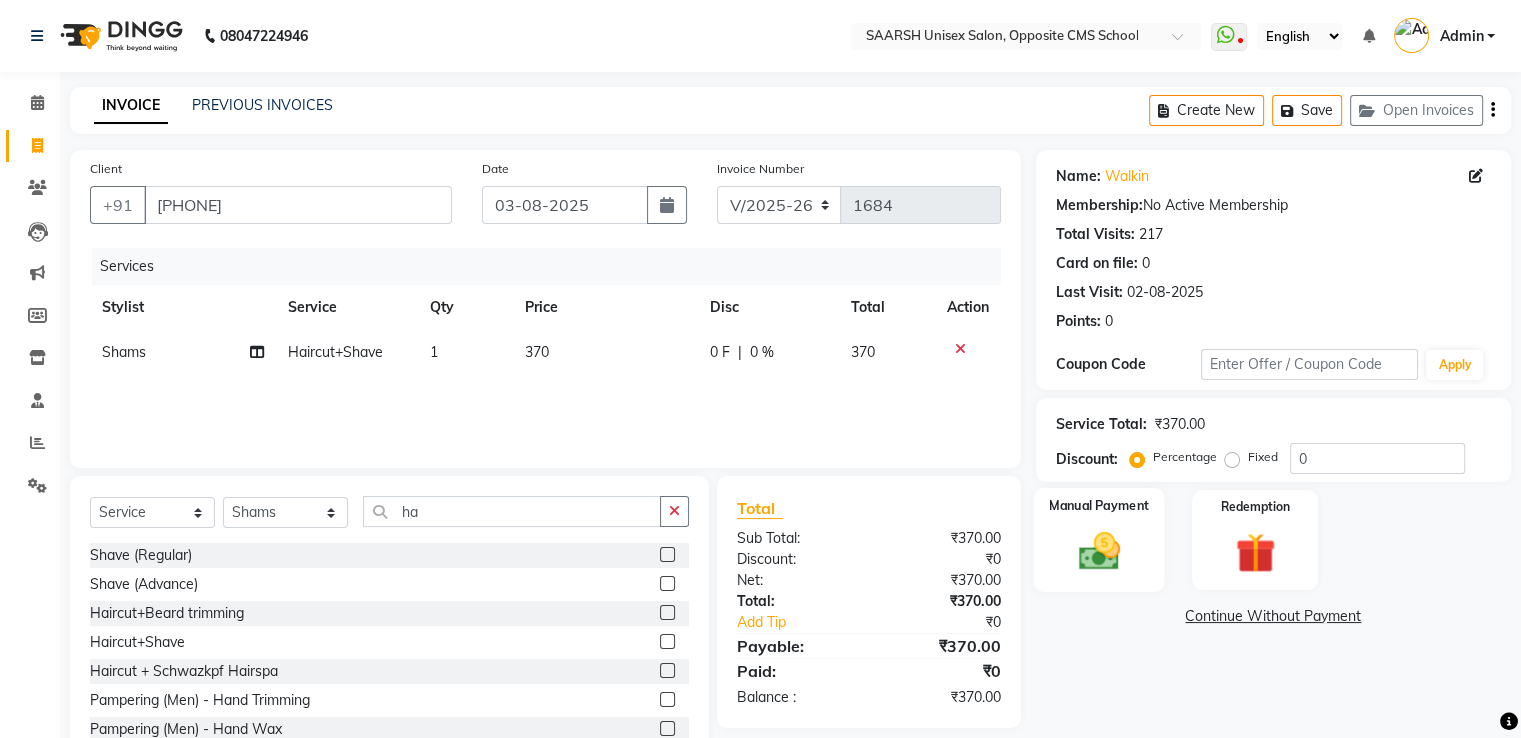 click 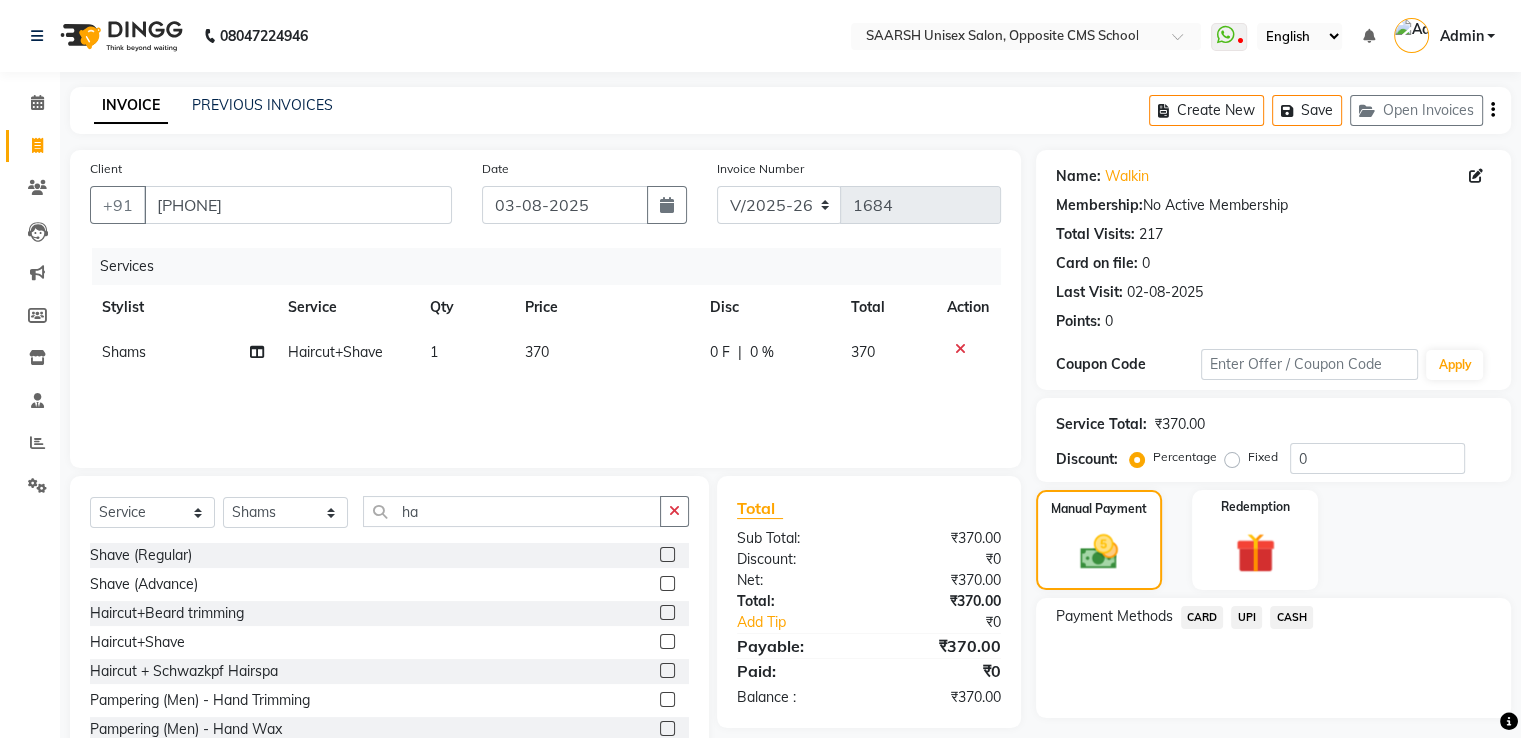 click on "CASH" 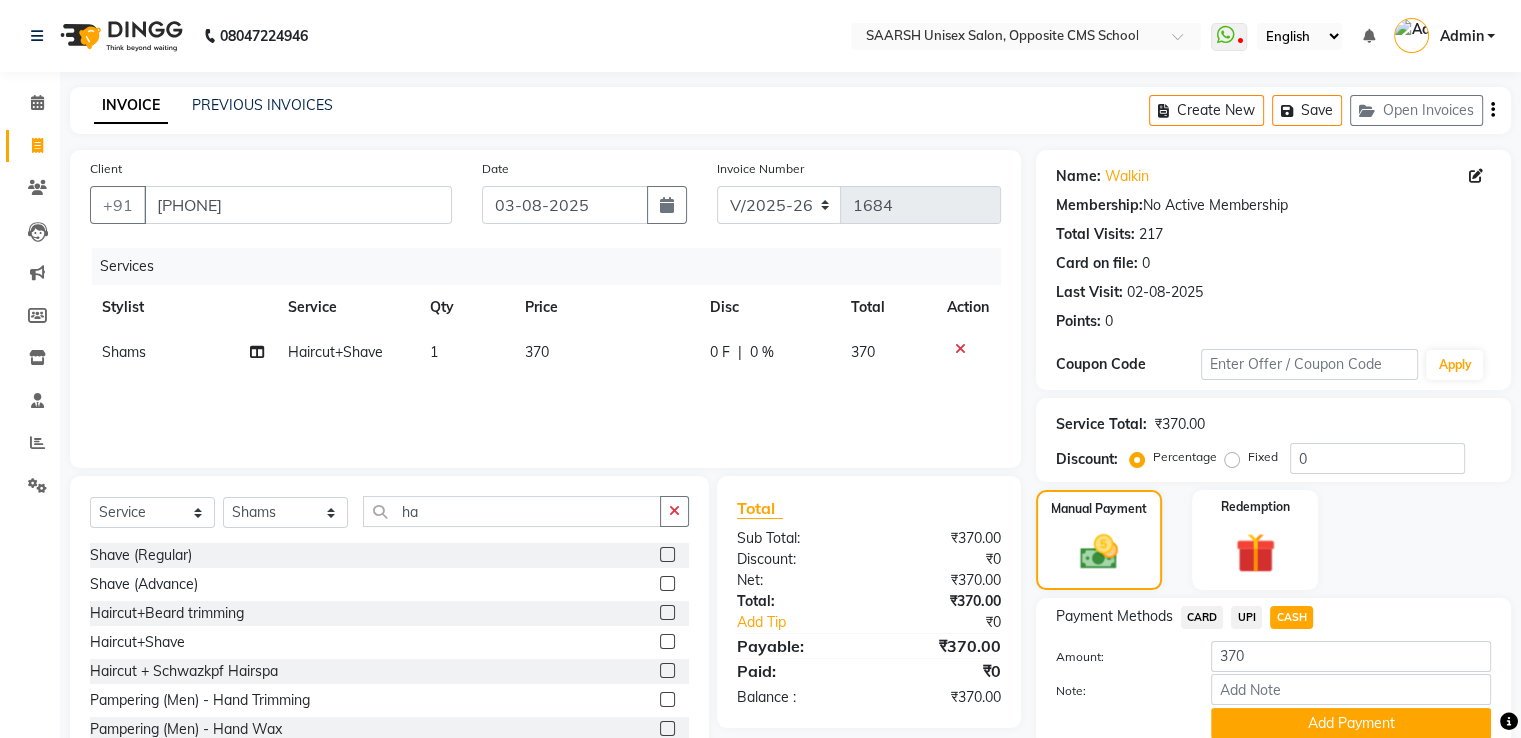 scroll, scrollTop: 81, scrollLeft: 0, axis: vertical 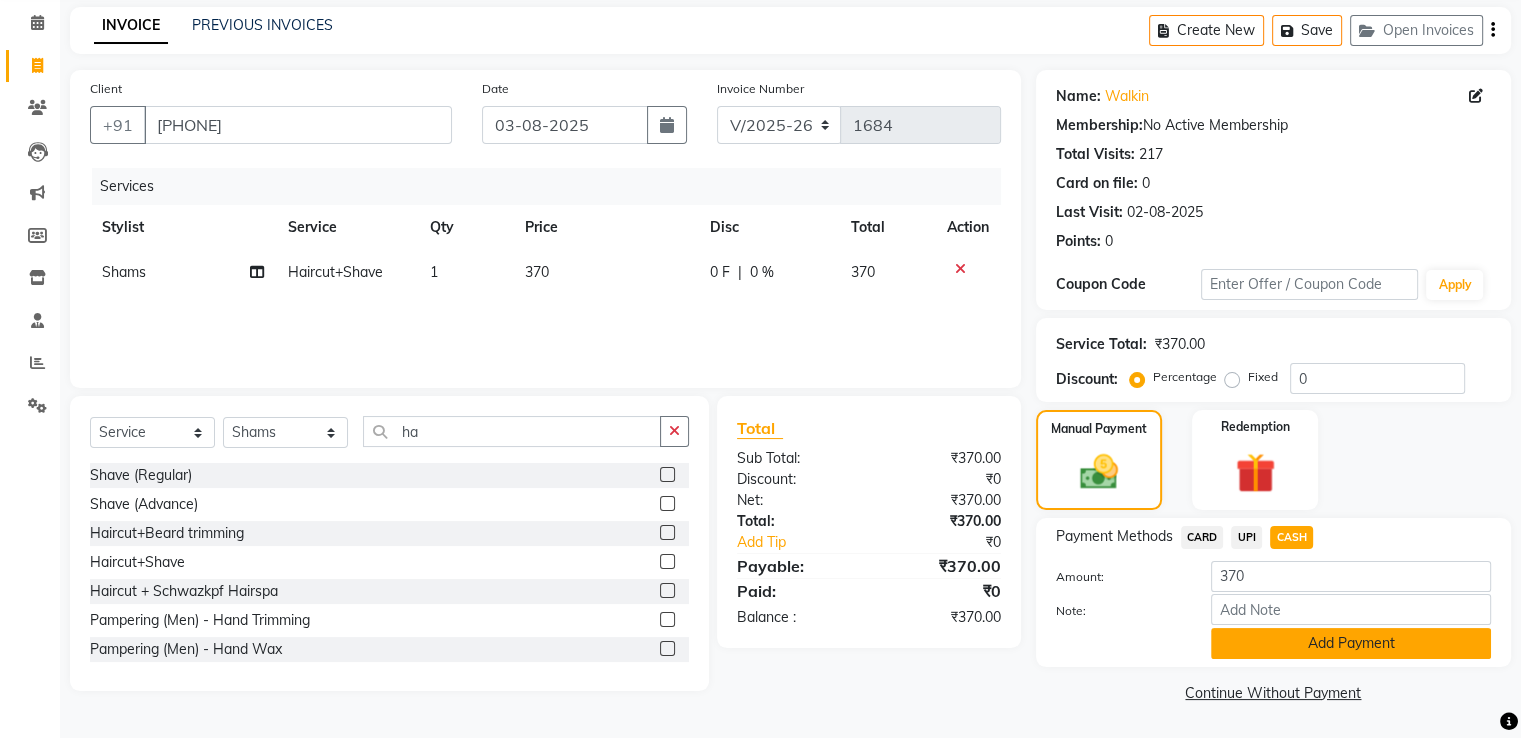click on "Add Payment" 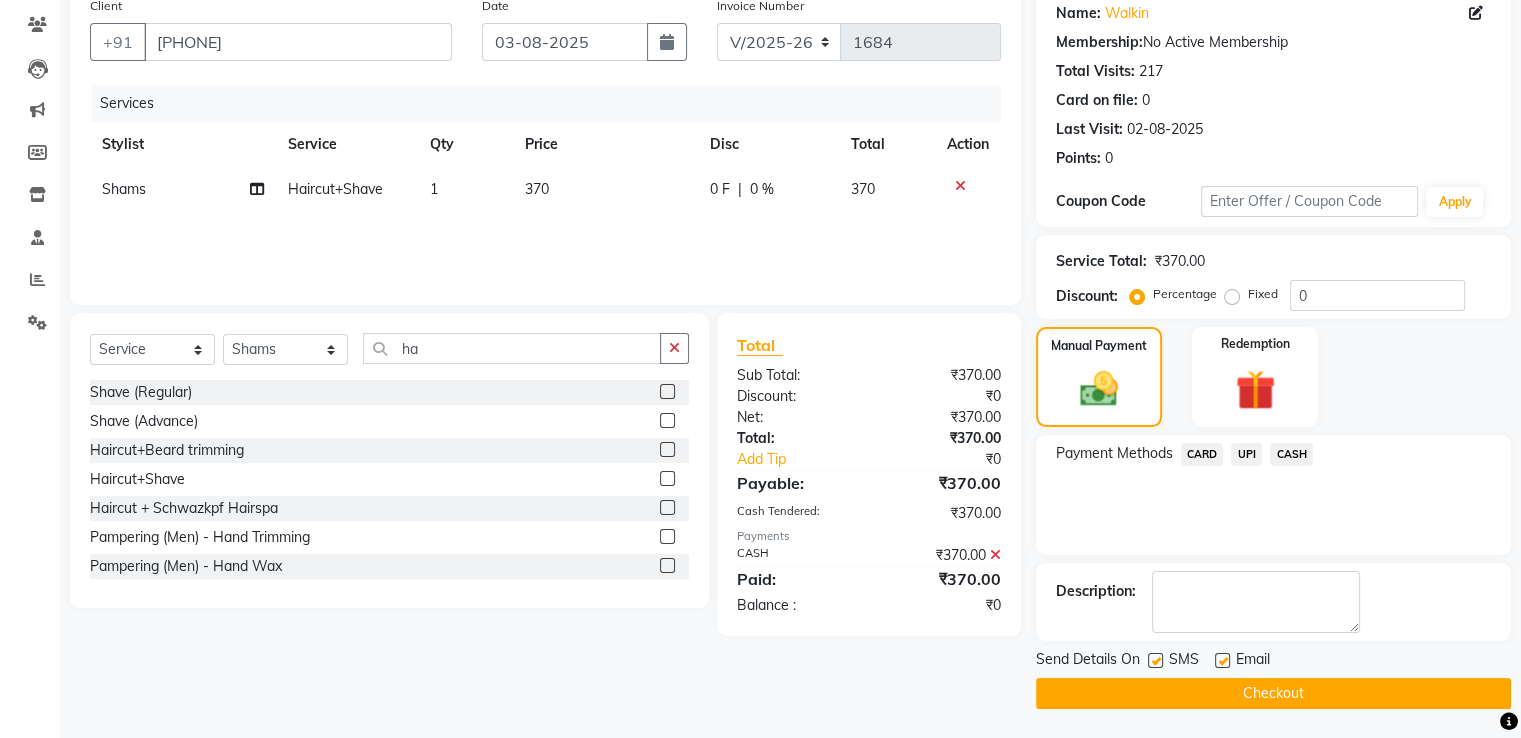 scroll, scrollTop: 162, scrollLeft: 0, axis: vertical 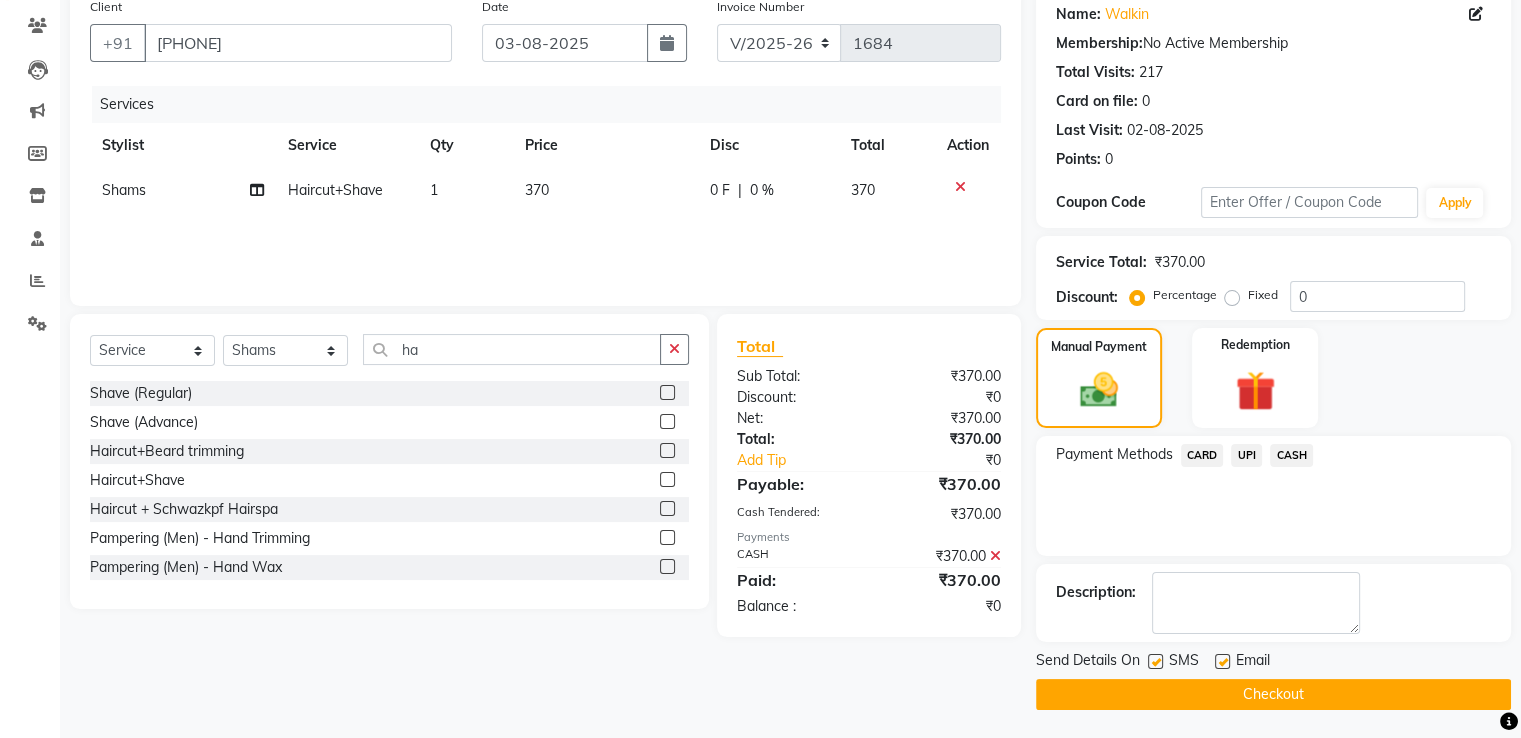 click on "Checkout" 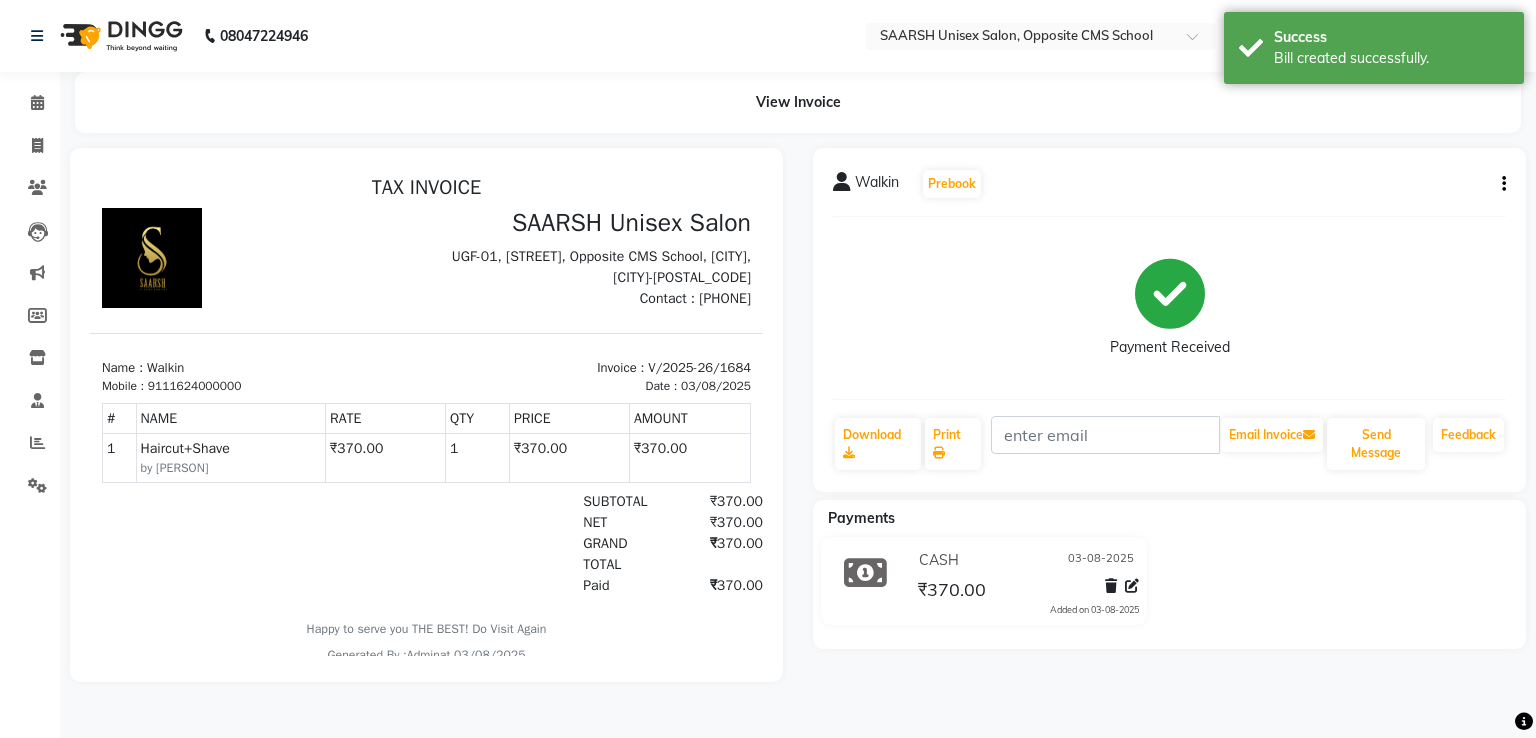 scroll, scrollTop: 0, scrollLeft: 0, axis: both 